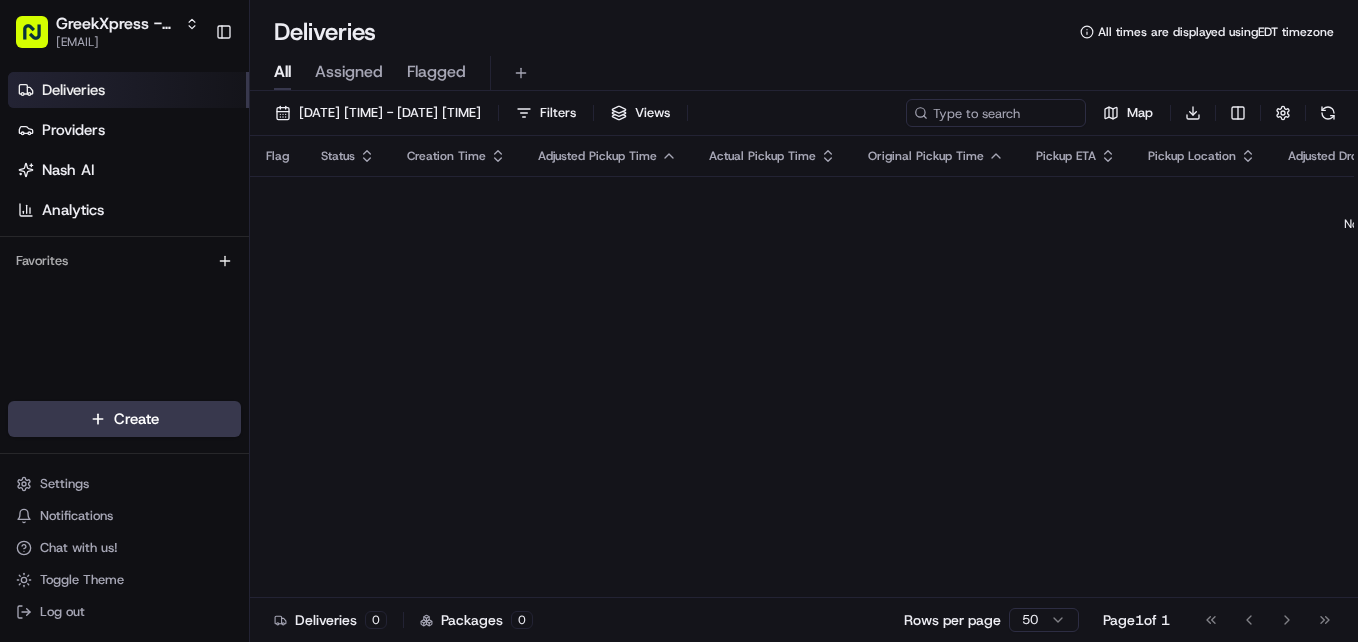 scroll, scrollTop: 0, scrollLeft: 0, axis: both 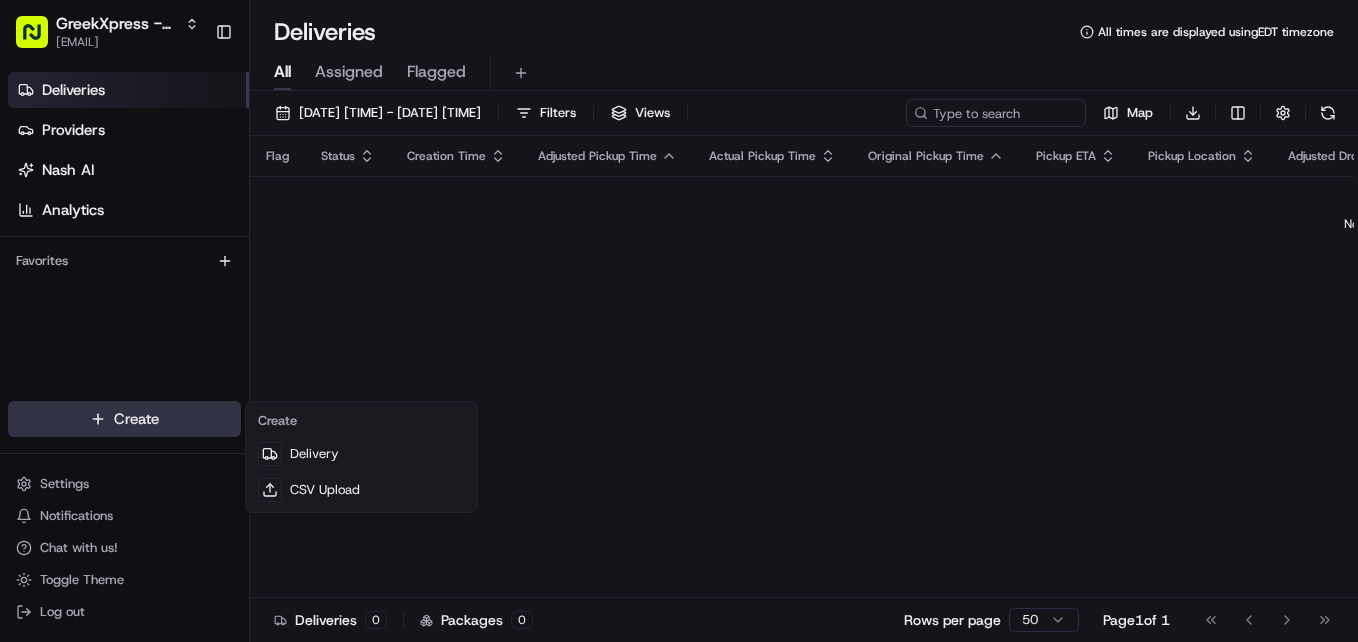 click on "[COMPANY] - [CITY] [EMAIL] Toggle Sidebar Deliveries Providers Nash AI Analytics Favorites Main Menu Members & Organization Organization Users Roles Preferences Customization Tracking Orchestration Automations Dispatch Strategy Locations Pickup Locations Dropoff Locations Billing Billing Refund Requests Integrations Notification Triggers Webhooks API Keys Request Logs Create Settings Notifications Chat with us! Toggle Theme Log out Deliveries All times are displayed using [TIMEZONE] timezone All Assigned Flagged [DATE] [TIME] - [DATE] [TIME] Filters Views Map Download Flag Status Creation Time Adjusted Pickup Time Actual Pickup Time Original Pickup Time Pickup ETA Pickup Location Adjusted Dropoff Time Actual Dropoff Time Original Dropoff Time Dropoff ETA Dropoff Location Provider Driving Distance Reference Id Tag Action No results. Deliveries 0 Packages 0 Rows per page 50 Page 1 of 1 Go to first page Go to previous page Go to next page Go to last page" at bounding box center [679, 321] 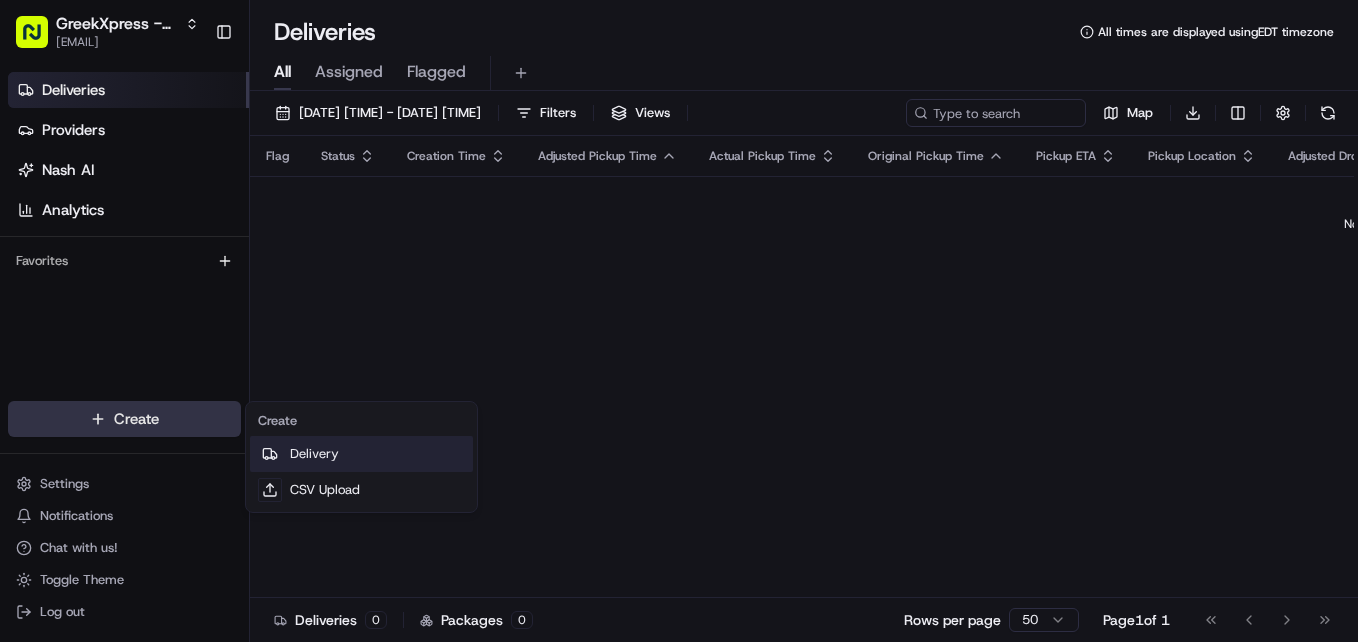click on "Delivery" at bounding box center [361, 454] 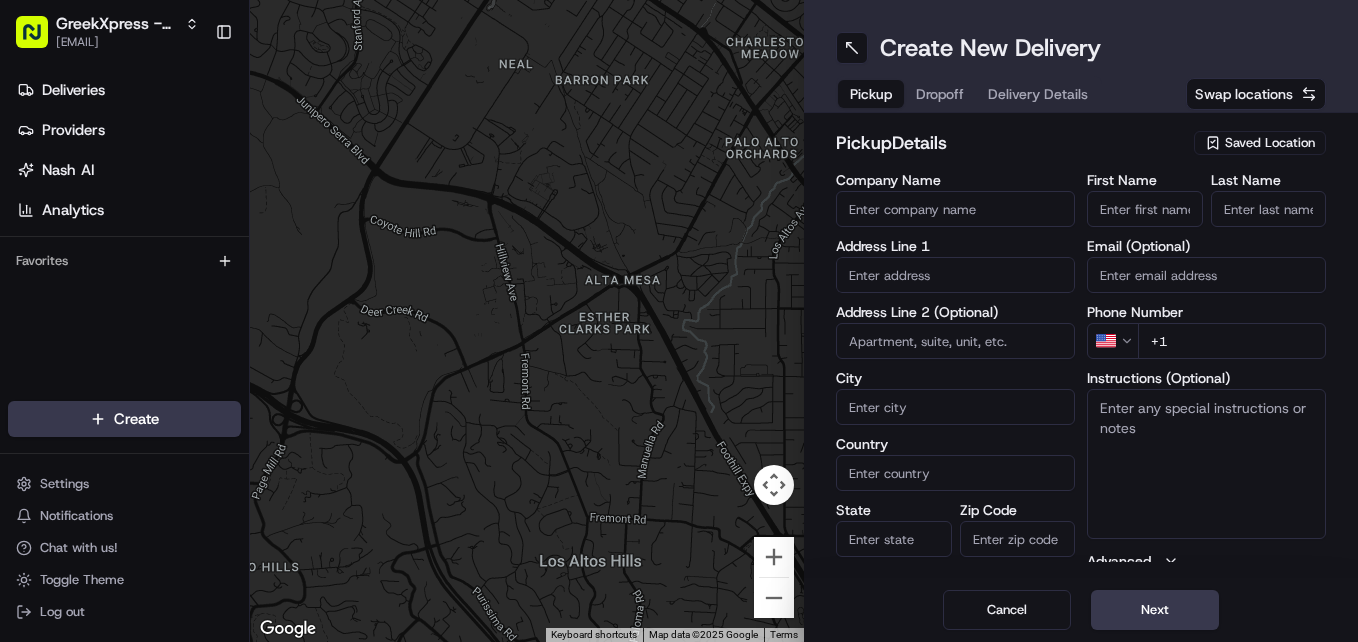 click on "[COMPANY] - [CITY] [EMAIL] Toggle Sidebar Deliveries Providers Nash AI Analytics Favorites Main Menu Members & Organization Organization Users Roles Preferences Customization Tracking Orchestration Automations Dispatch Strategy Locations Pickup Locations Dropoff Locations Billing Billing Refund Requests Integrations Notification Triggers Webhooks API Keys Request Logs Create Settings Notifications Chat with us! Toggle Theme Log out To navigate the map with touch gestures double-tap and hold your finger on the map, then drag the map. ← Move left → Move right ↑ Move up ↓ Move down + Zoom in - Zoom out Home Jump left by 75% End Jump right by 75% Page Up Jump up by 75% Page Down Jump down by 75% Keyboard shortcuts Map Data Map data ©2025 Google Map data ©2025 Google 500 m Click to toggle between metric and imperial units Terms Report a map error Create New Delivery Pickup Dropoff Delivery Details Swap locations pickup Details Saved Location Company Name [CITY] [COUNTRY]" at bounding box center [679, 321] 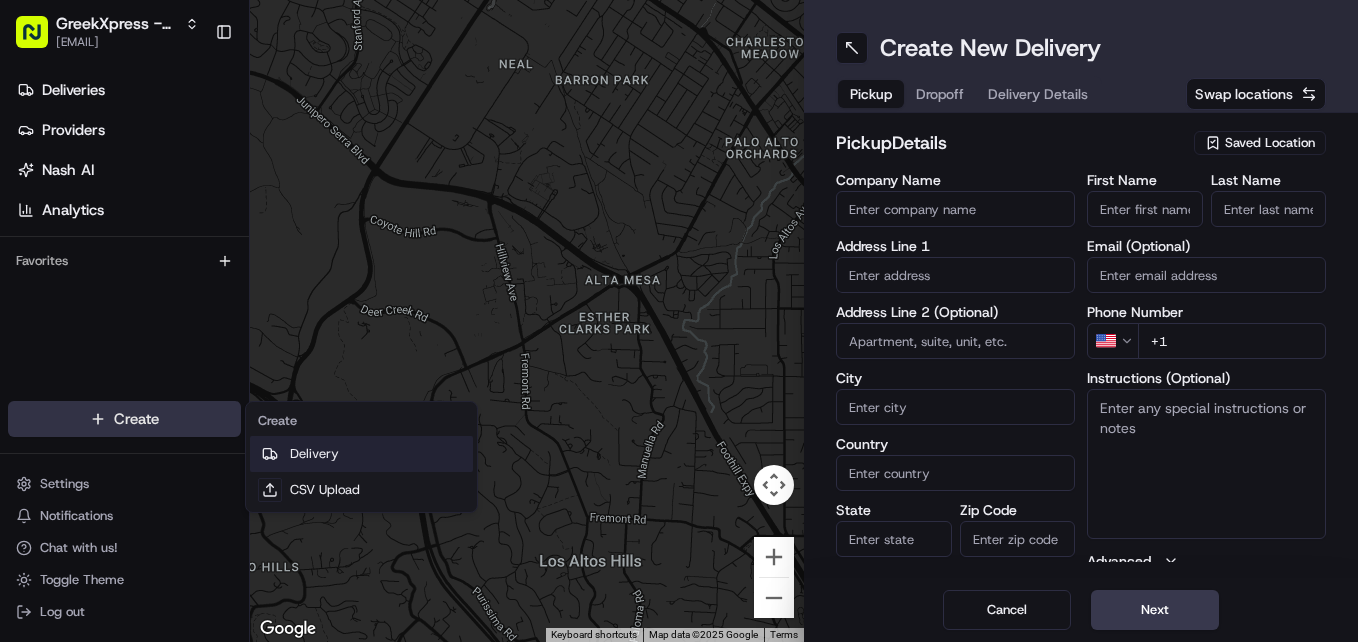 click on "Delivery" at bounding box center (361, 454) 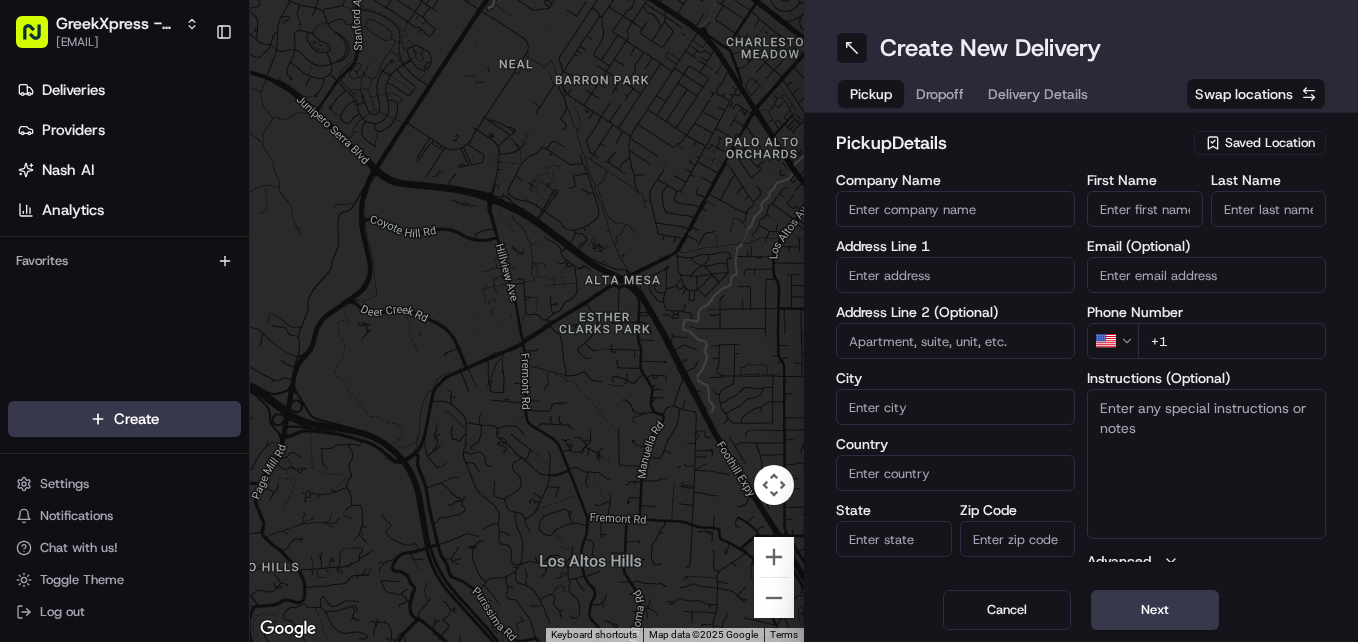 click on "Last Name" at bounding box center (1269, 180) 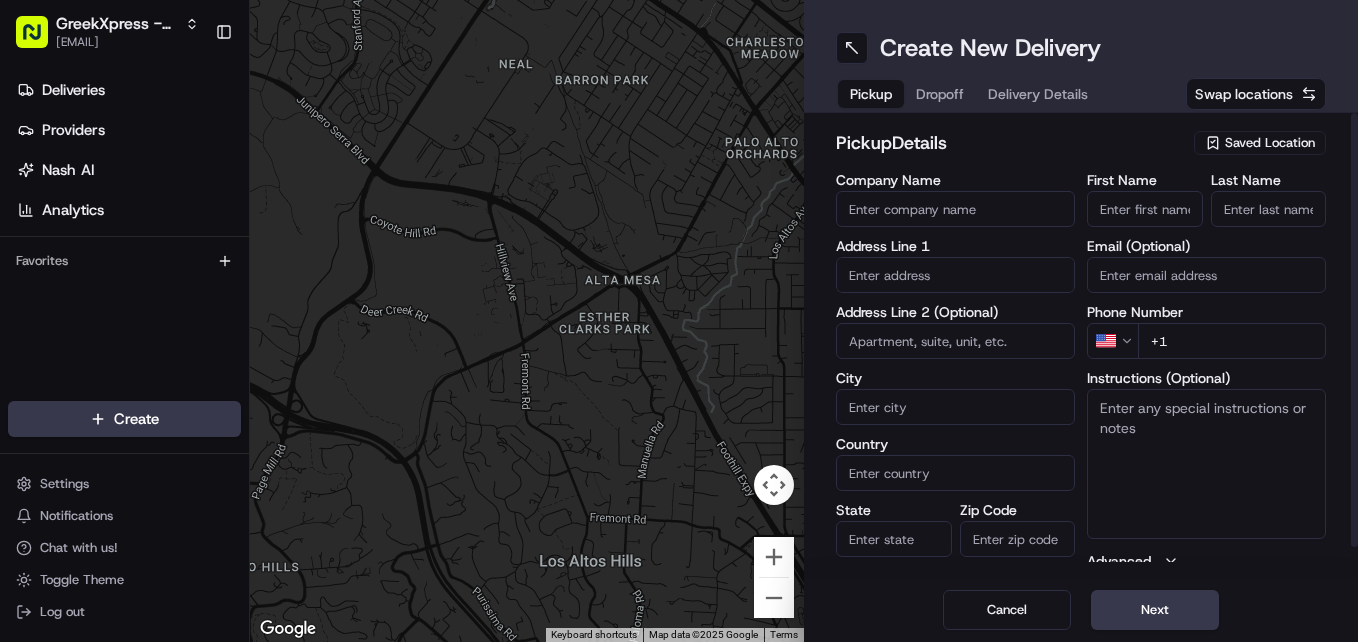 click on "Saved Location" at bounding box center (1270, 143) 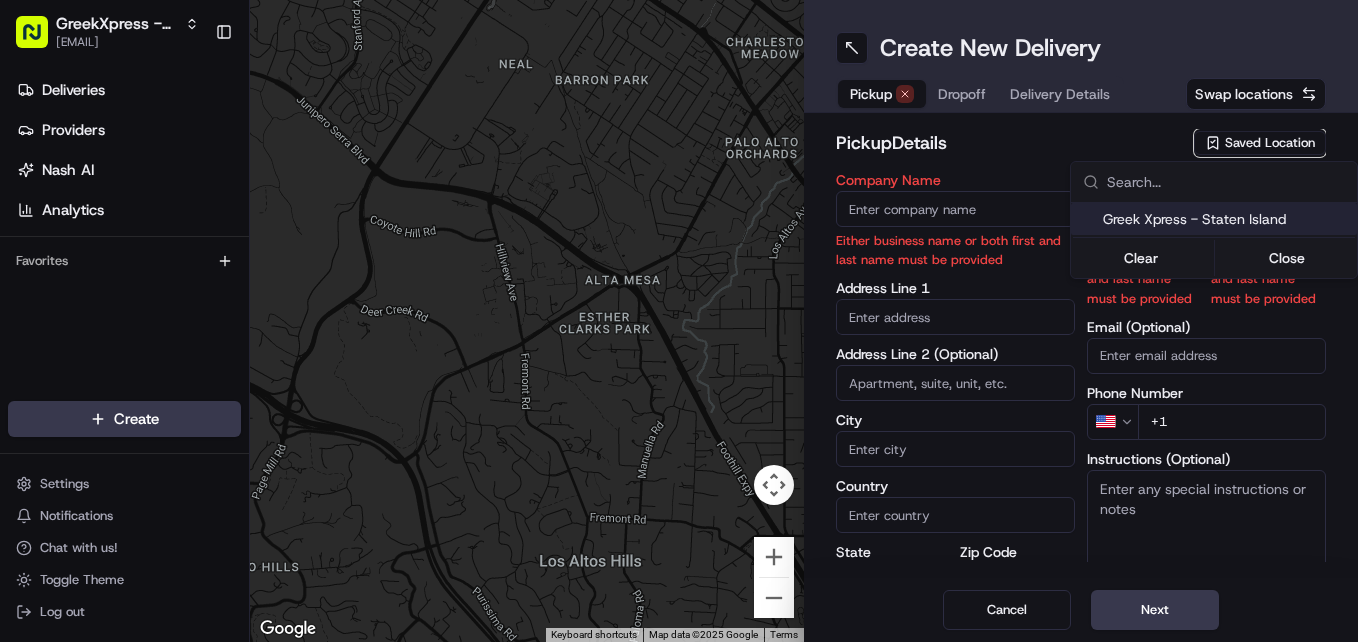 click on "Greek Xpress - Staten Island" at bounding box center [1226, 219] 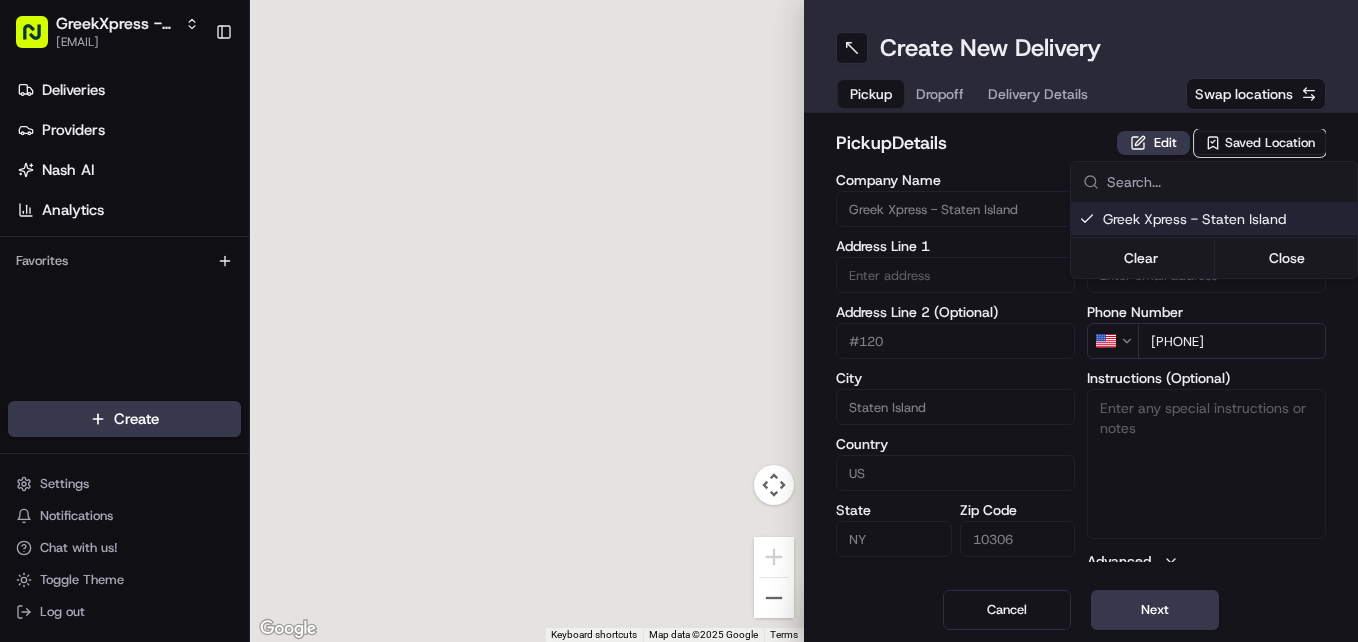 type on "Greek Xpress - Staten Island" 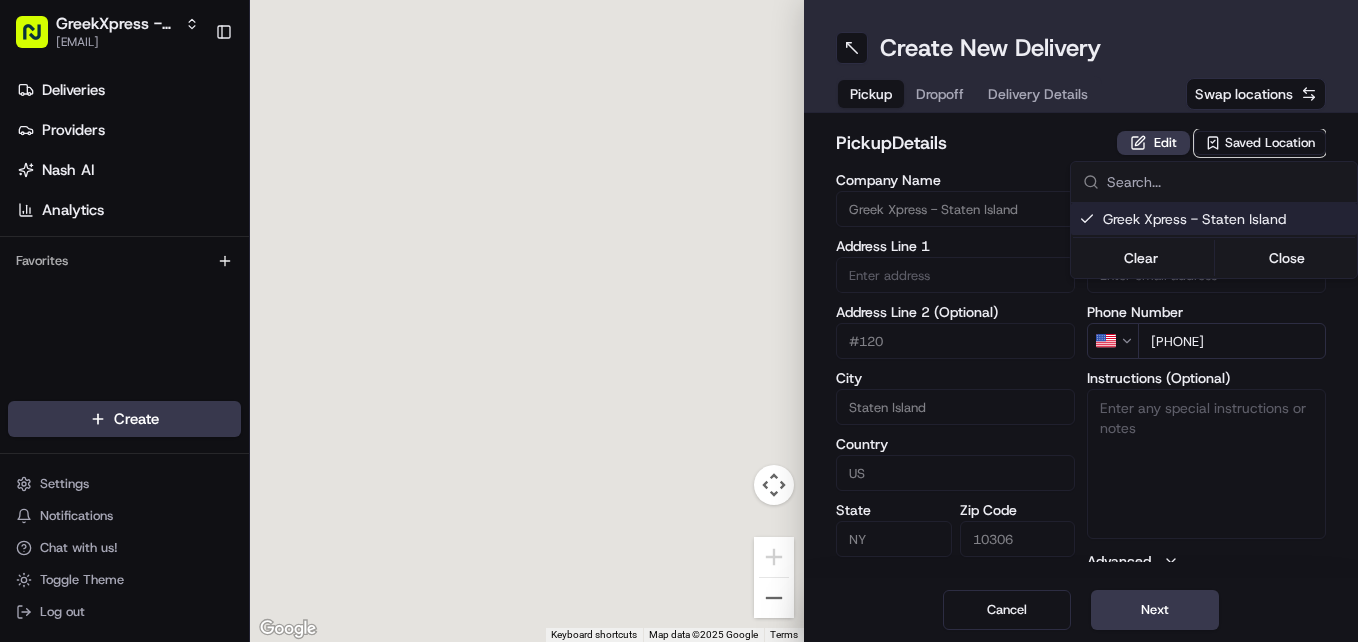 type on "[NUMBER] [STREET]" 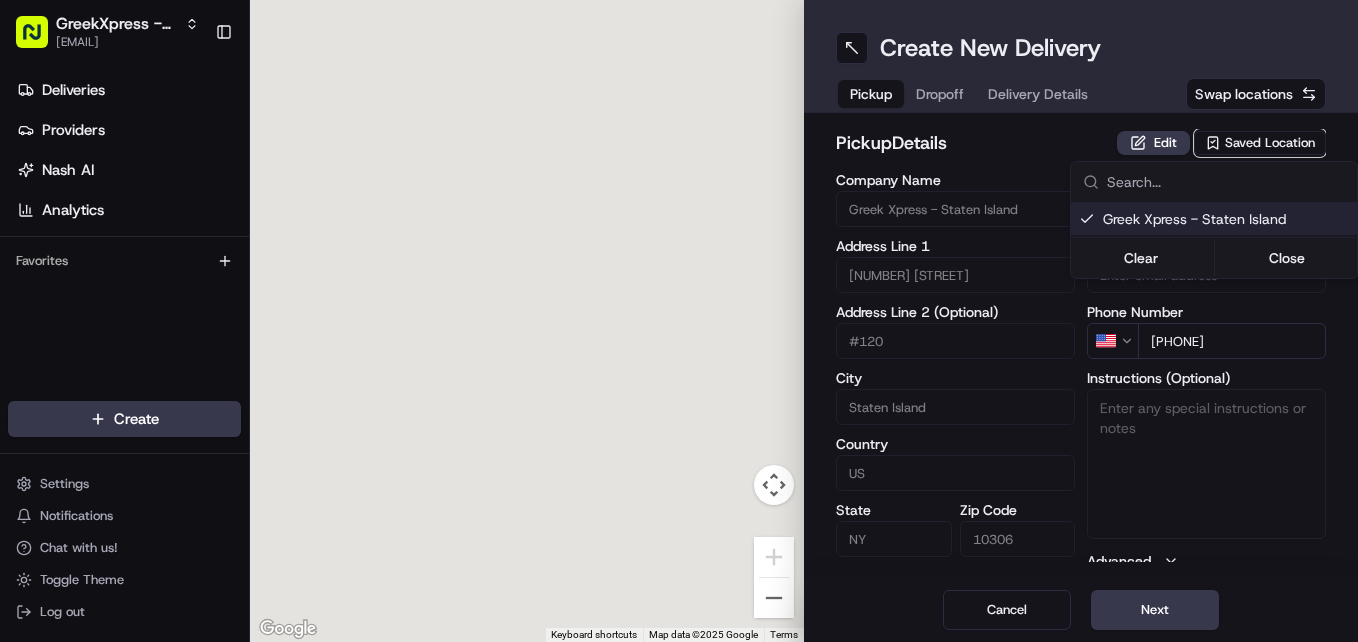 type on "#120" 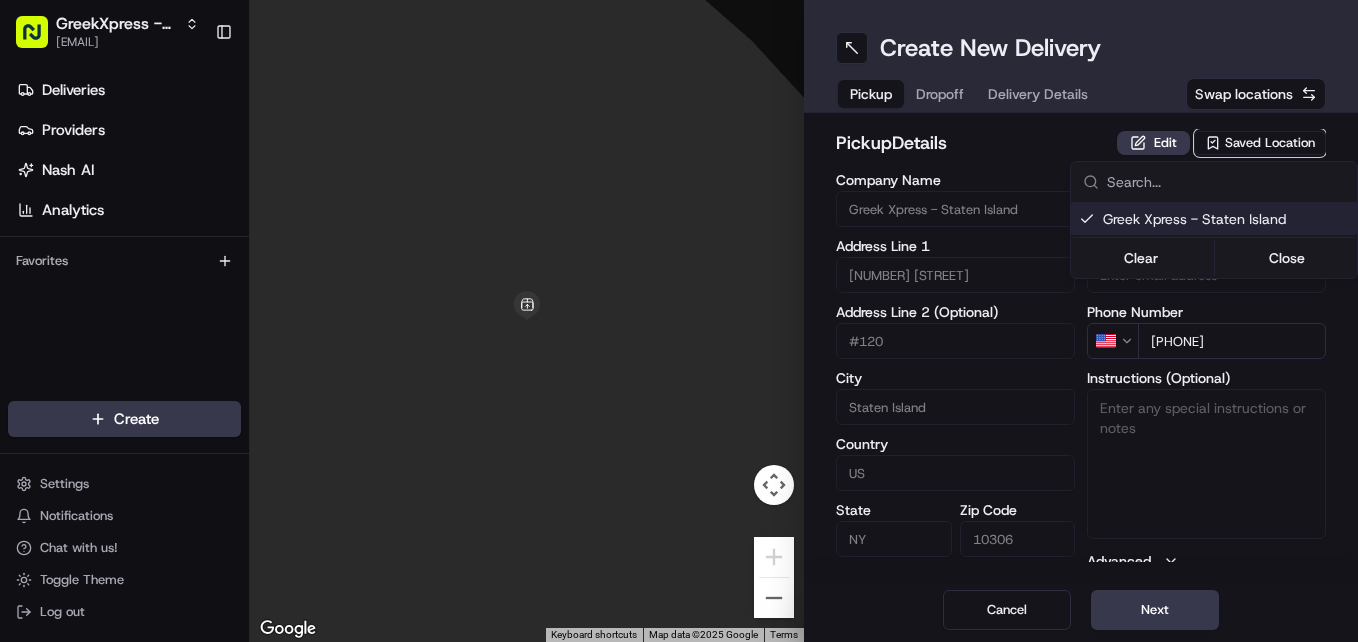click on "[COMPANY] - [CITY] [EMAIL] Toggle Sidebar Deliveries Providers Nash AI Analytics Favorites Main Menu Members & Organization Organization Users Roles Preferences Customization Tracking Orchestration Automations Dispatch Strategy Locations Pickup Locations Dropoff Locations Billing Billing Refund Requests Integrations Notification Triggers Webhooks API Keys Request Logs Create Settings Notifications Chat with us! Toggle Theme Log out To navigate the map with touch gestures double-tap and hold your finger on the map, then drag the map. ← Move left → Move right ↑ Move up ↓ Move down + Zoom in - Zoom out Home Jump left by 75% End Jump right by 75% Page Up Jump up by 75% Page Down Jump down by 75% Keyboard shortcuts Map Data Map data ©2025 Google Map data ©2025 Google 2 m Click to toggle between metric and imperial units Terms Report a map error Create New Delivery Pickup Dropoff Delivery Details Swap locations pickup Details Edit Saved Location Company Name #120" at bounding box center (679, 321) 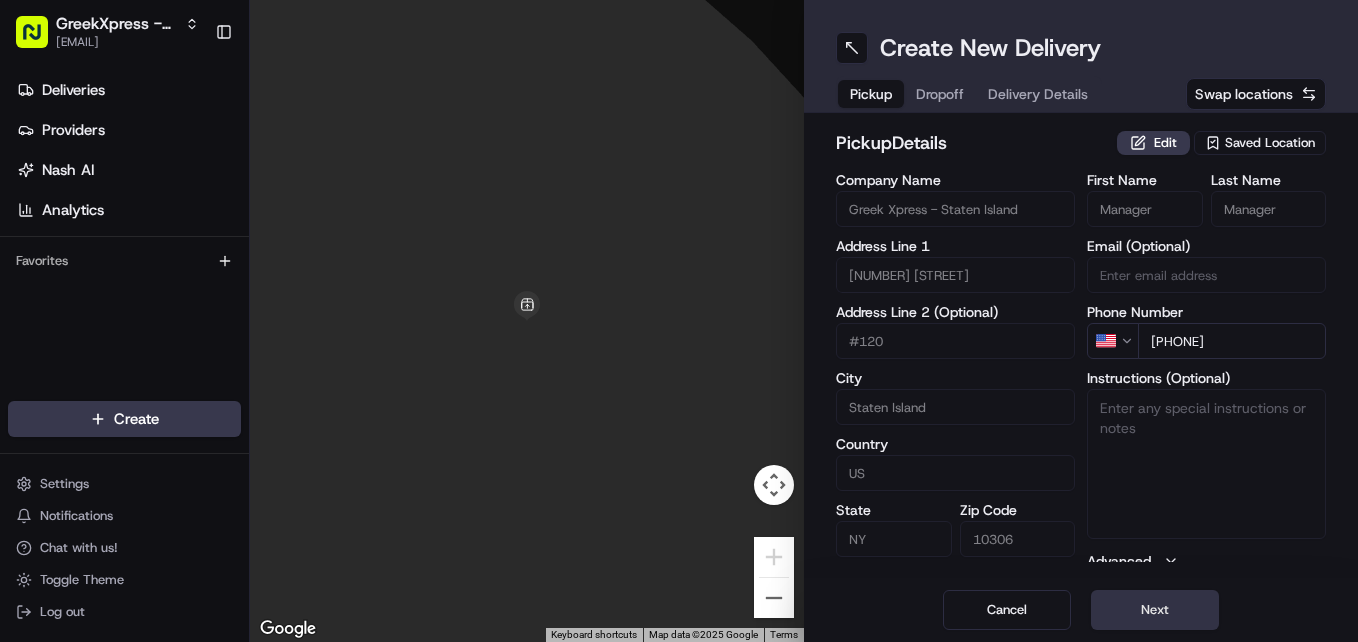 click on "Next" at bounding box center (1155, 610) 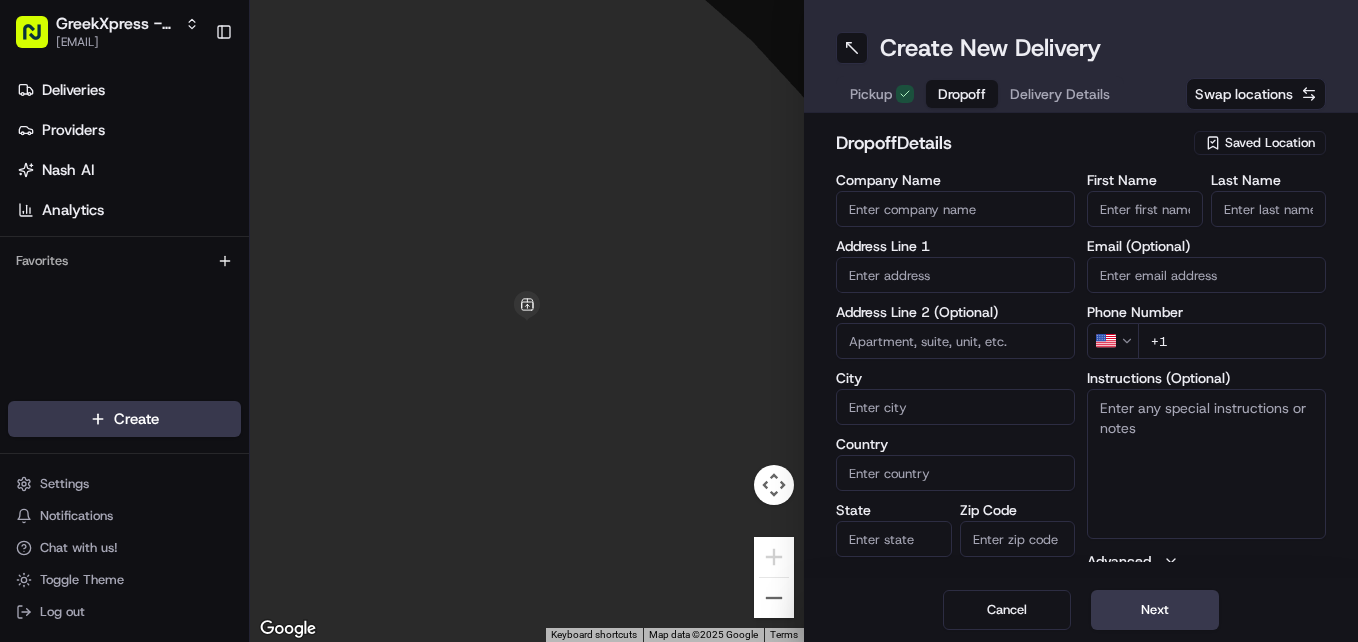 click on "First Name" at bounding box center (1145, 209) 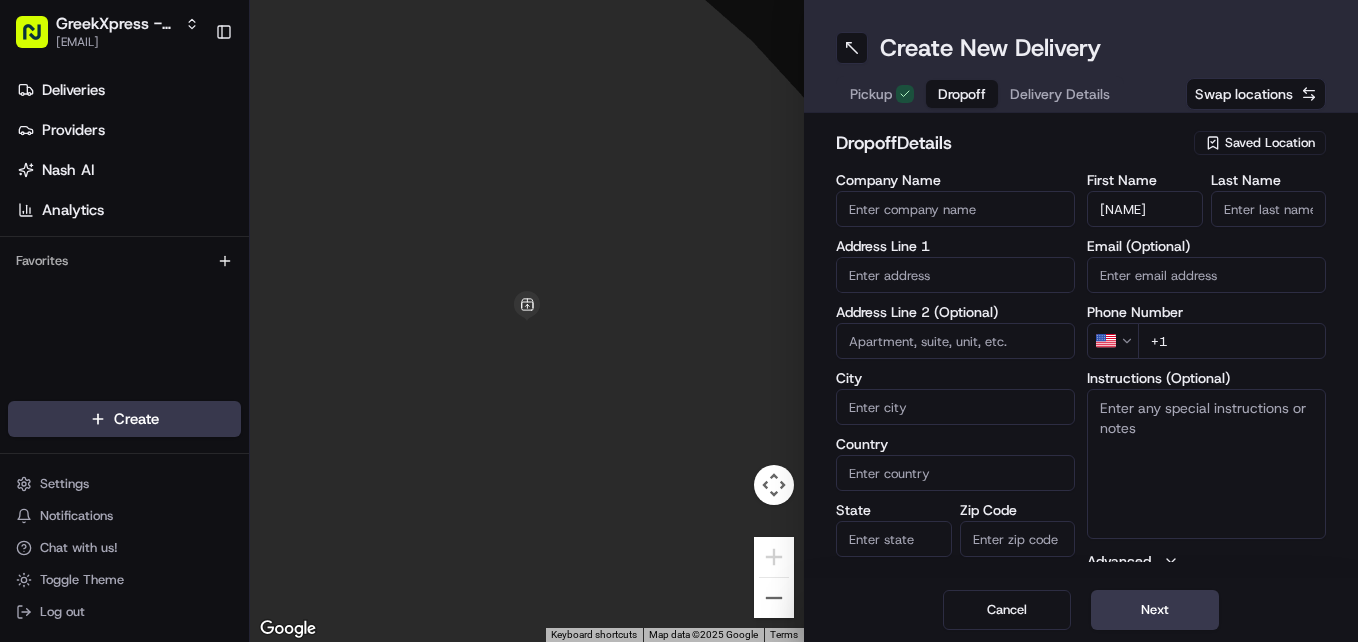 type on "[NAME]" 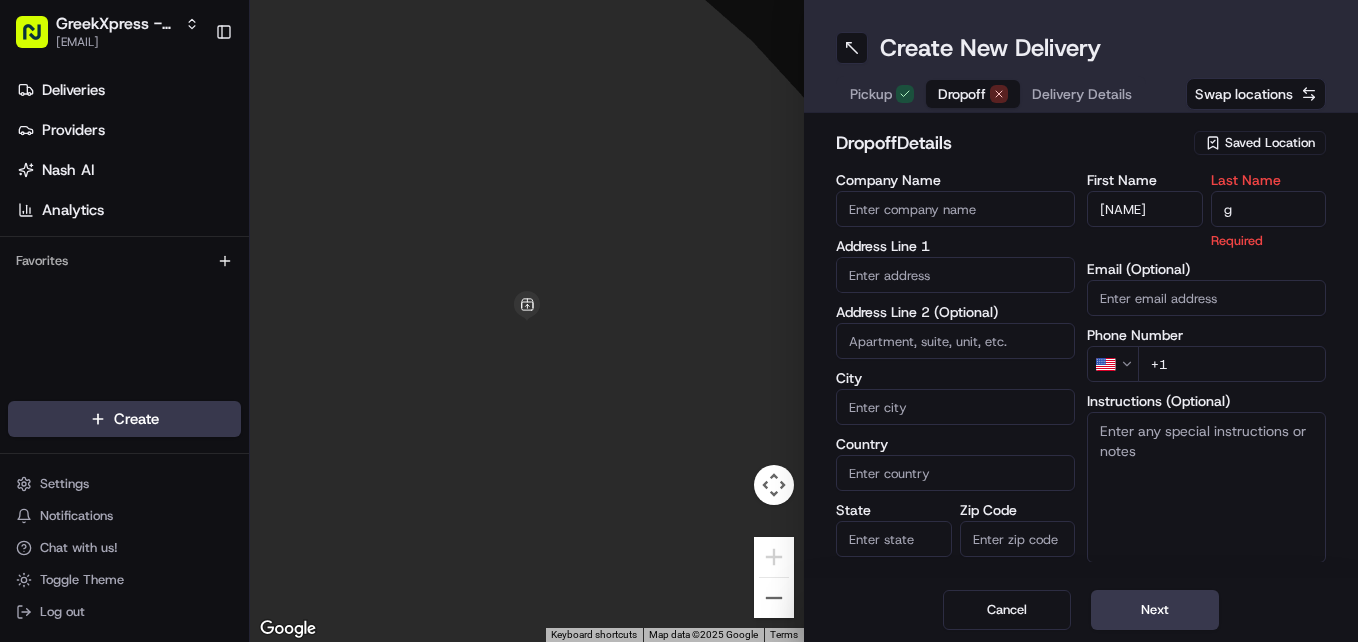 type on "g" 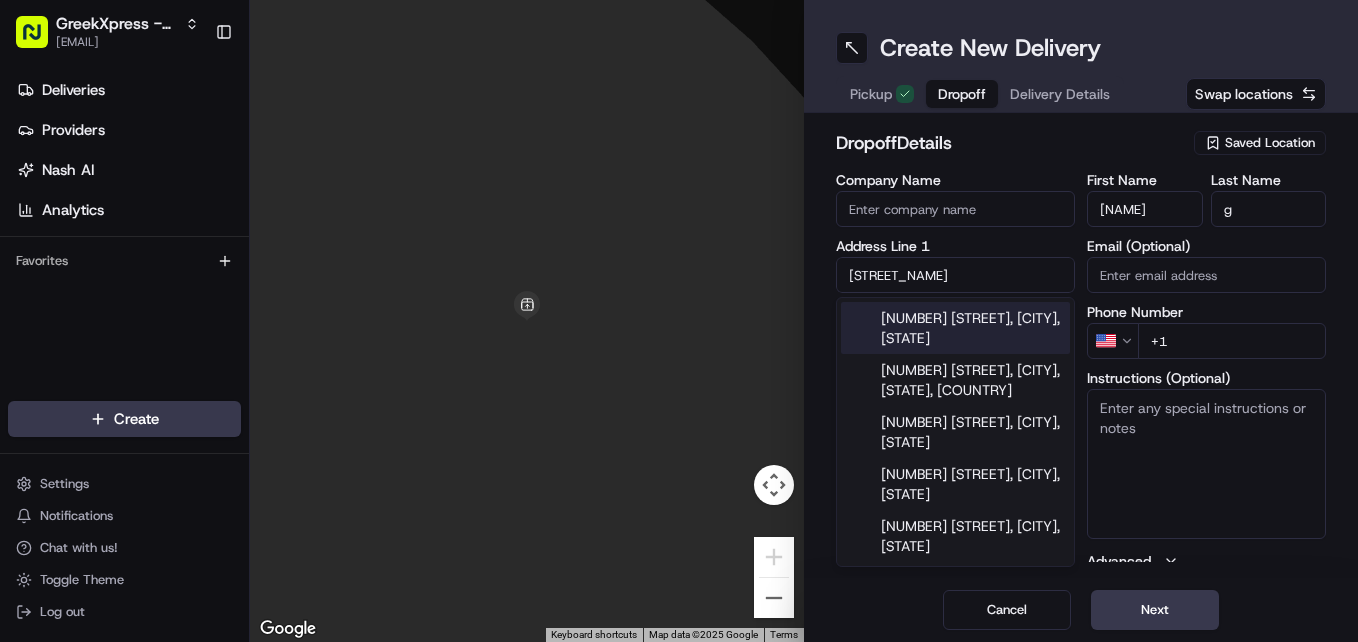 click on "[NUMBER] [STREET], [CITY], [STATE]" at bounding box center (955, 328) 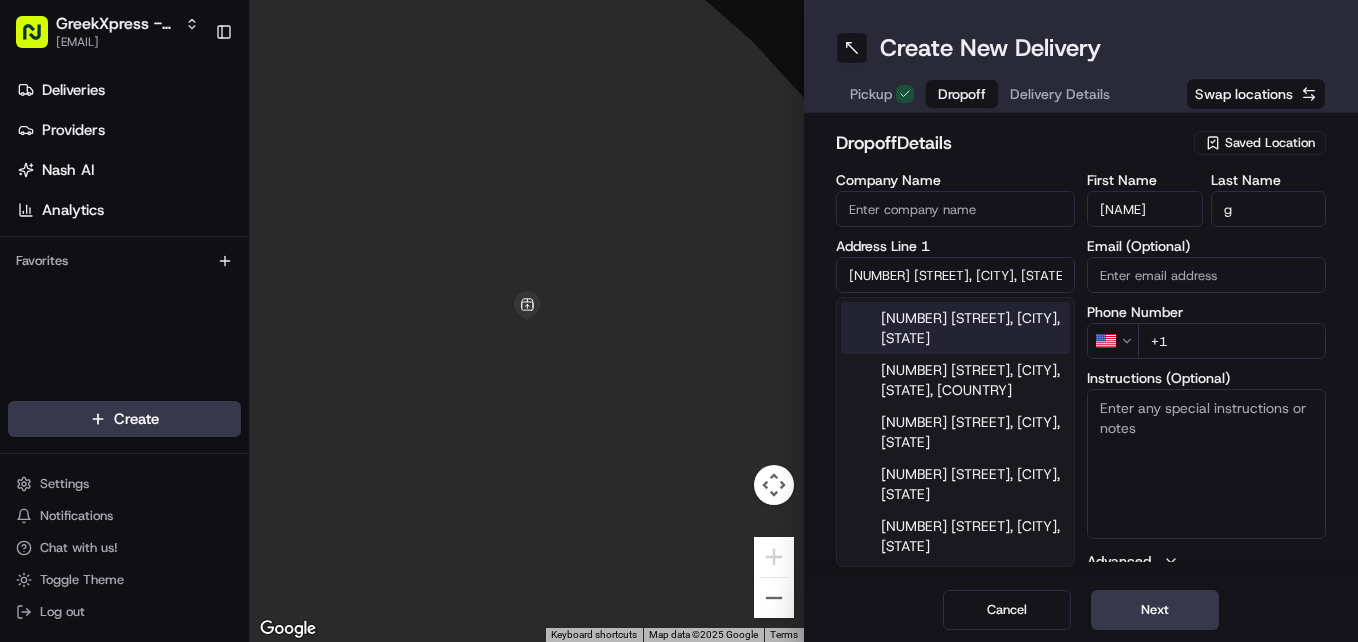 type on "[NUMBER] [STREET], [CITY], [STATE] [POSTAL_CODE], [COUNTRY]" 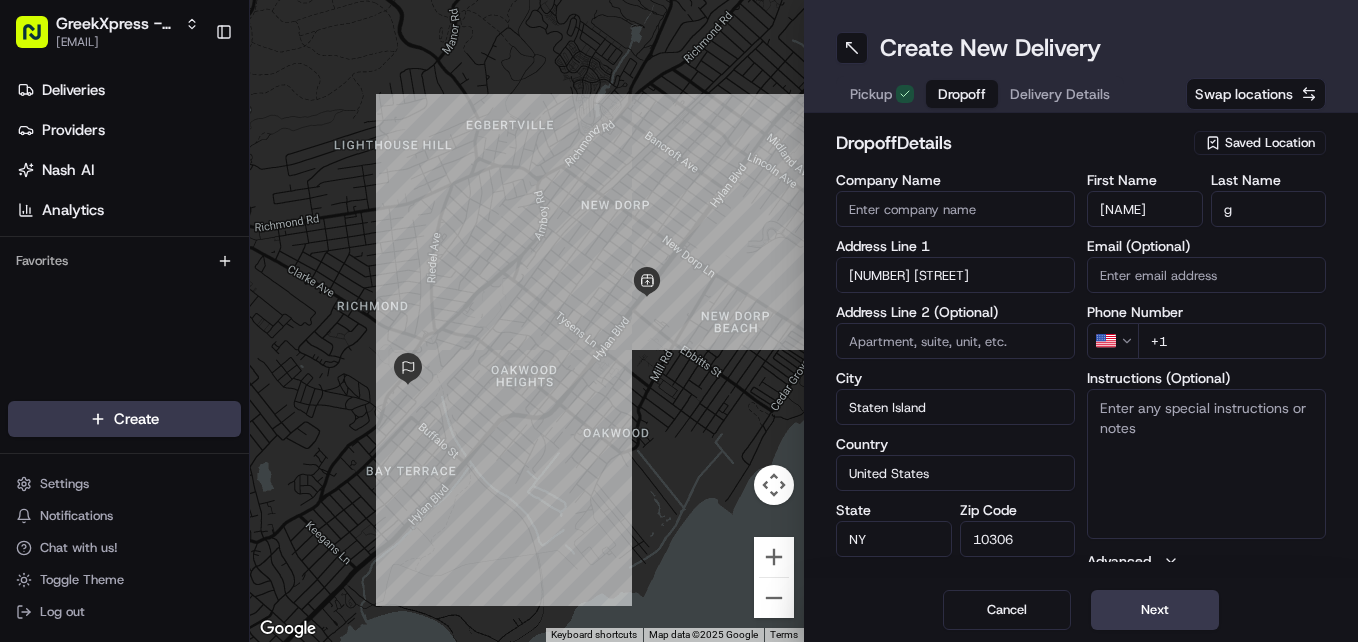 click on "+1" at bounding box center (1232, 341) 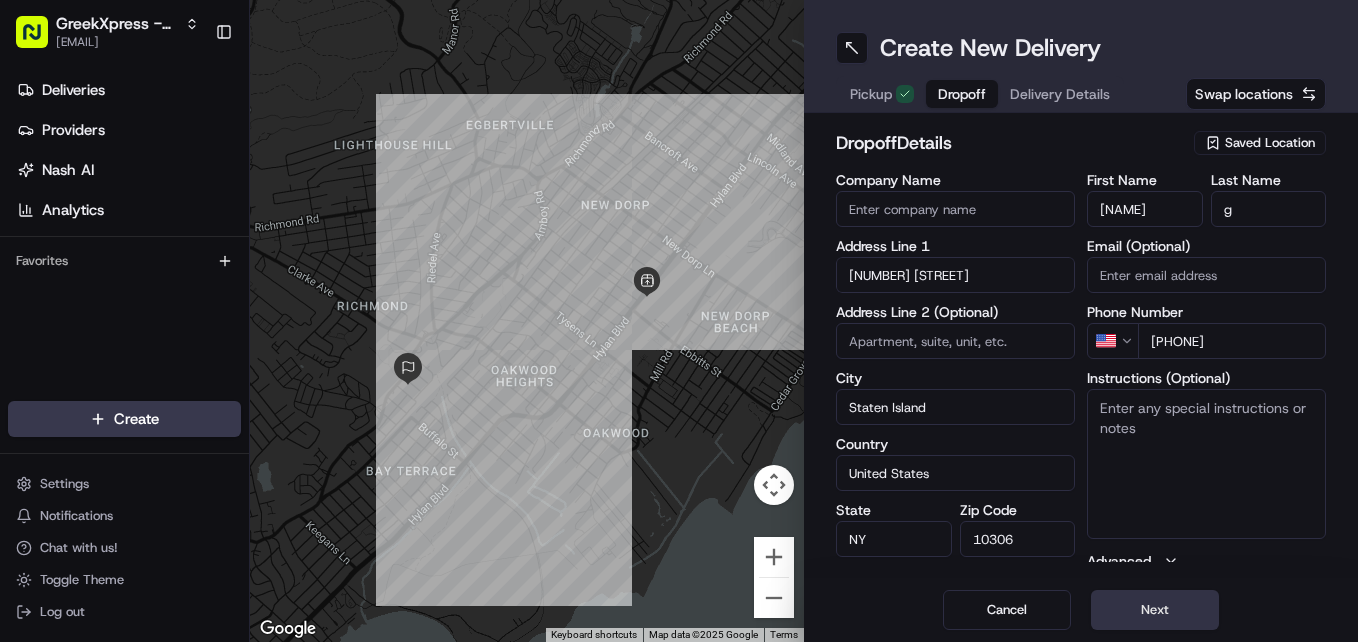 click on "Next" at bounding box center [1155, 610] 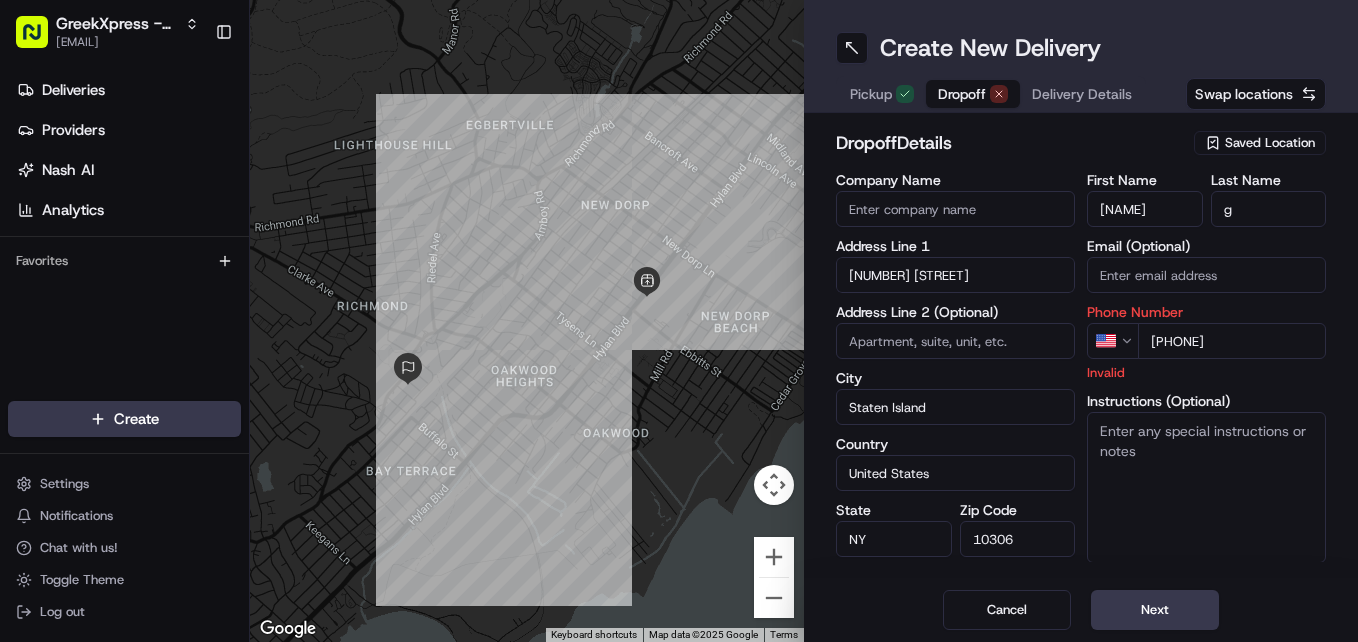 click on "[PHONE]" at bounding box center [1232, 341] 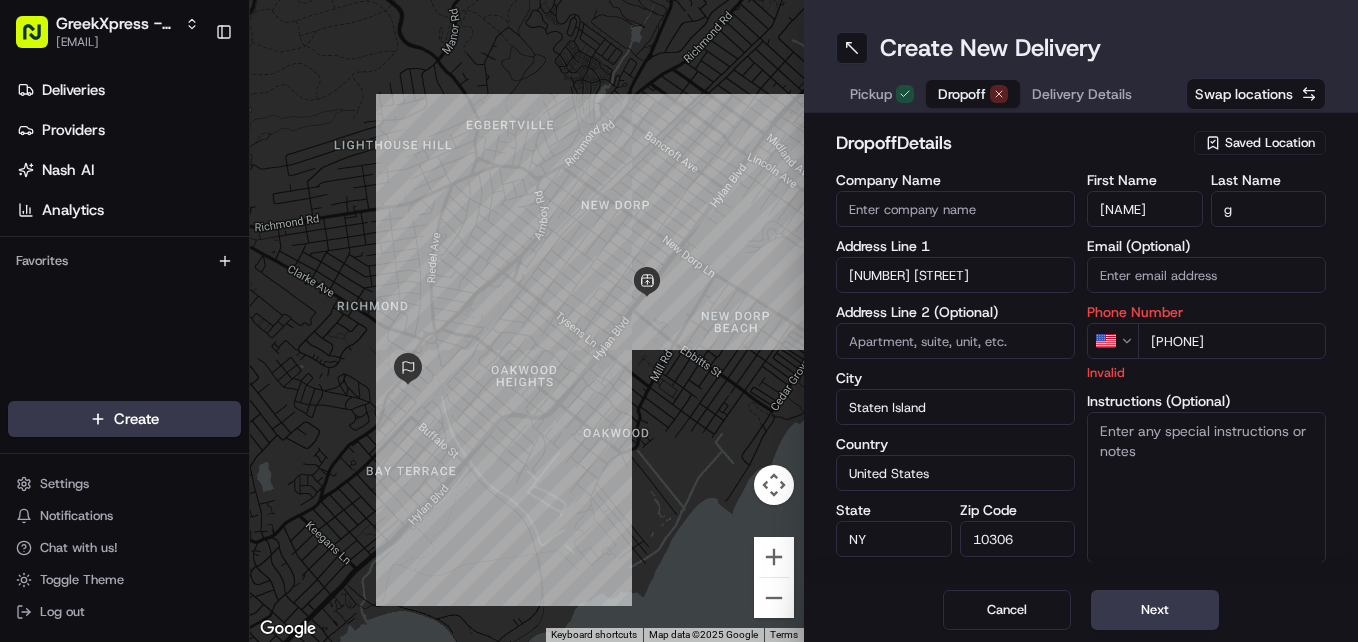 type on "[PHONE]" 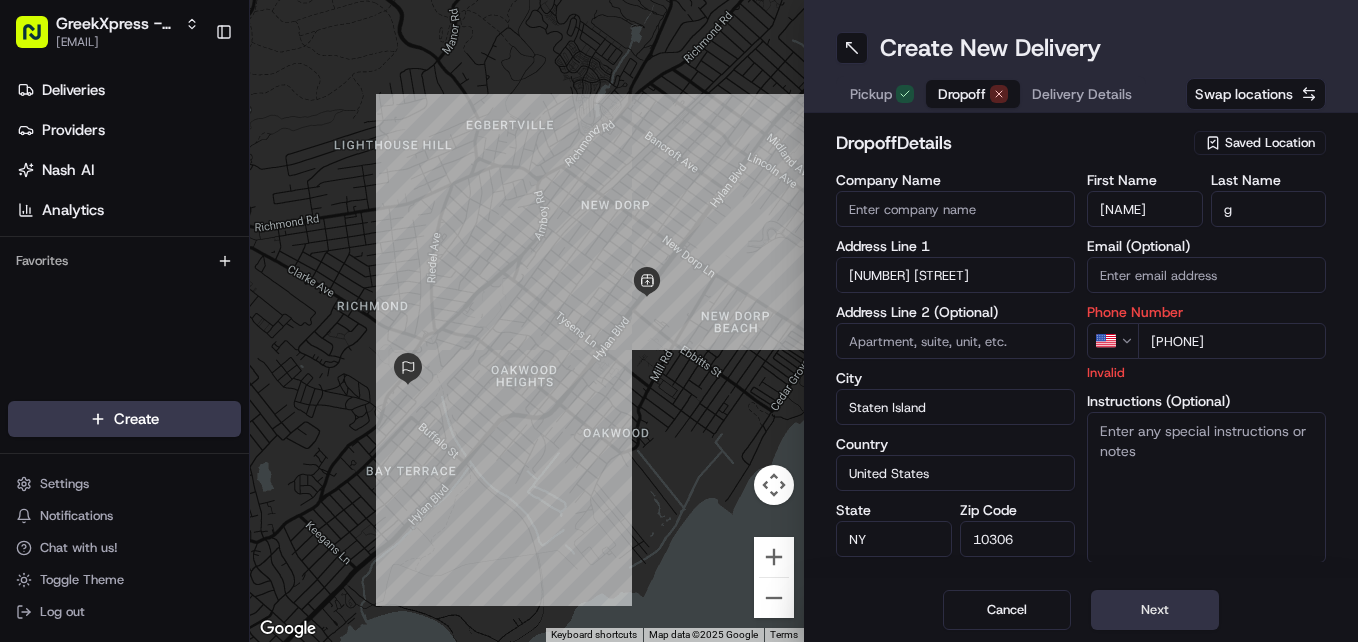 click on "Next" at bounding box center (1155, 610) 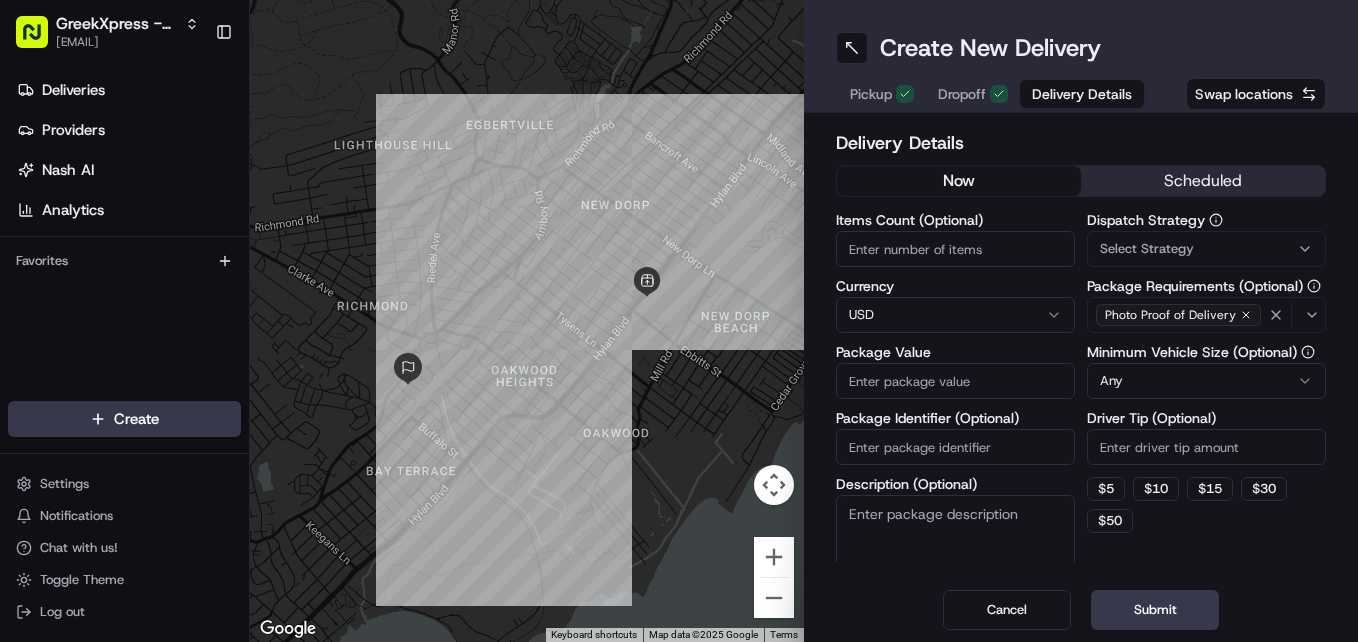 click on "Package Value" at bounding box center [955, 381] 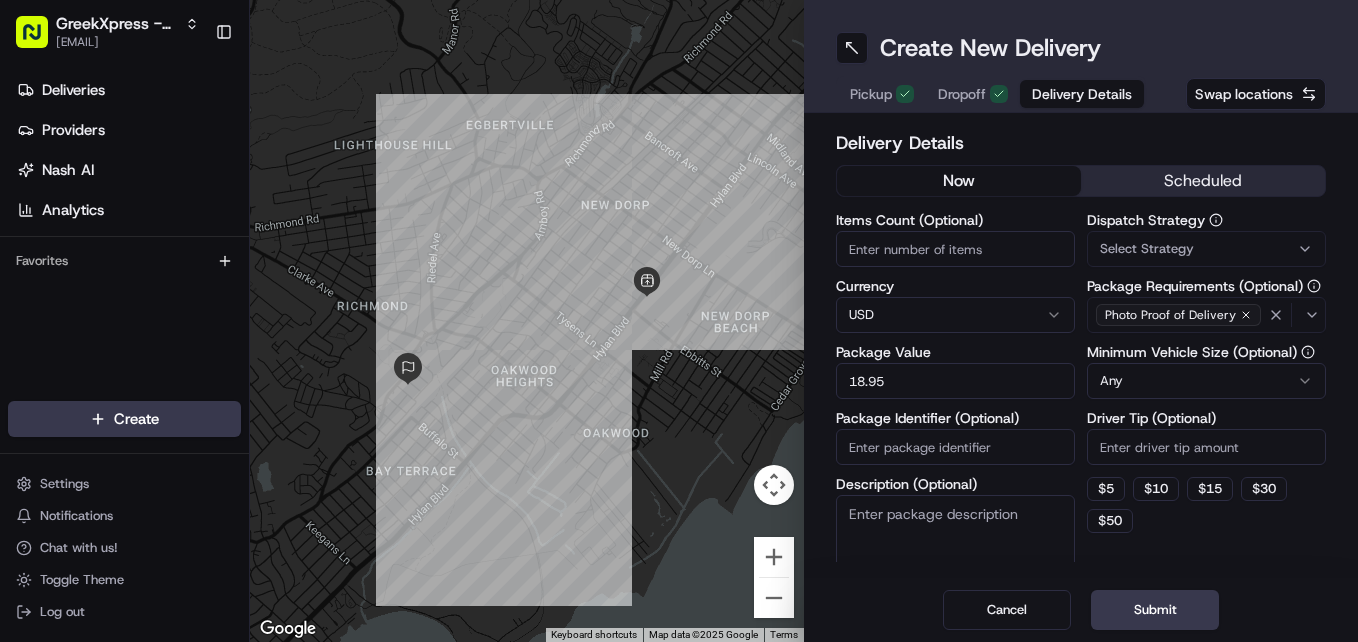 type on "18.95" 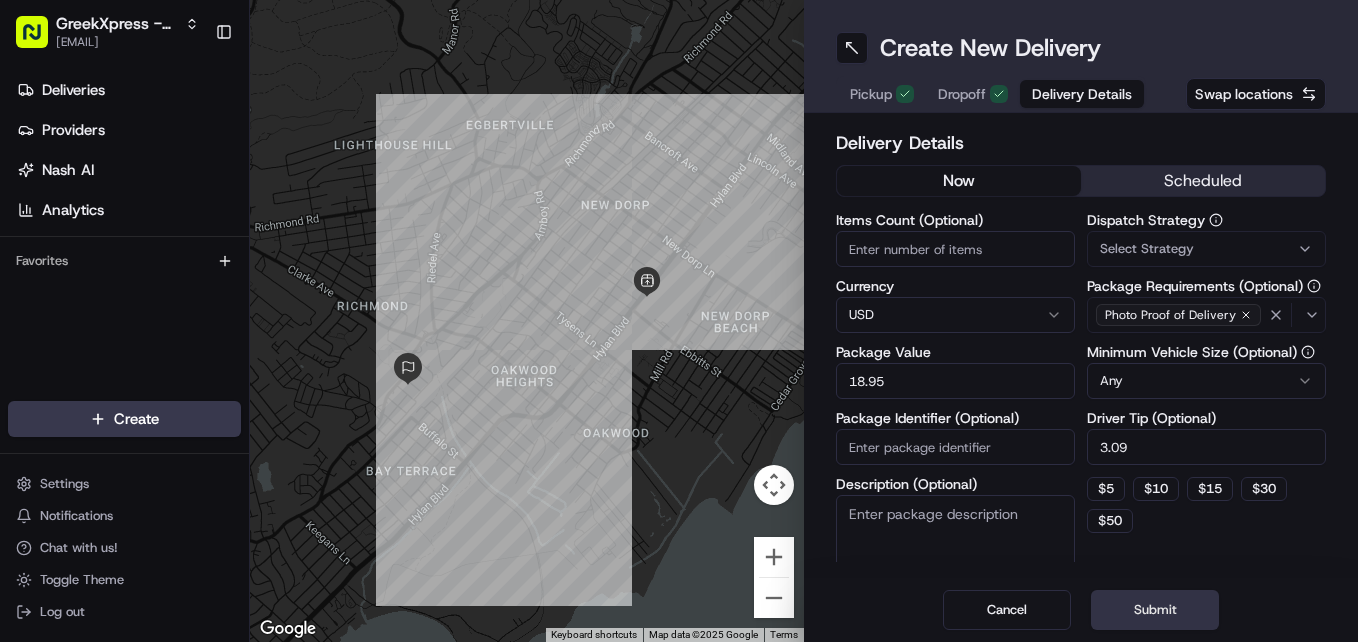 type on "3.09" 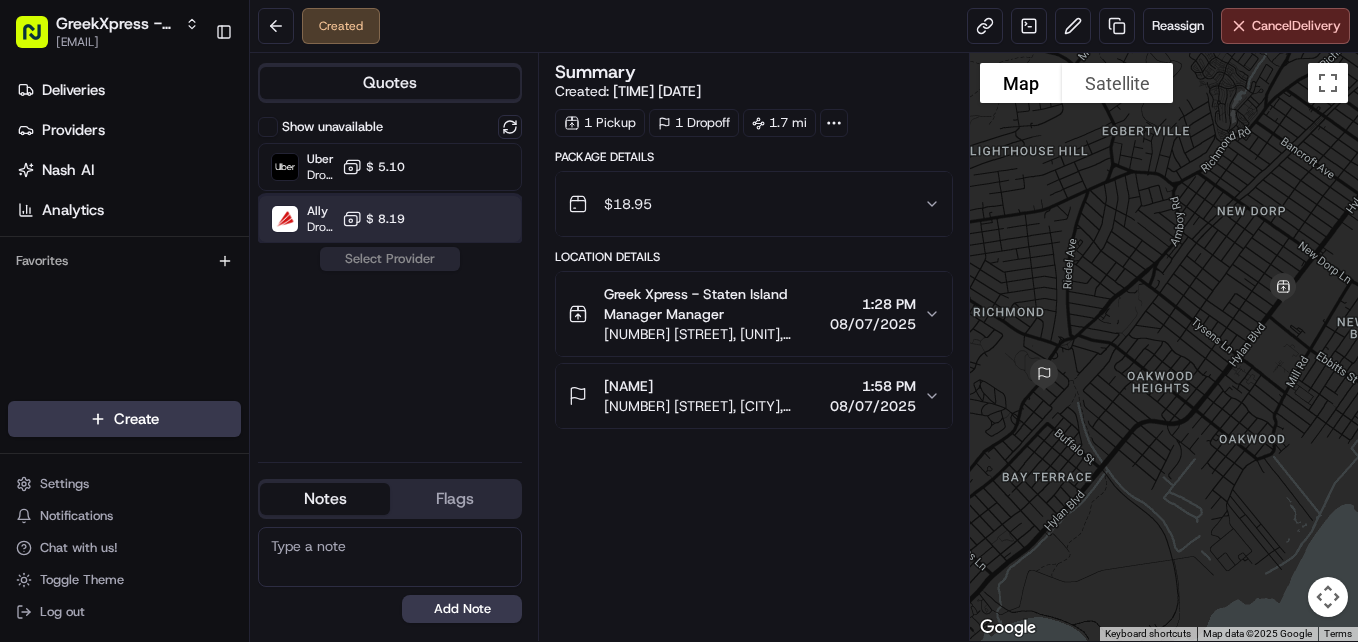 click on "[NAME] Dropoff ETA [ETA] [PRICE] [COMPANY] - [CITY]" at bounding box center (390, 219) 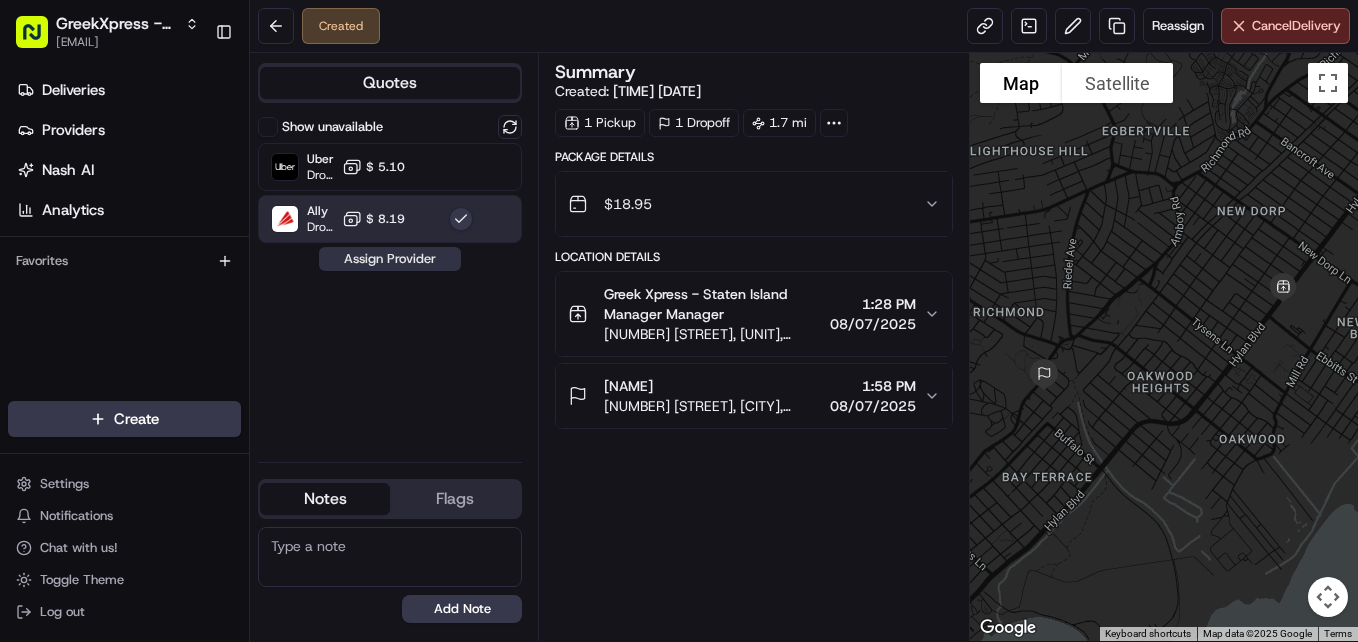 click on "Assign Provider" at bounding box center (390, 259) 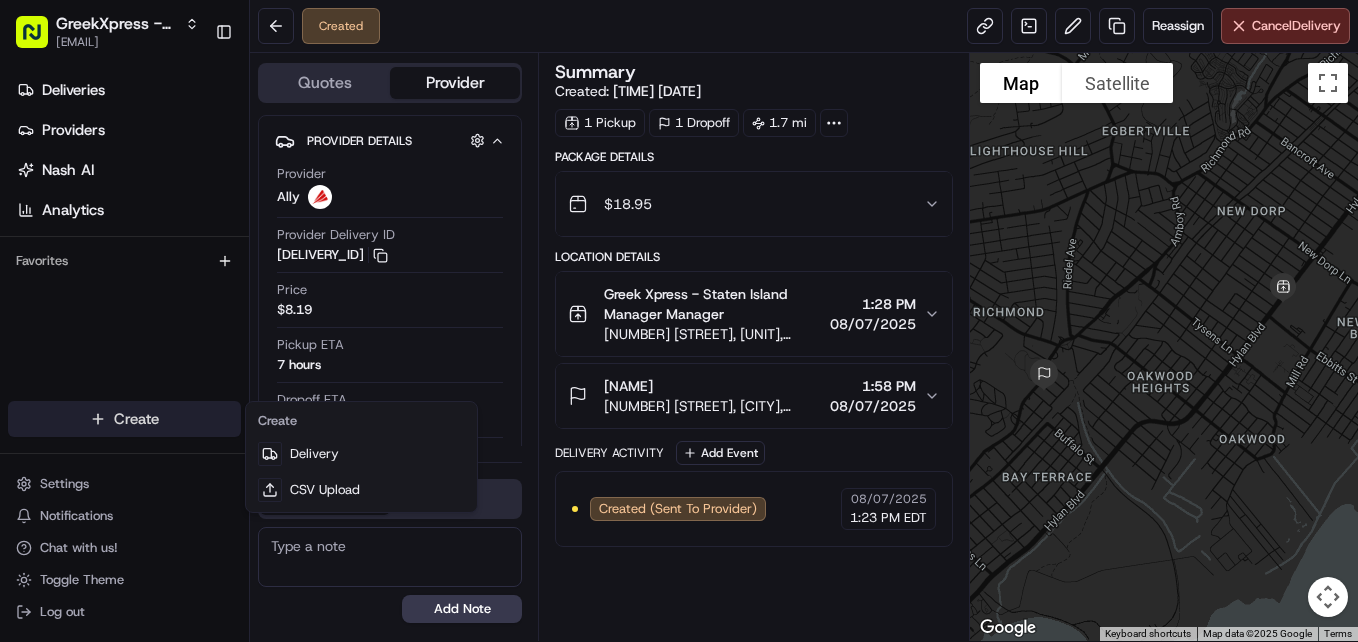 click on "[COMPANY] - [CITY] [EMAIL] Toggle Sidebar Deliveries Providers Nash AI Analytics Favorites Main Menu Members & Organization Organization Users Roles Preferences Customization Tracking Orchestration Automations Dispatch Strategy Locations Pickup Locations Dropoff Locations Billing Billing Refund Requests Integrations Notification Triggers Webhooks API Keys Request Logs Create Settings Notifications Chat with us! Toggle Theme Log out Created Reassign Cancel Delivery Quotes Provider Provider Details Hidden ( 1 ) Provider Ally Provider Delivery ID [DELIVERY_ID] Copy [DELIVERY_ID] Price [PRICE] Pickup ETA [ETA] Dropoff ETA [ETA] Customer Support Driver information is not available yet. Notes Flags [EMAIL] [EMAIL] Add Note [EMAIL] [EMAIL] Add Flag Summary Created: [TIME] [DATE] 1 Pickup 1 Dropoff [DISTANCE] Package Details [PRICE] Location Details [TIME] [DATE] [NAME] [TIME] [NAME]" at bounding box center [679, 321] 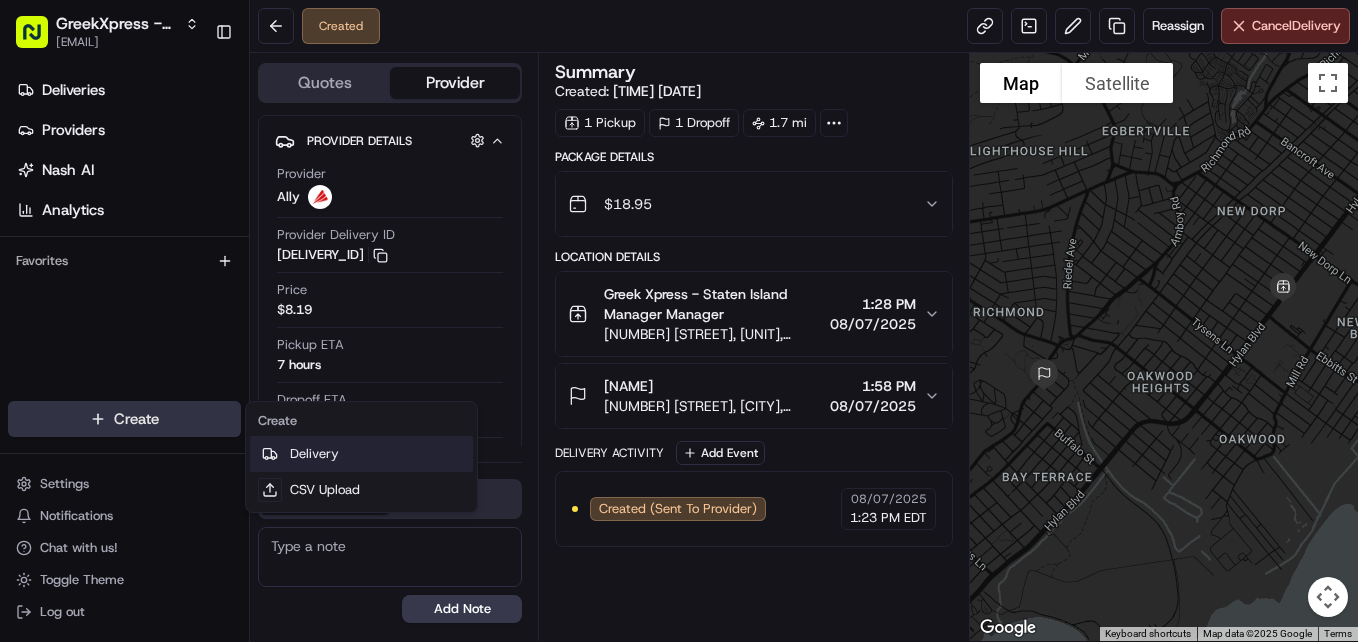 click on "Delivery" at bounding box center [361, 454] 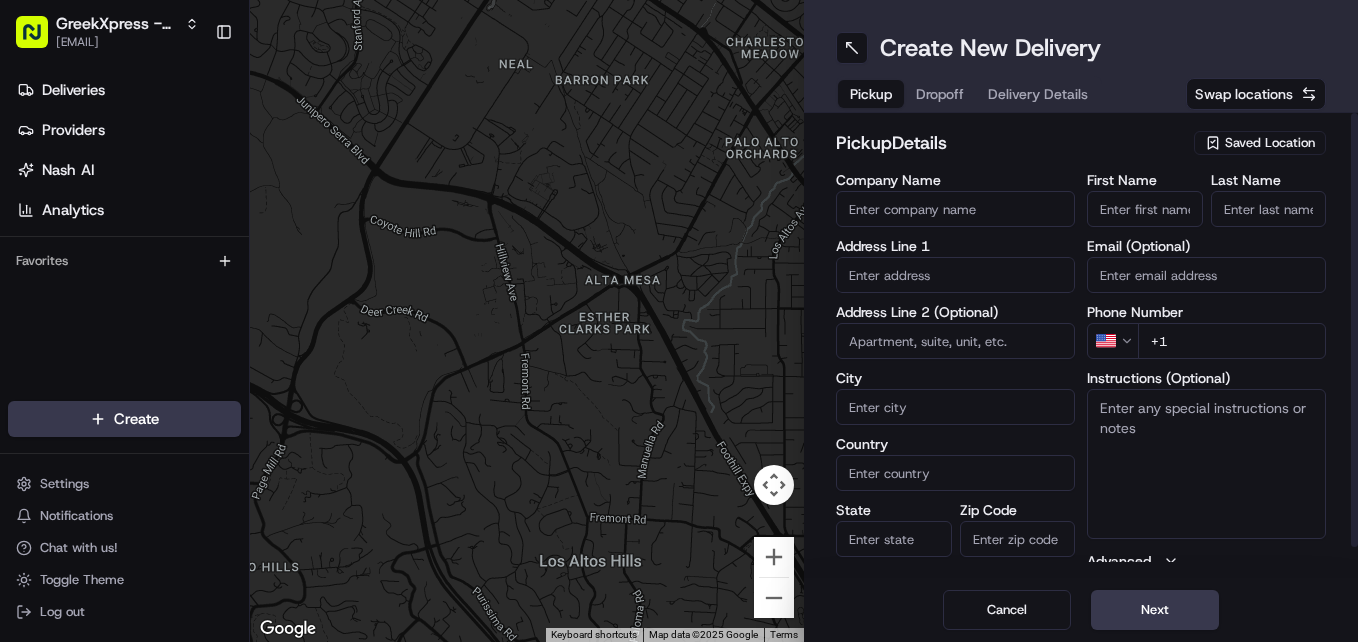 click on "Saved Location" at bounding box center [1270, 143] 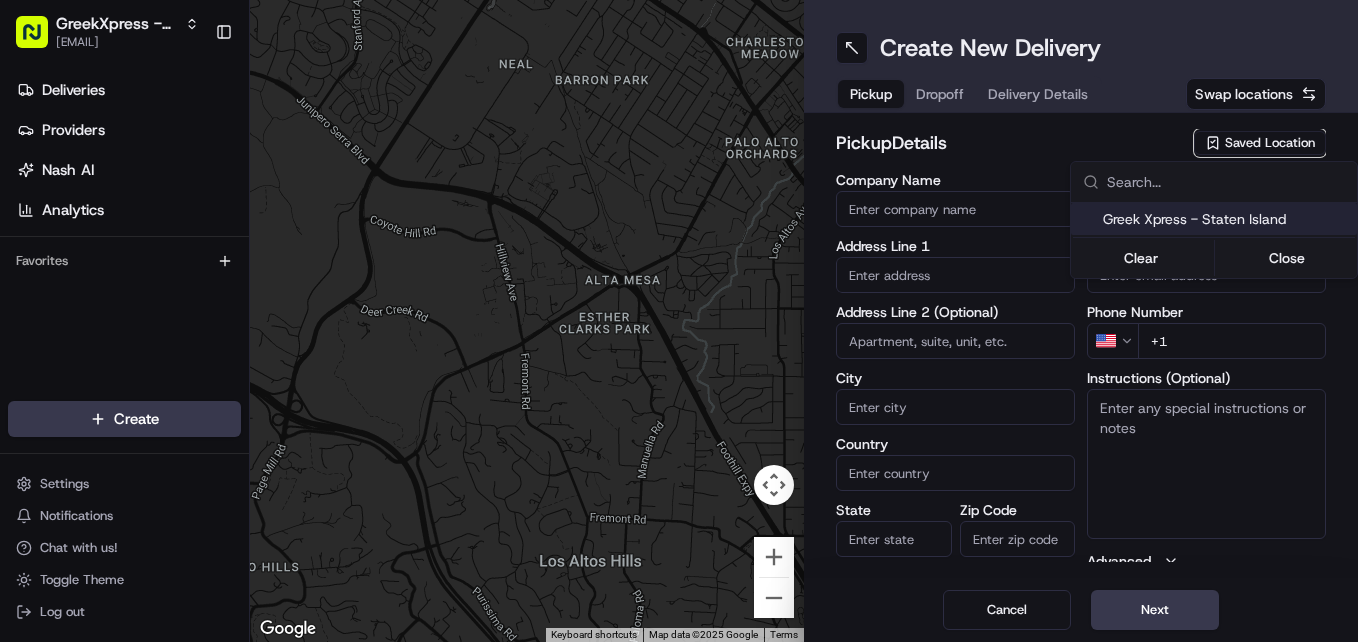 click on "Greek Xpress - Staten Island" at bounding box center [1226, 219] 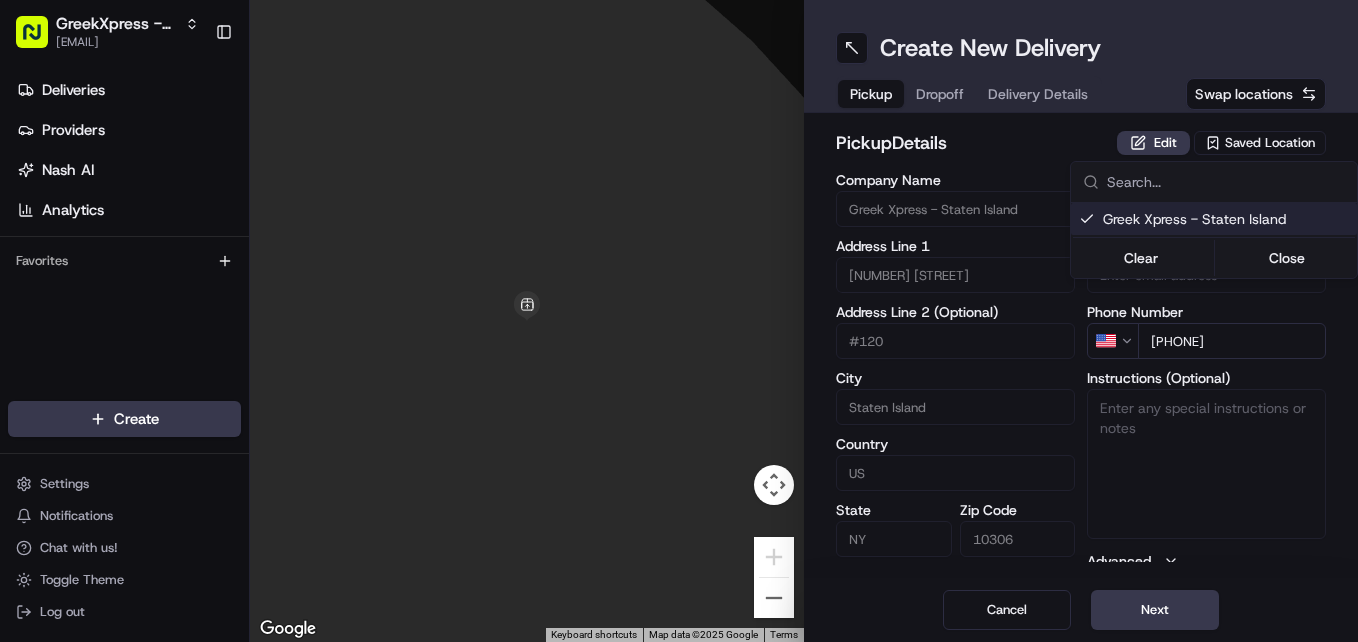 click on "[COMPANY] - [CITY] [EMAIL] Toggle Sidebar Deliveries Providers Nash AI Analytics Favorites Main Menu Members & Organization Organization Users Roles Preferences Customization Tracking Orchestration Automations Dispatch Strategy Locations Pickup Locations Dropoff Locations Billing Billing Refund Requests Integrations Notification Triggers Webhooks API Keys Request Logs Create Settings Notifications Chat with us! Toggle Theme Log out To navigate the map with touch gestures double-tap and hold your finger on the map, then drag the map. ← Move left → Move right ↑ Move up ↓ Move down + Zoom in - Zoom out Home Jump left by 75% End Jump right by 75% Page Up Jump up by 75% Page Down Jump down by 75% Keyboard shortcuts Map Data Map data ©2025 Google Map data ©2025 Google 2 m Click to toggle between metric and imperial units Terms Report a map error Create New Delivery Pickup Dropoff Delivery Details Swap locations pickup Details Edit Saved Location Company Name #120" at bounding box center (679, 321) 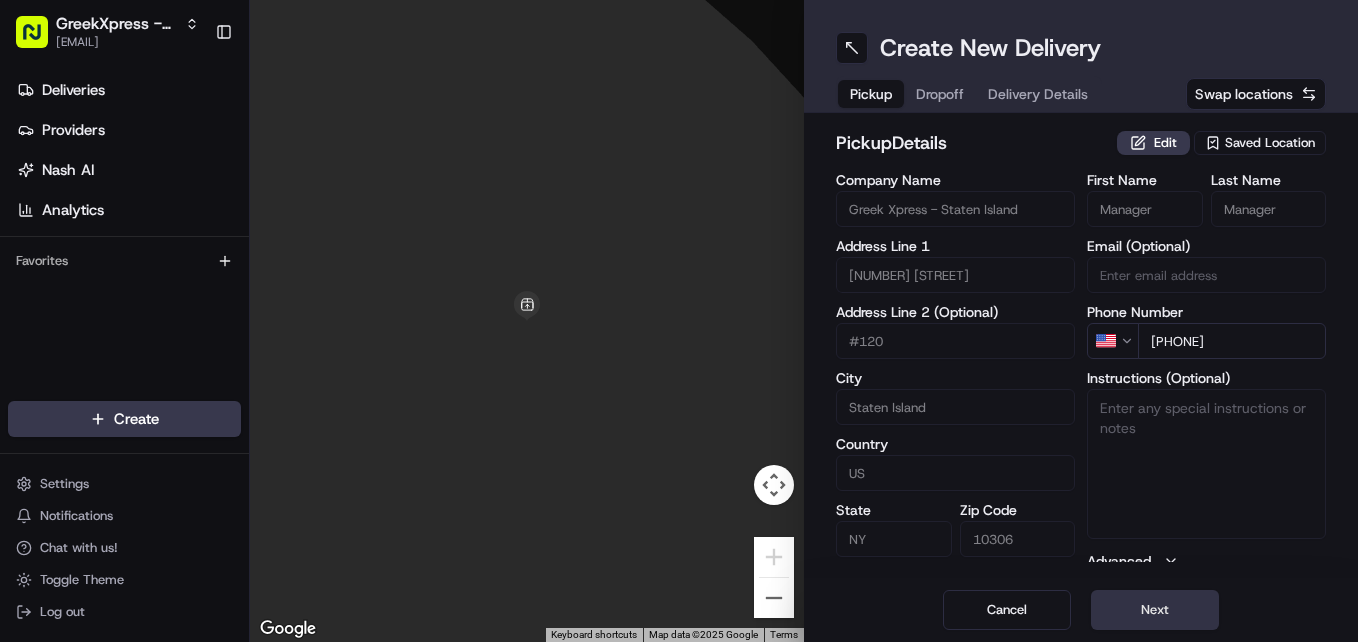 click on "Next" at bounding box center (1155, 610) 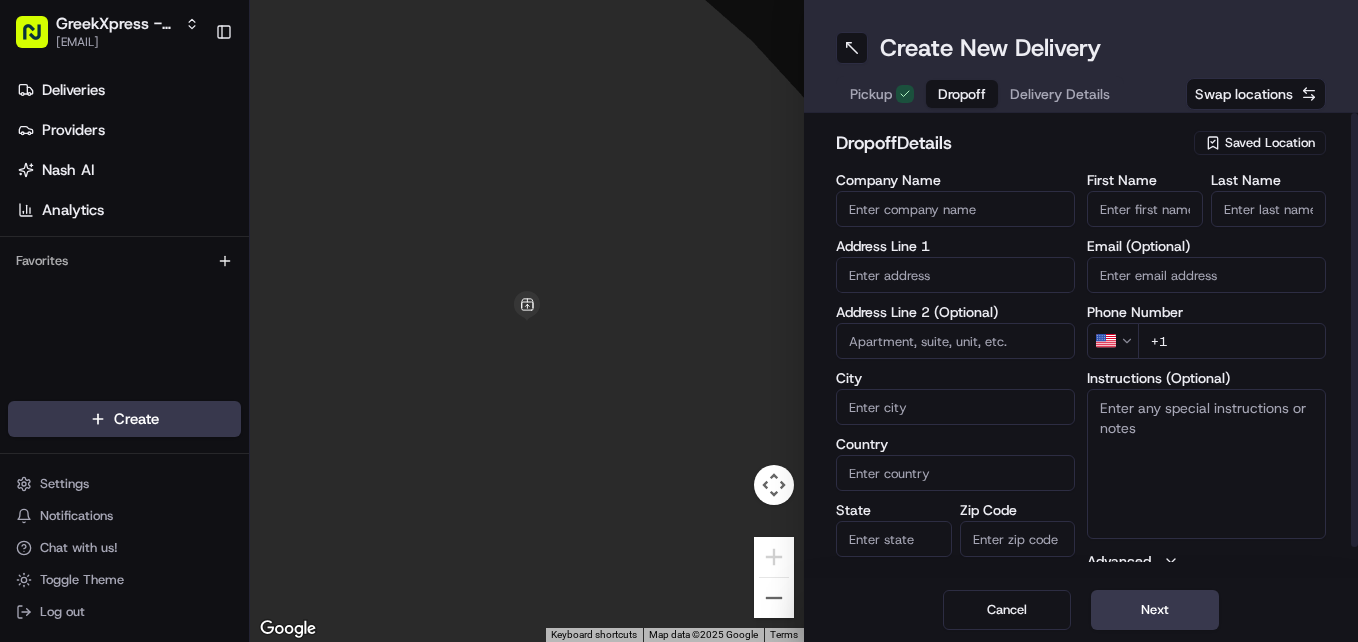 click on "+1" at bounding box center [1232, 341] 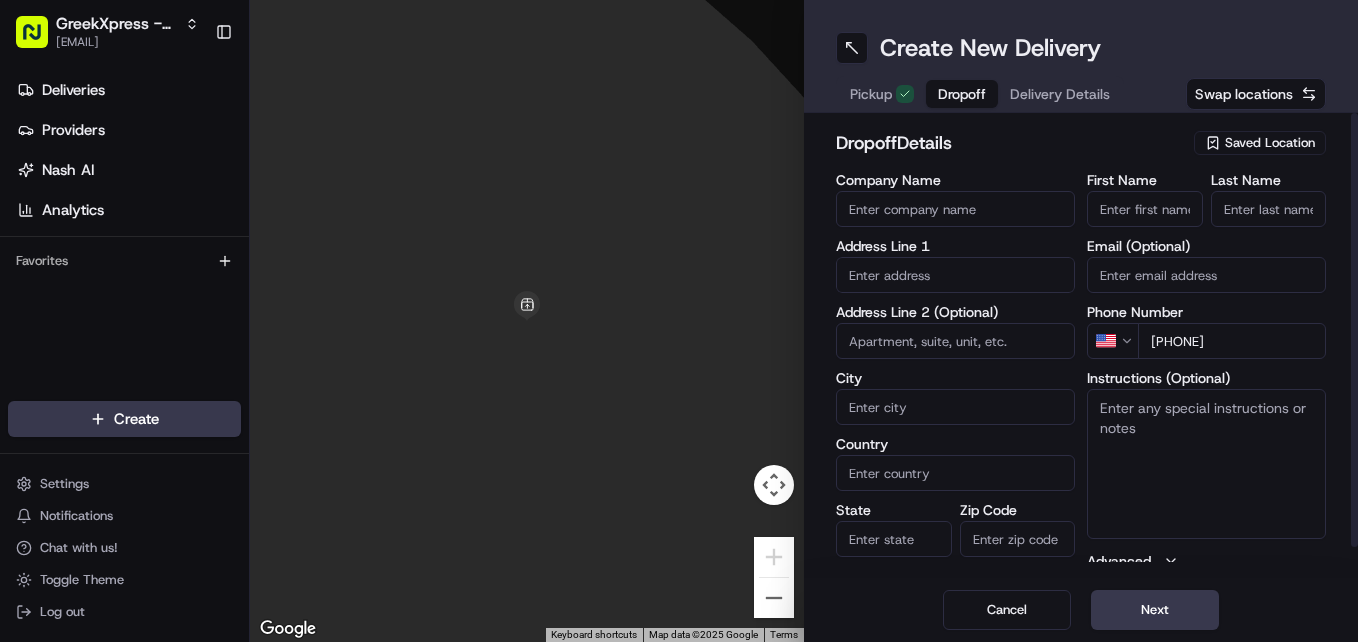 type on "[PHONE]" 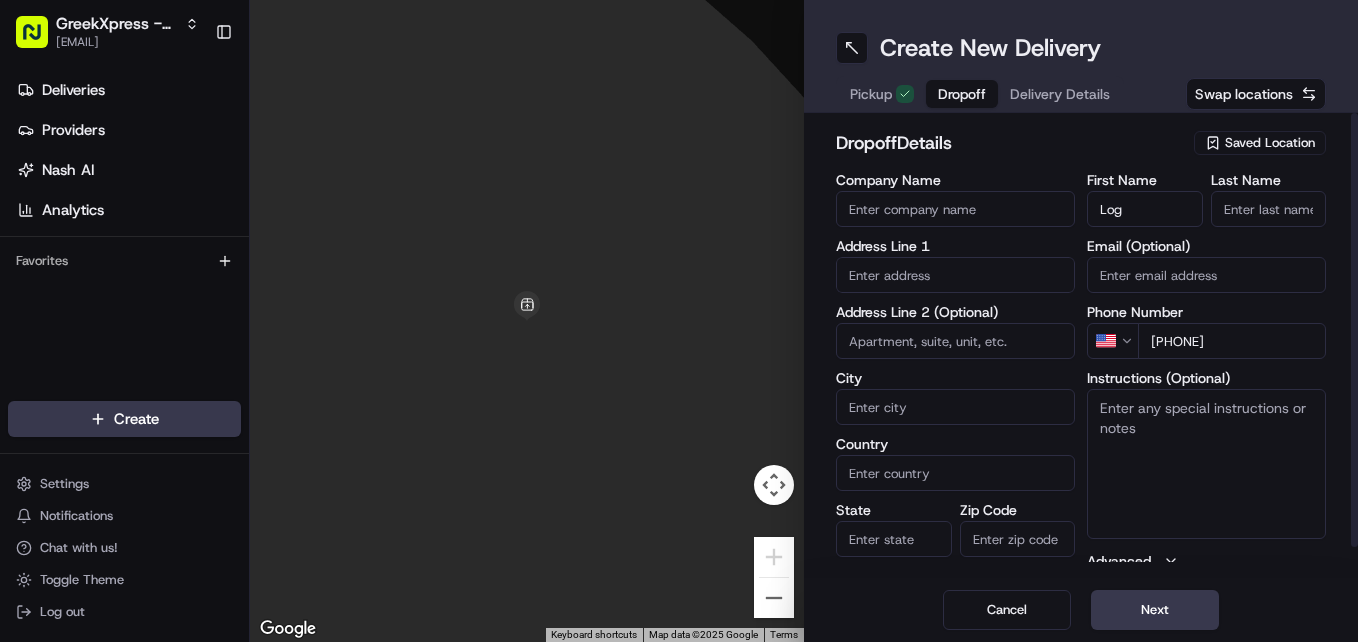 type on "[USERNAME]" 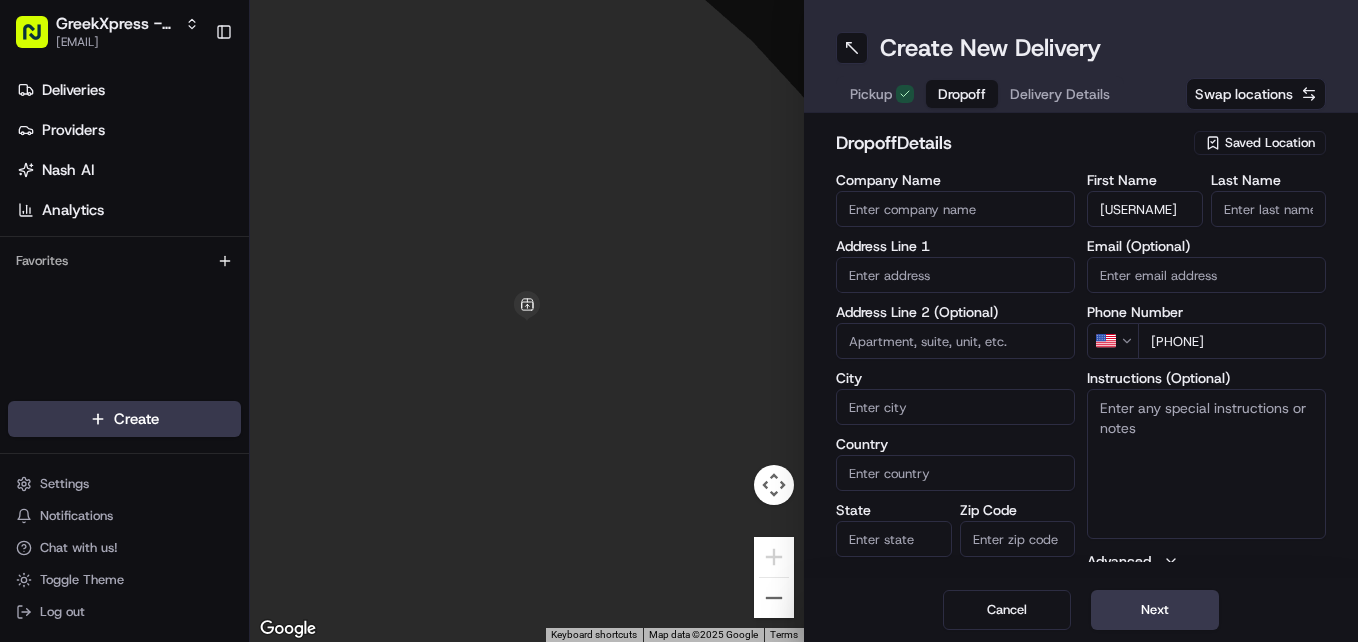type on "[NUMBER] [STREET]" 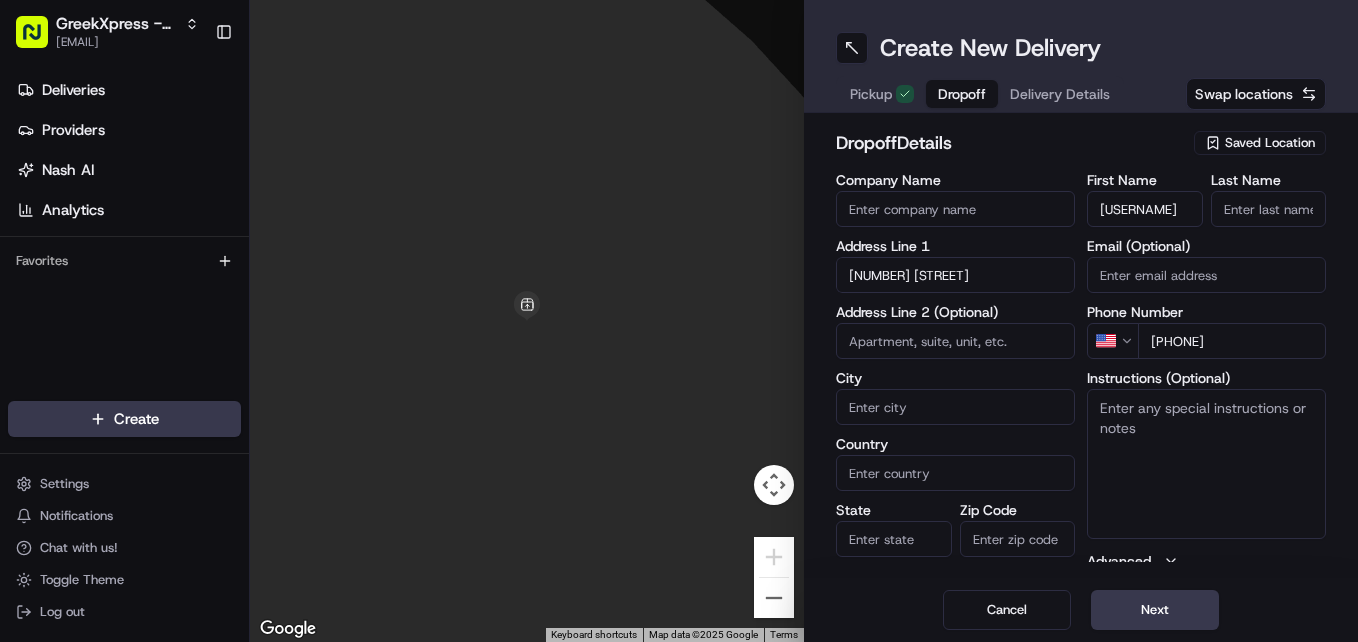 type on "Staten Island" 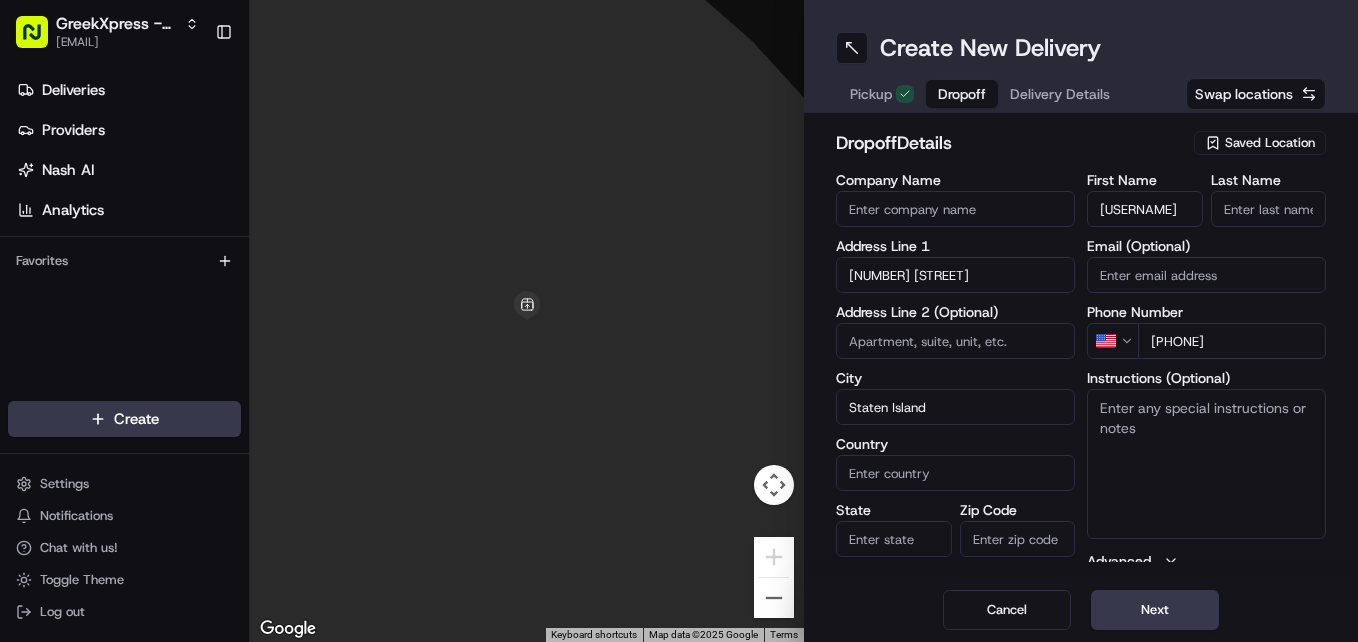 type on "United States" 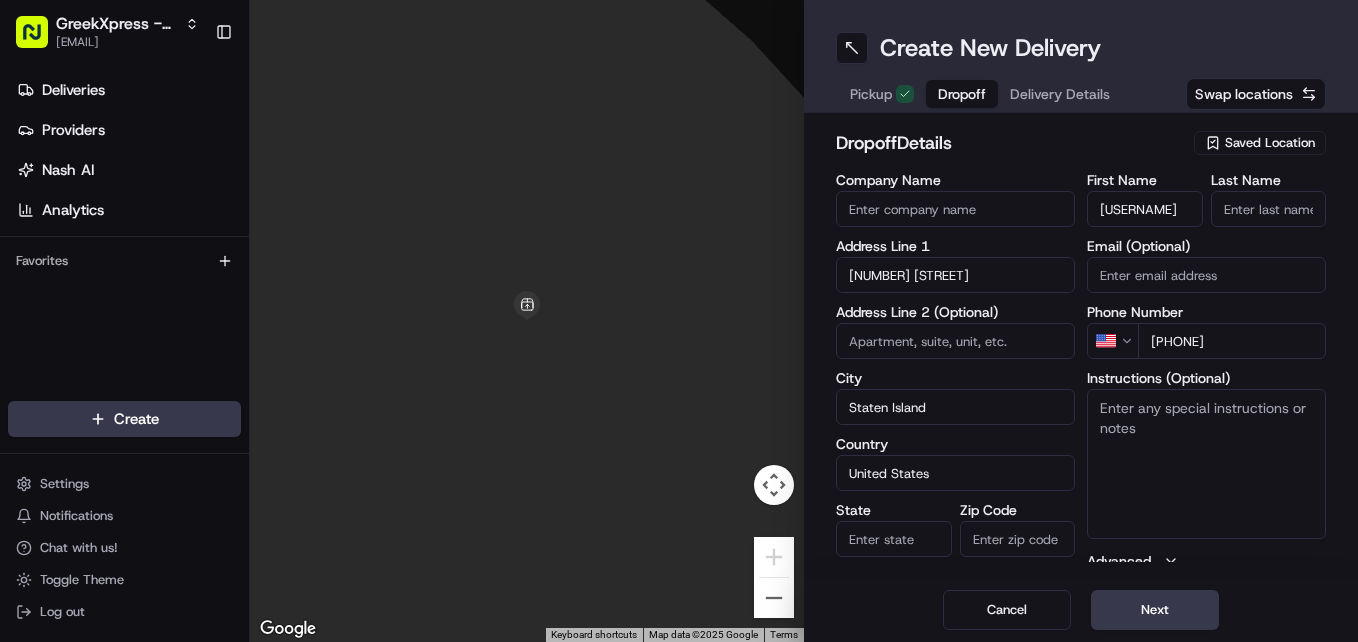 type on "NY" 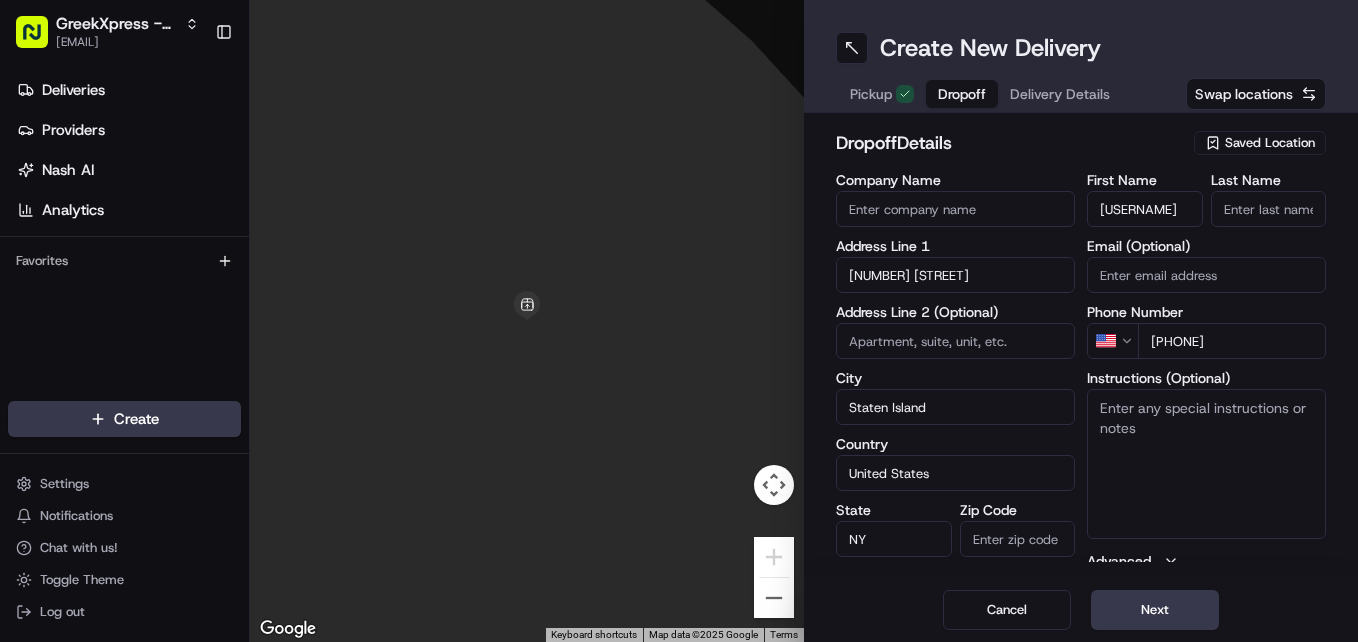 type on "10306" 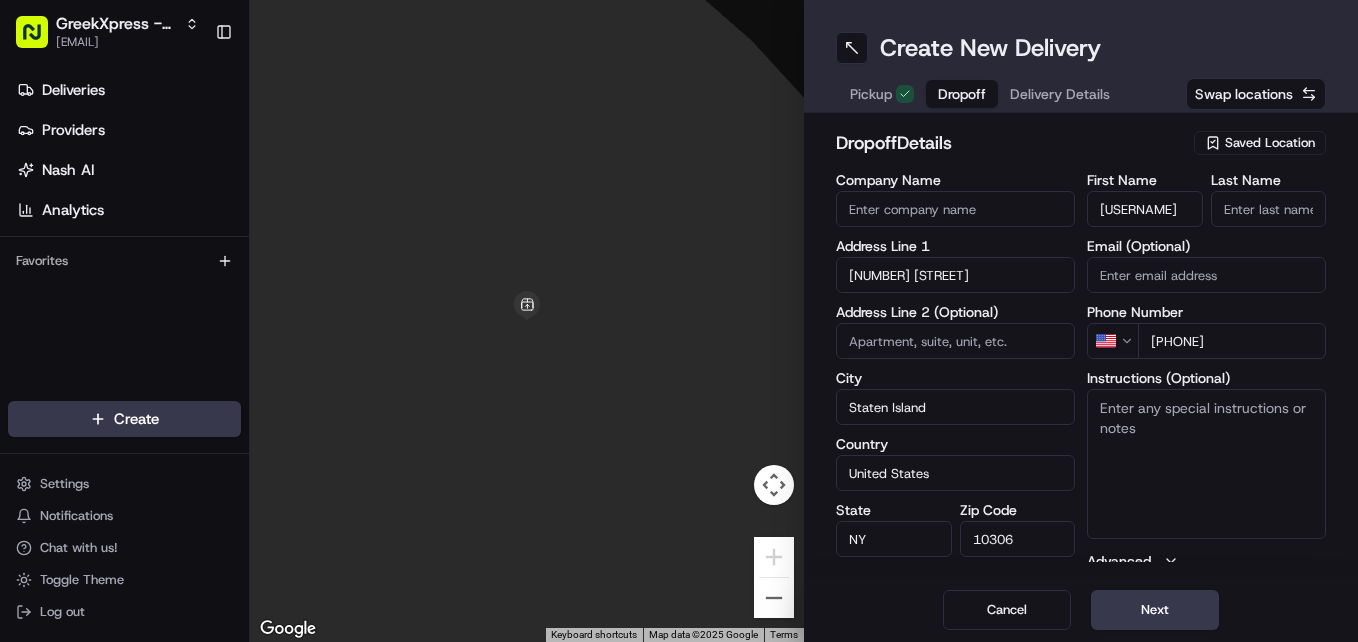 type on "E" 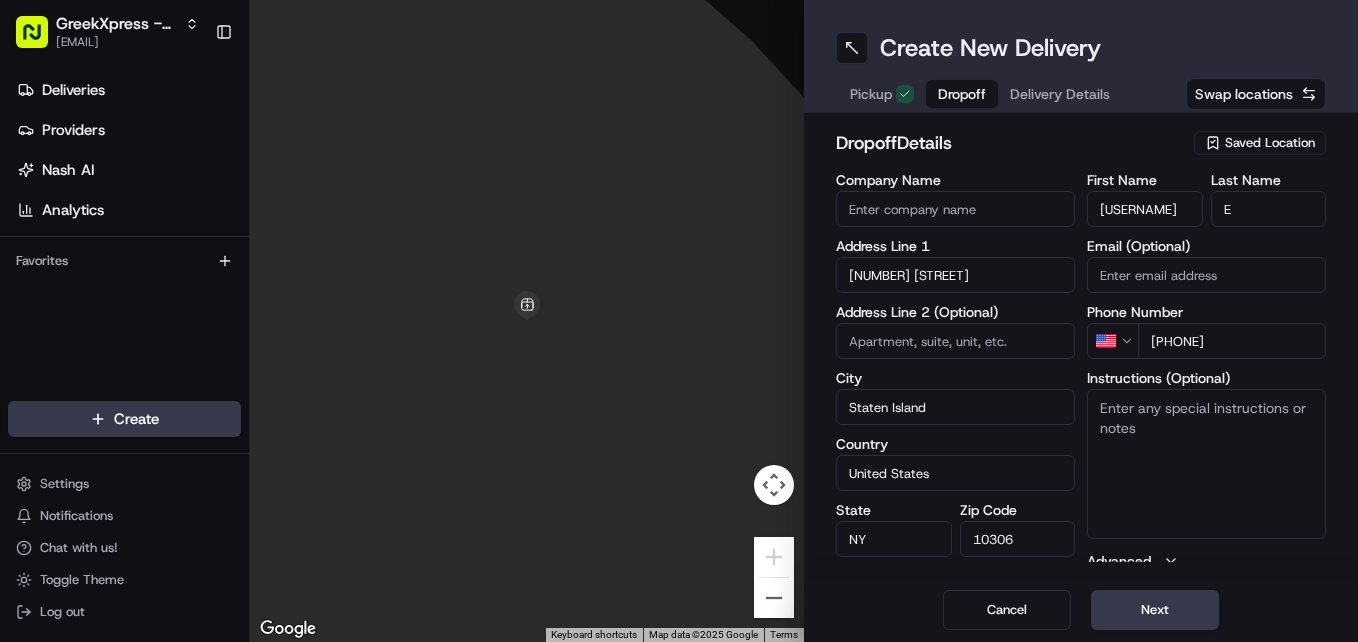 type on "HAND DIRECTLY TO CUSTOMER" 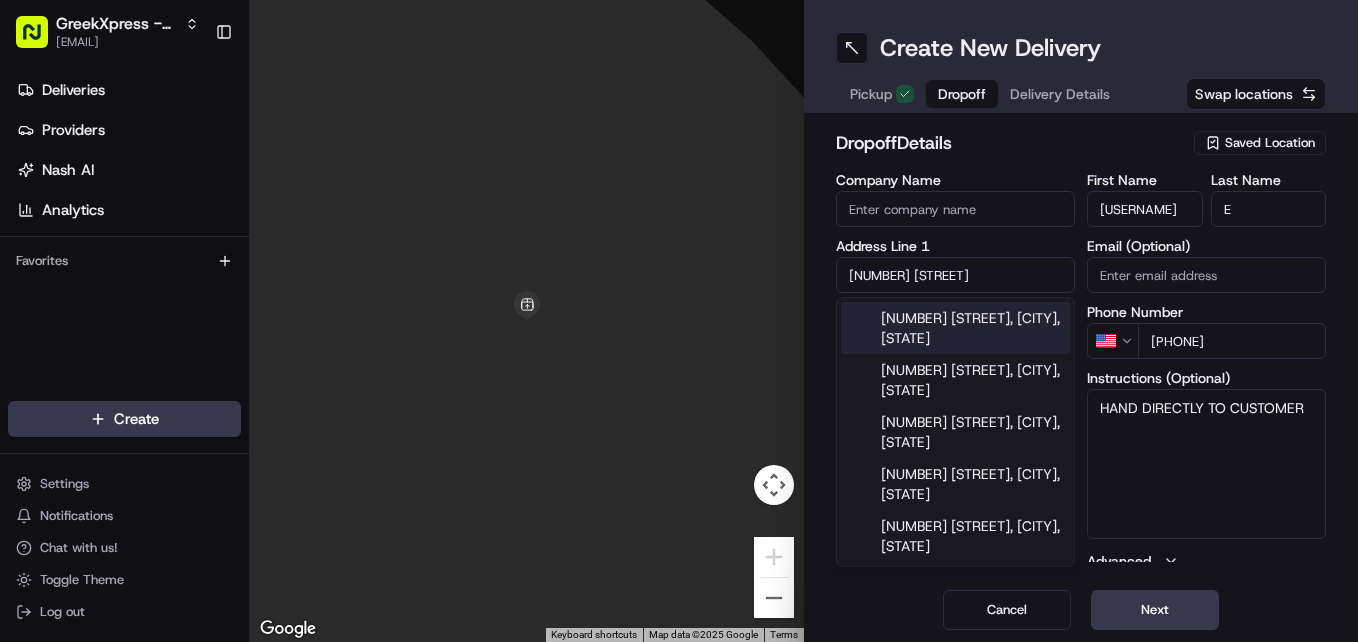 click on "[NUMBER] [STREET], [CITY], [STATE]" at bounding box center [955, 328] 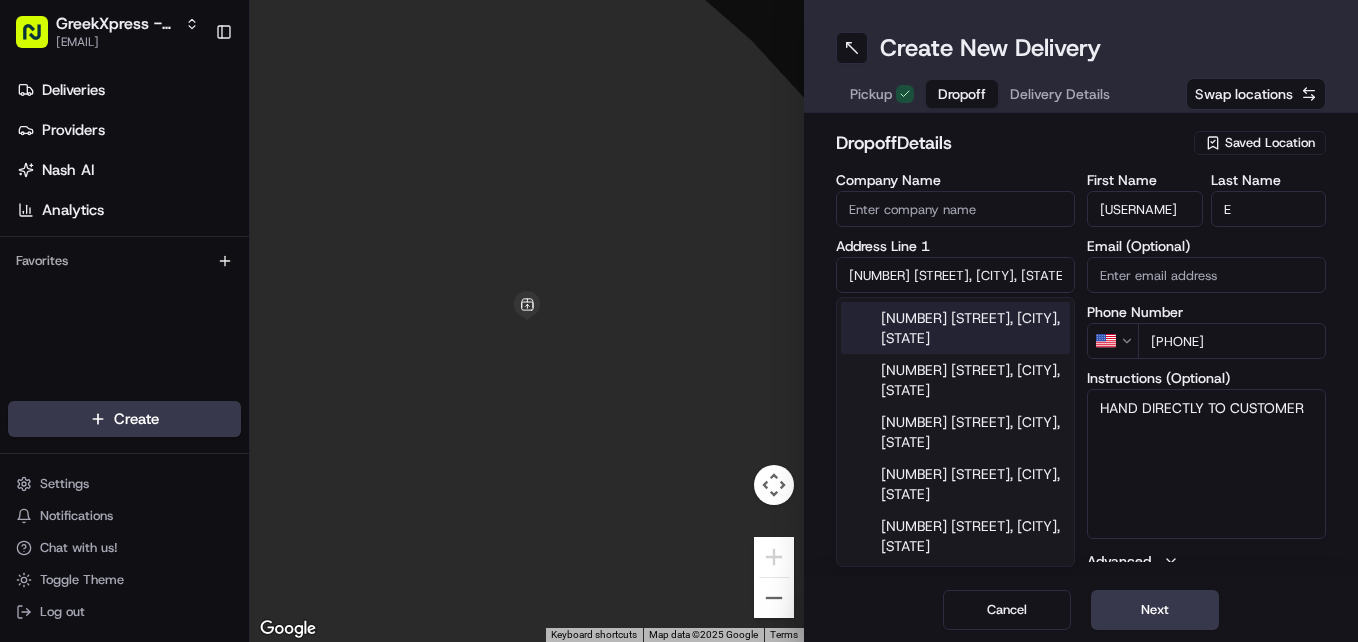 type on "[USERNAME]" 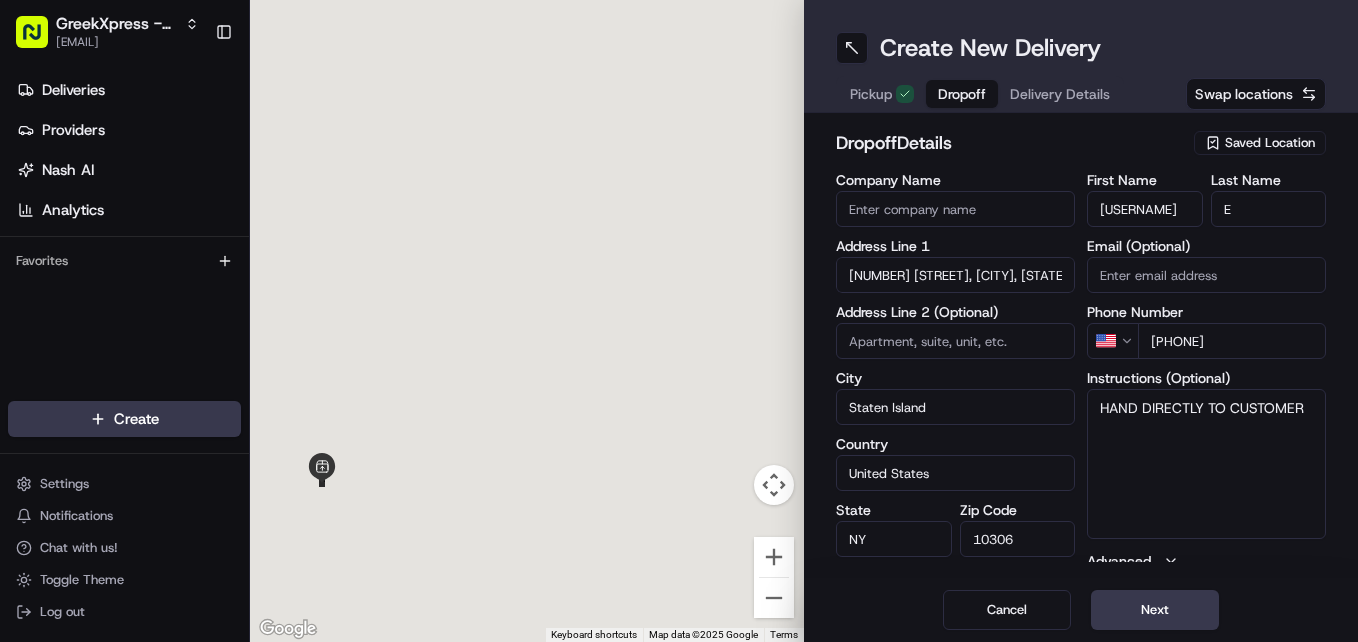 type on "[NUMBER] [STREET]" 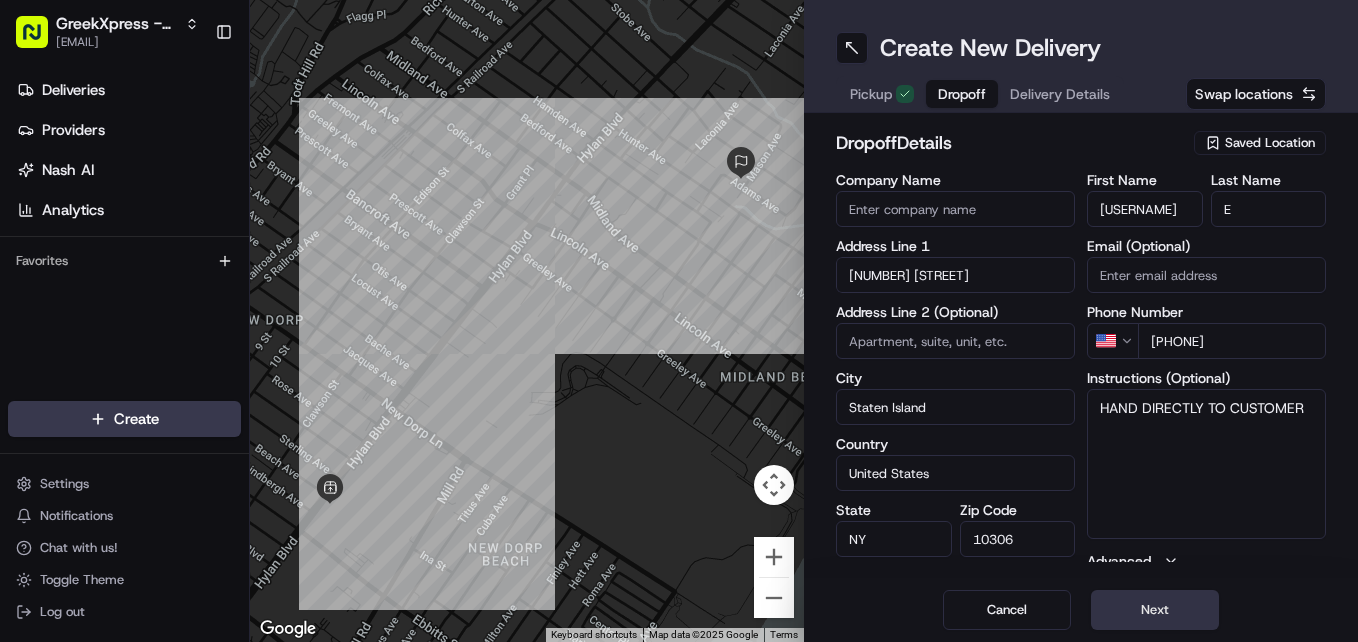 click on "Next" at bounding box center [1155, 610] 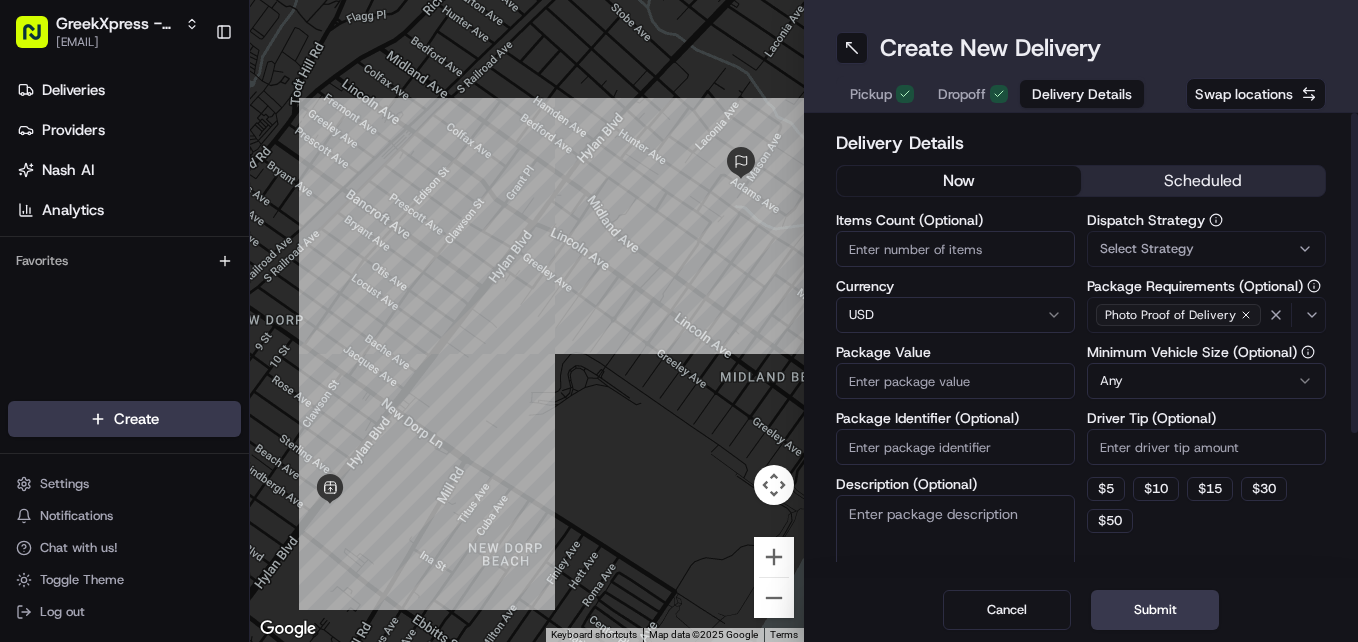 click on "Driver Tip (Optional)" at bounding box center (1206, 447) 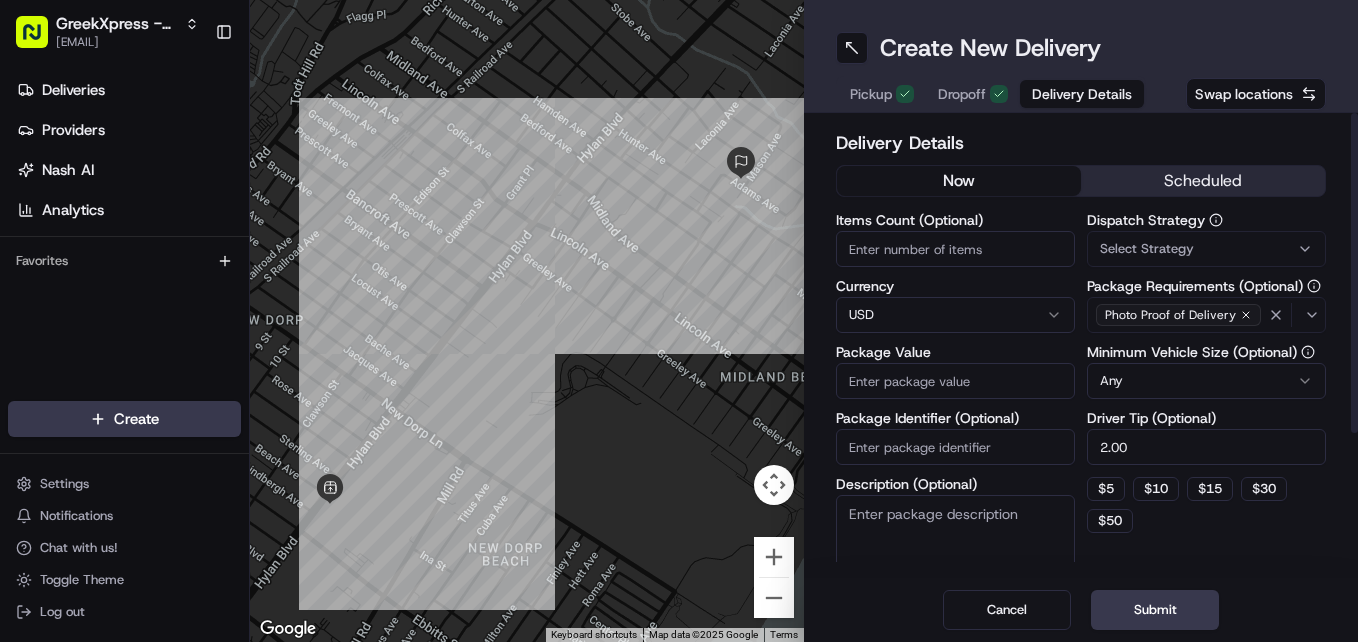 type on "2.00" 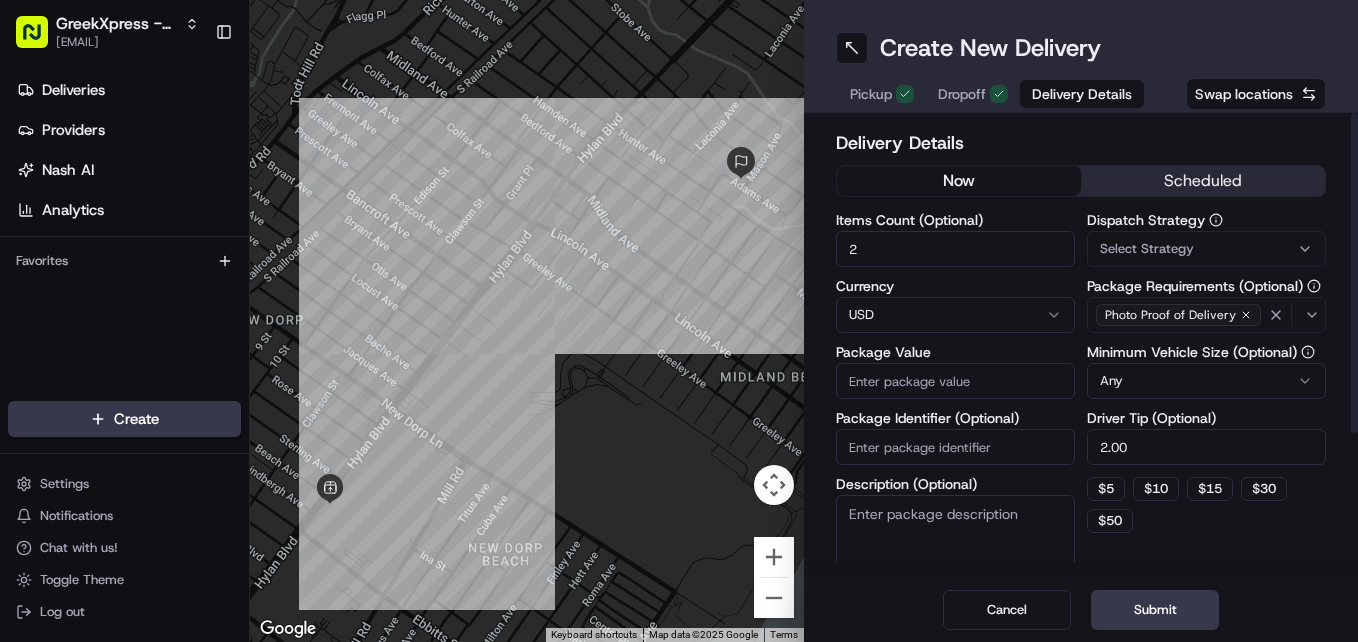 type on "2" 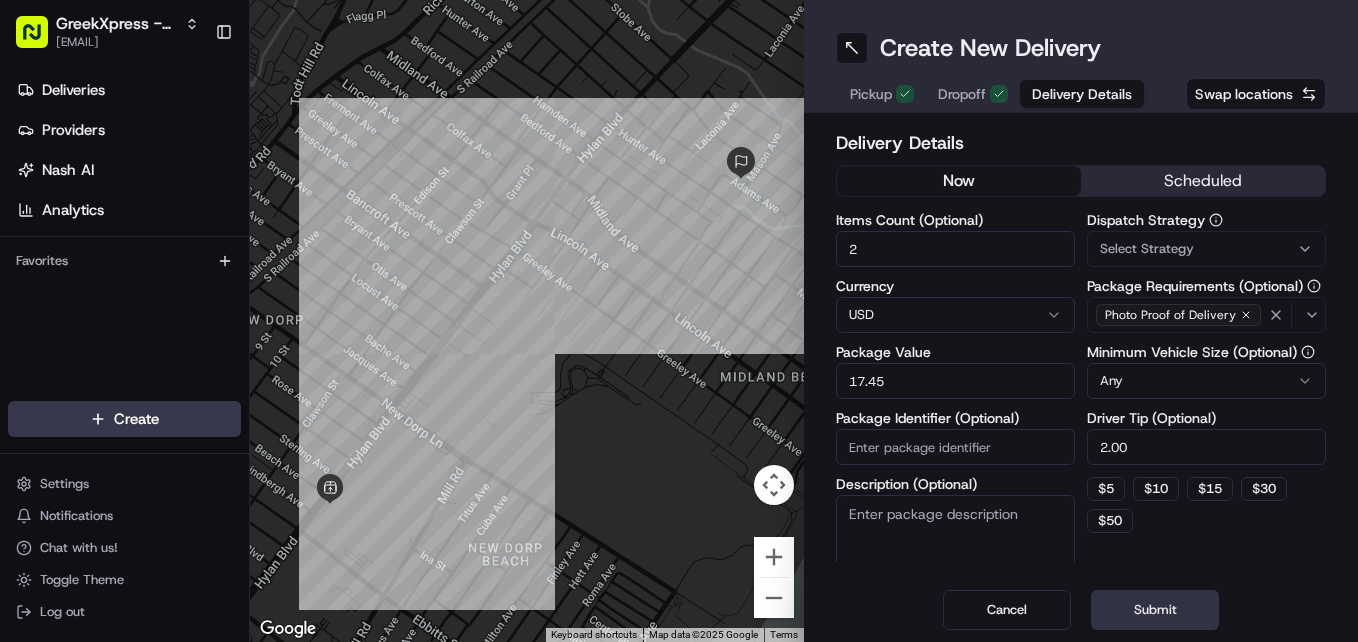 type on "17.45" 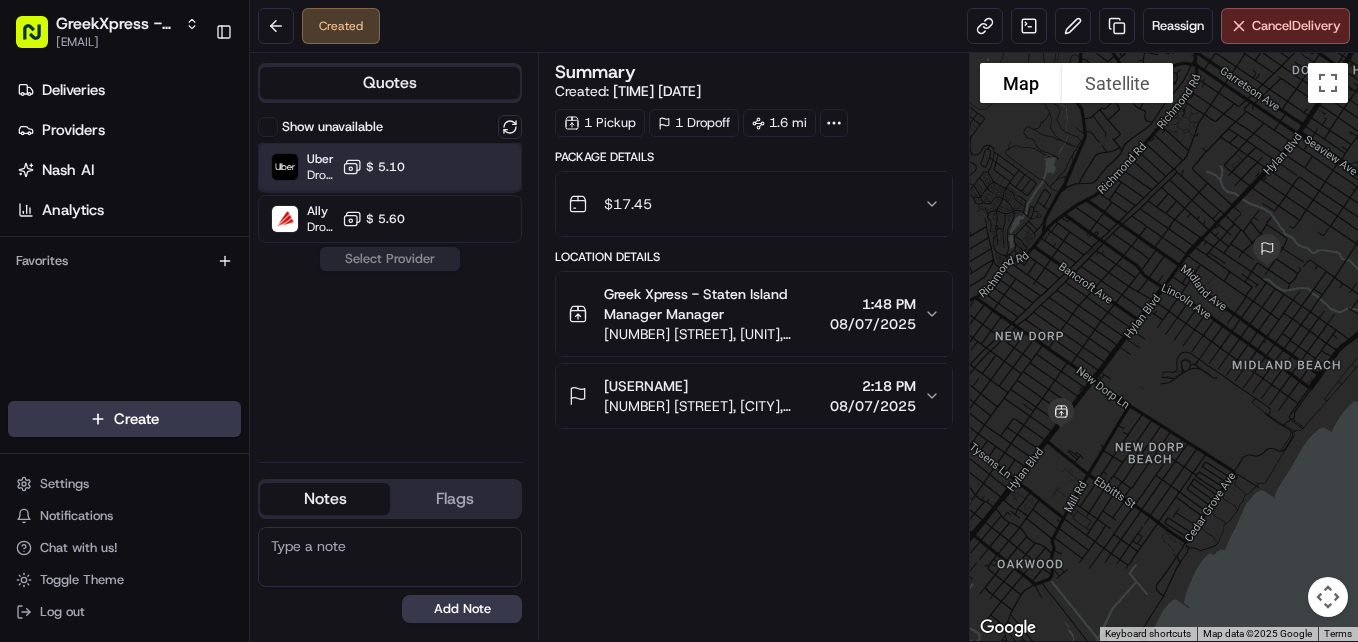 click on "Uber Dropoff ETA   25 minutes $   5.10" at bounding box center [390, 167] 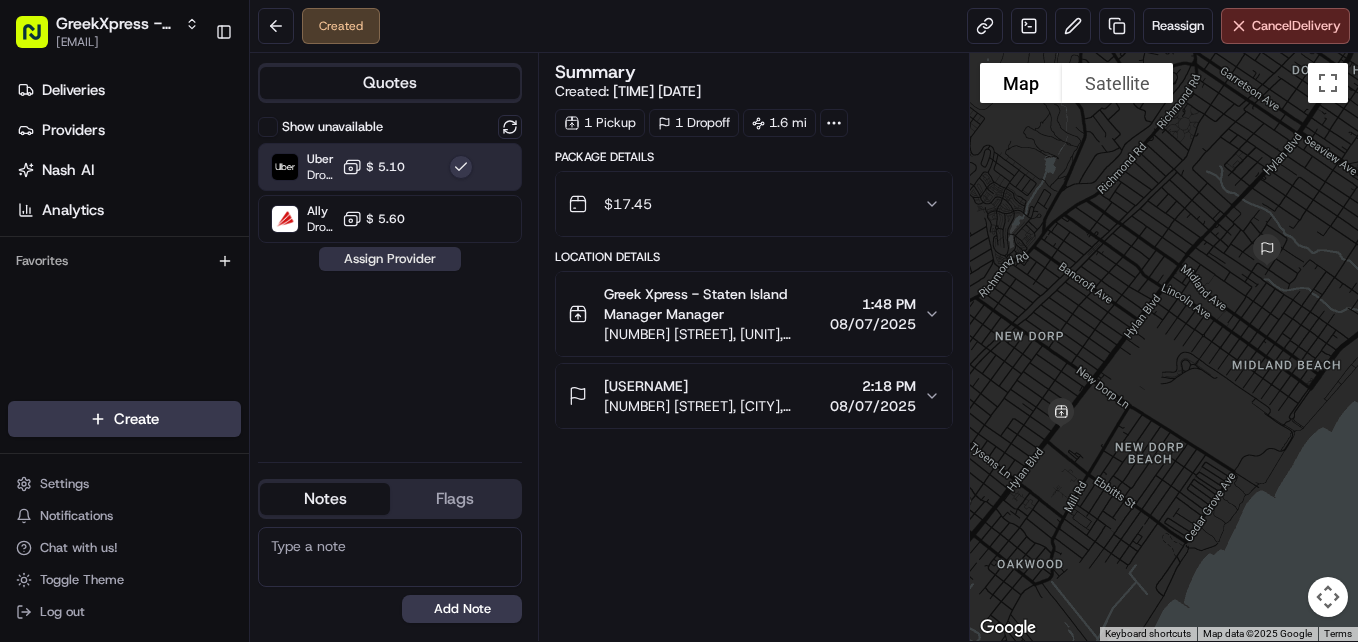 click on "Assign Provider" at bounding box center [390, 259] 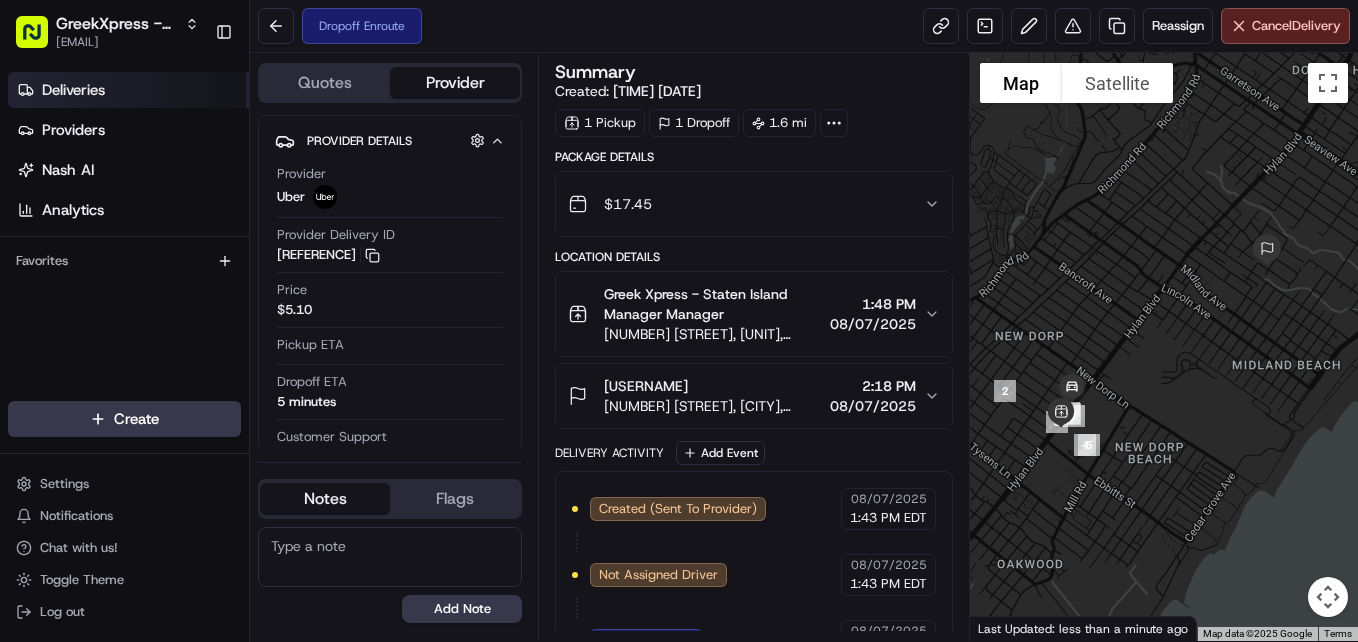 click on "Deliveries" at bounding box center [128, 90] 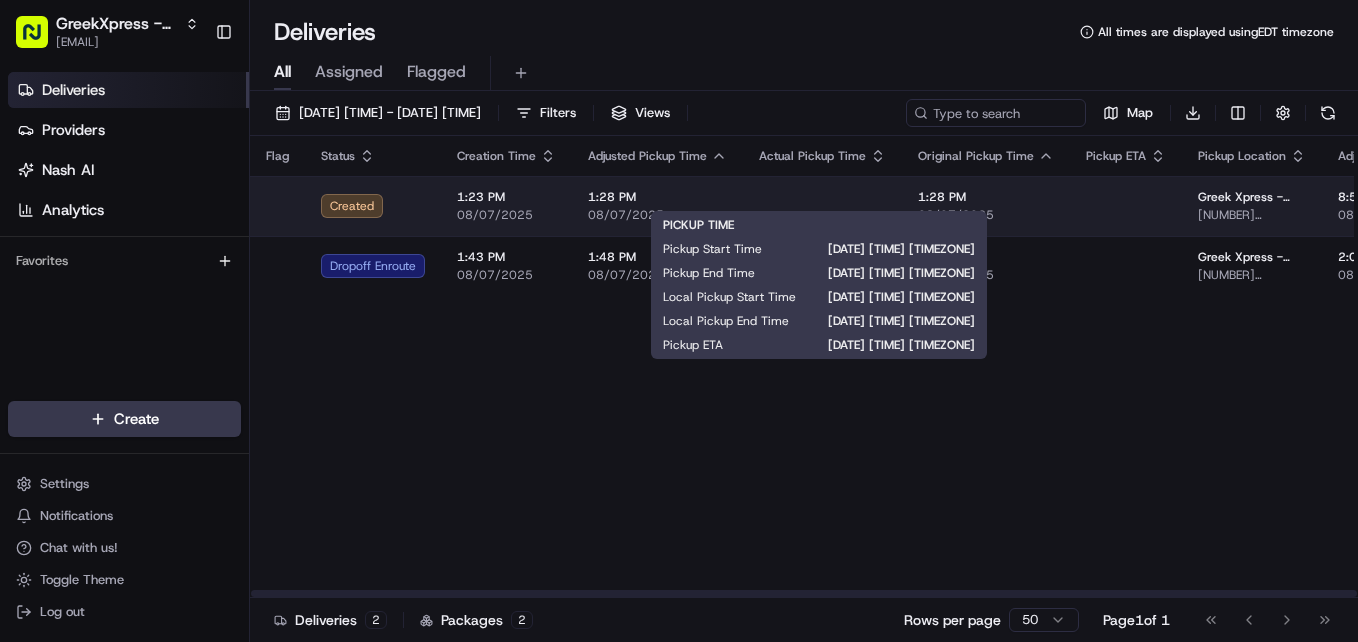 click on "[COMPANY] [NUMBER] [STREET], [UNIT], [CITY], [STATE] [POSTAL_CODE], [COUNTRY] [NAME] [DISTANCE]" at bounding box center [679, 321] 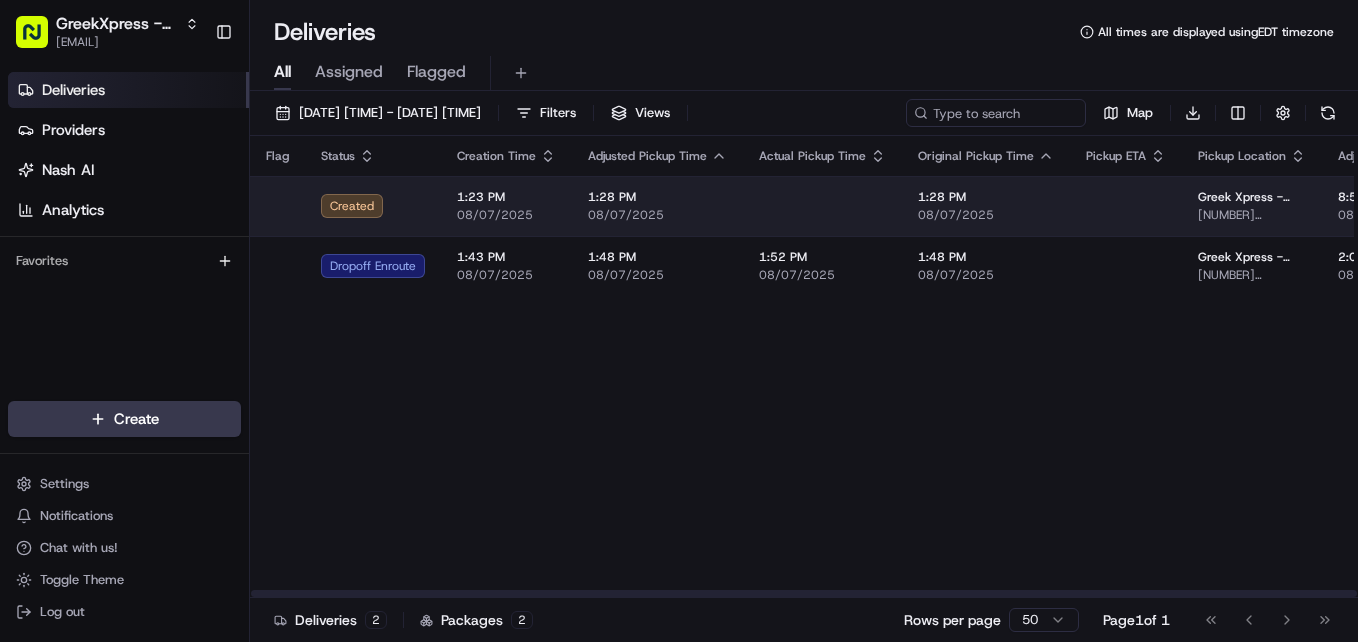 click on "[TIME] [DATE]" at bounding box center (986, 206) 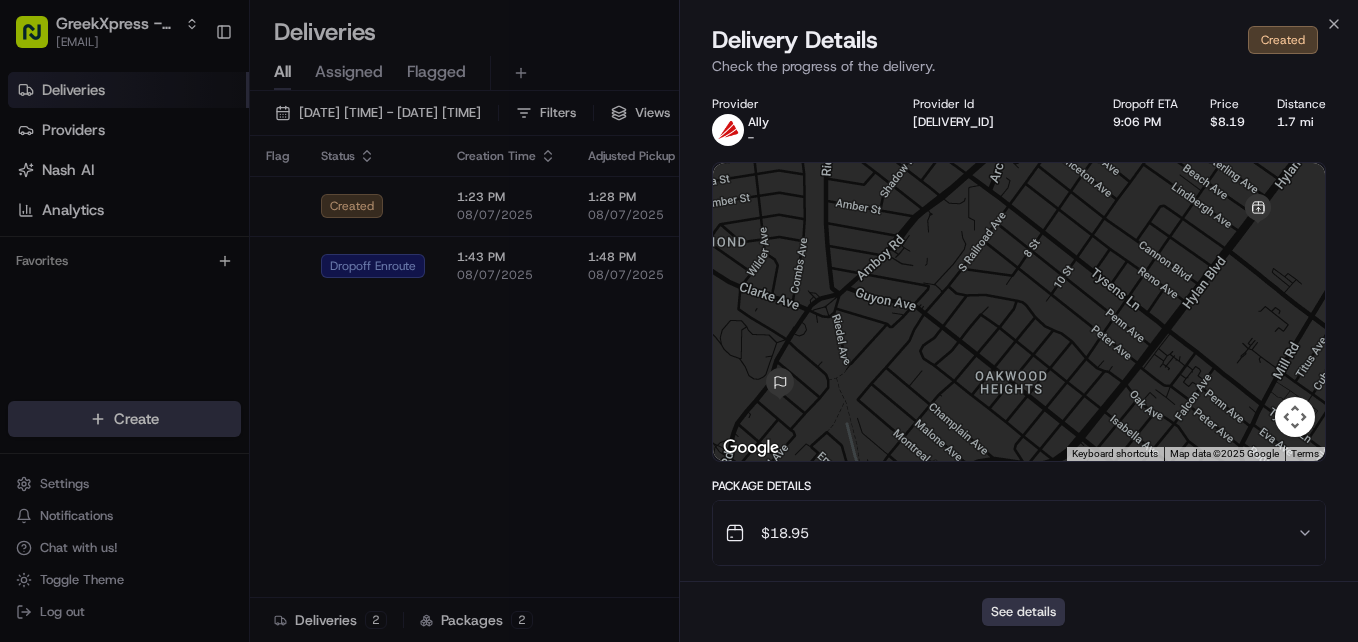 click on "See details" at bounding box center (1023, 612) 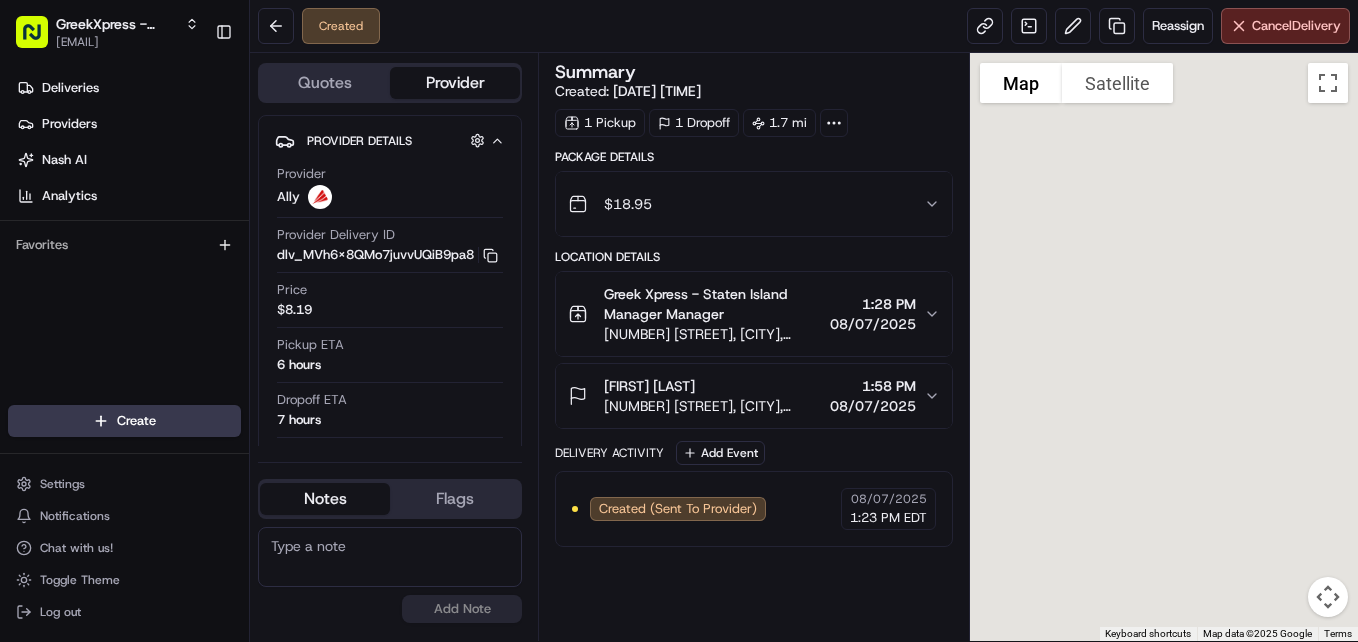 scroll, scrollTop: 0, scrollLeft: 0, axis: both 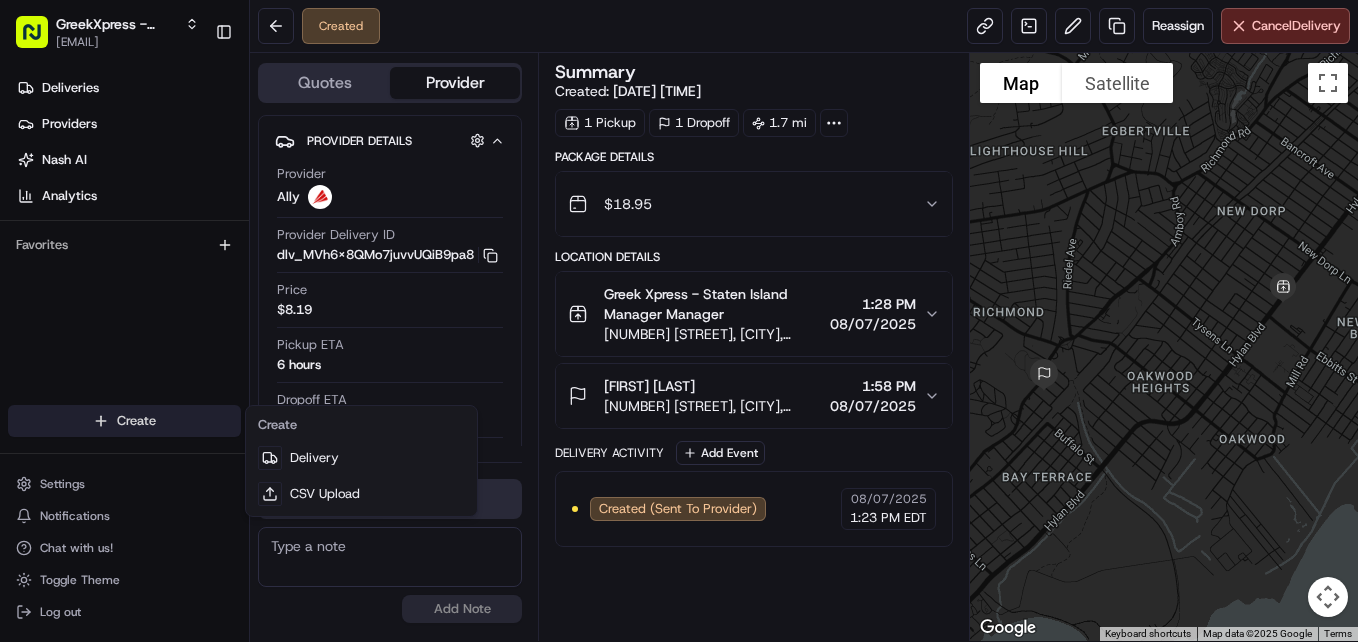 click on "GreekXpress - Staten Island [EMAIL] Toggle Sidebar Deliveries Providers Nash AI Analytics Favorites Main Menu Members & Organization Organization Users Roles Preferences Customization Tracking Orchestration Automations Dispatch Strategy Locations Pickup Locations Dropoff Locations Billing Billing Refund Requests Integrations Notification Triggers Webhooks API Keys Request Logs Create Settings Notifications Chat with us! Toggle Theme Log out Created Reassign Cancel Delivery Quotes Provider Provider Details Hidden ( 1 ) Provider Ally Provider Delivery ID dlv_MVh6x8QMo7juvvUQiB9pa8 Copy dlv_MVh6x8QMo7juvvUQiB9pa8 Price $8.19 Pickup ETA 6 hours Dropoff ETA 7 hours Customer Support Driver information is not available yet. Notes Flags [EMAIL] [EMAIL] Add Note [EMAIL] [EMAIL] Add Flag Summary Created: 08/07/2025 1:23 PM 1 Pickup 1 Dropoff 1.7 mi Package Details $ 18.95 Location Details 1:28 PM 08/07/2025 [FIRST] [LAST] 1:58 PM Ally" at bounding box center (679, 321) 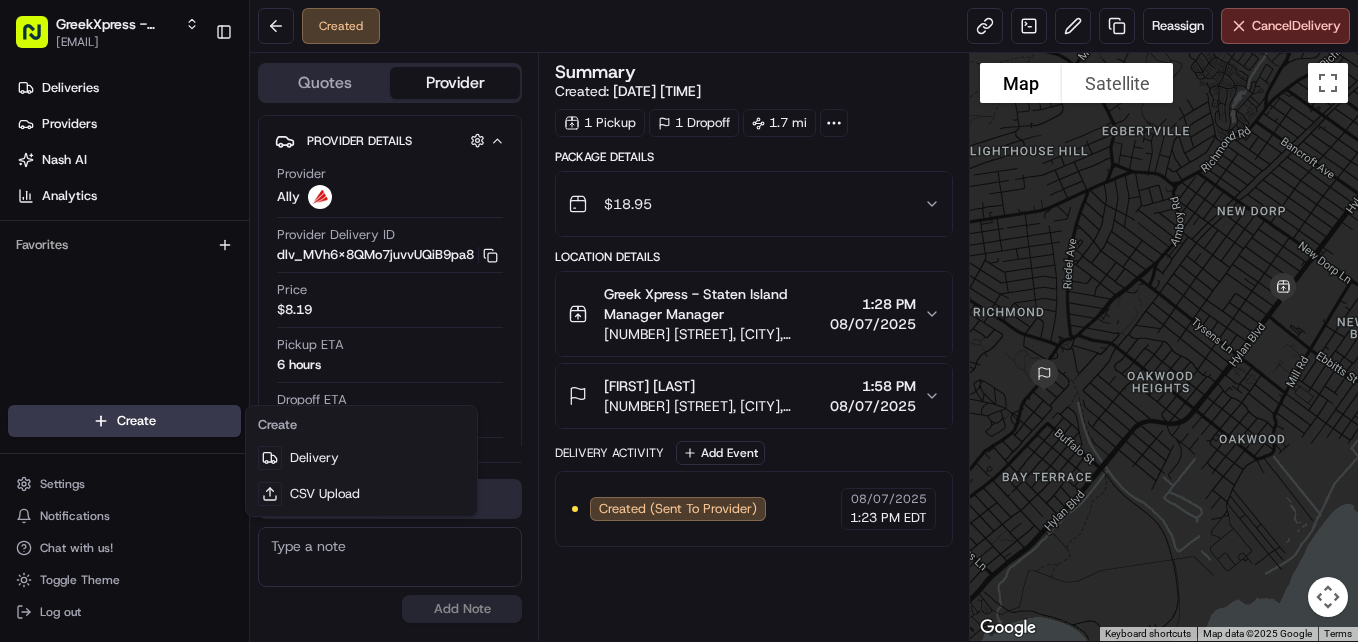 click on "GreekXpress - Staten Island alex@greekxpress.com Toggle Sidebar Deliveries Providers Nash AI Analytics Favorites Main Menu Members & Organization Organization Users Roles Preferences Customization Tracking Orchestration Automations Dispatch Strategy Locations Pickup Locations Dropoff Locations Billing Billing Refund Requests Integrations Notification Triggers Webhooks API Keys Request Logs Create Settings Notifications Chat with us! Toggle Theme Log out Created Reassign Cancel  Delivery Quotes Provider Provider Details Hidden ( 1 ) Provider Ally   Provider Delivery ID dlv_MVh6x8QMo7juvvUQiB9pa8 Copy  dlv_MVh6x8QMo7juvvUQiB9pa8 Price $8.19 Pickup ETA 6 hours Dropoff ETA 7 hours Customer Support Driver information is not available yet. Notes Flags james@greekxpres.com alex@greekxpress.com Add Note james@greekxpres.com alex@greekxpress.com Add Flag Summary Created:   08/07/2025 1:23 PM 1   Pickup 1   Dropoff 1.7 mi Package Details $ 18.95 Location Details 1:28 PM 08/07/2025  lauren g 1:58 PM Ally" at bounding box center (679, 321) 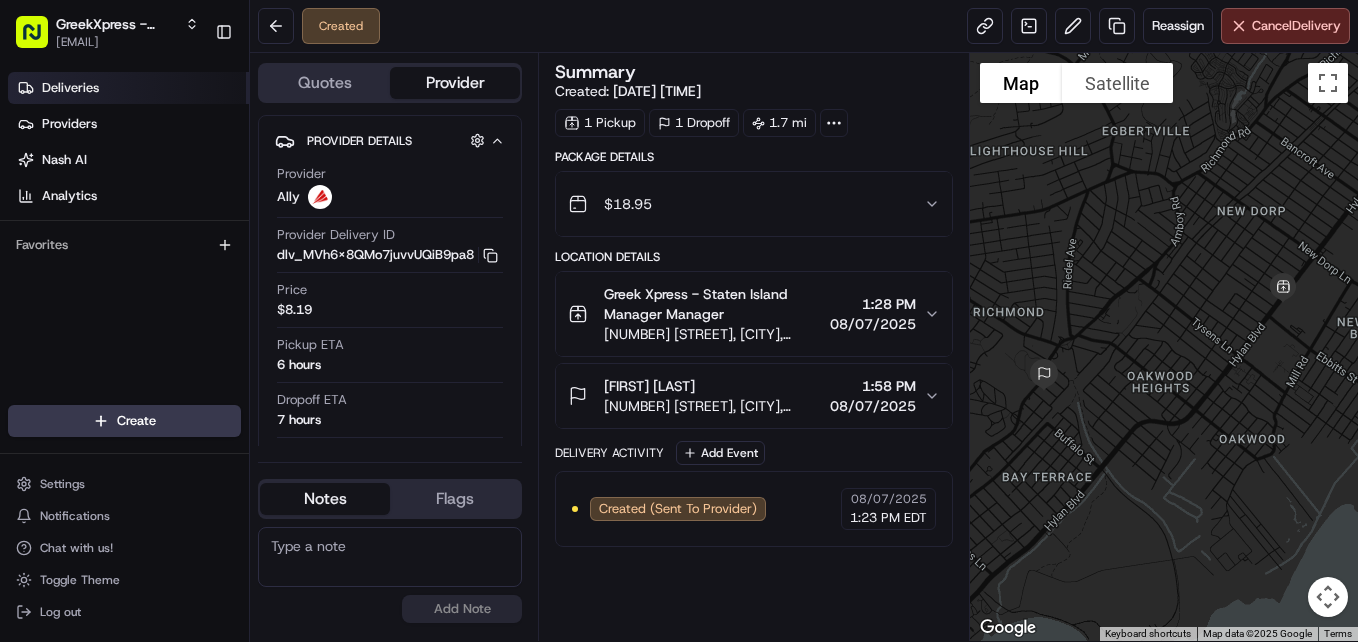 click on "Deliveries" at bounding box center (128, 88) 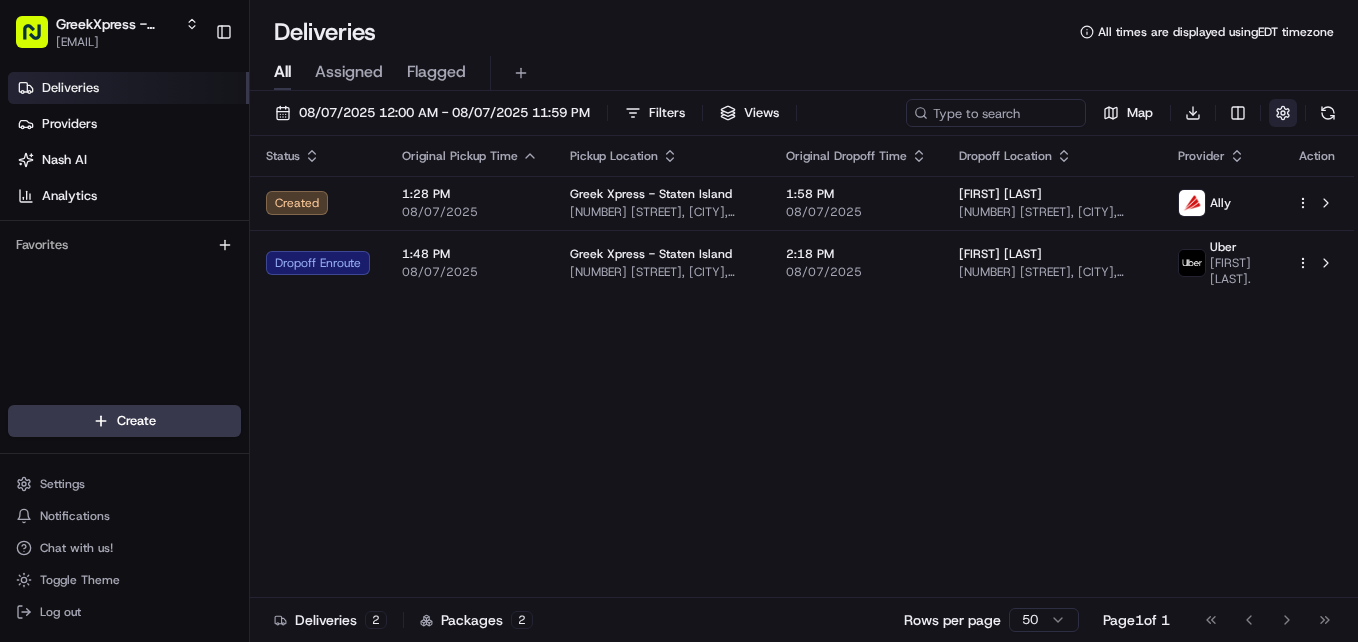 click at bounding box center (1283, 113) 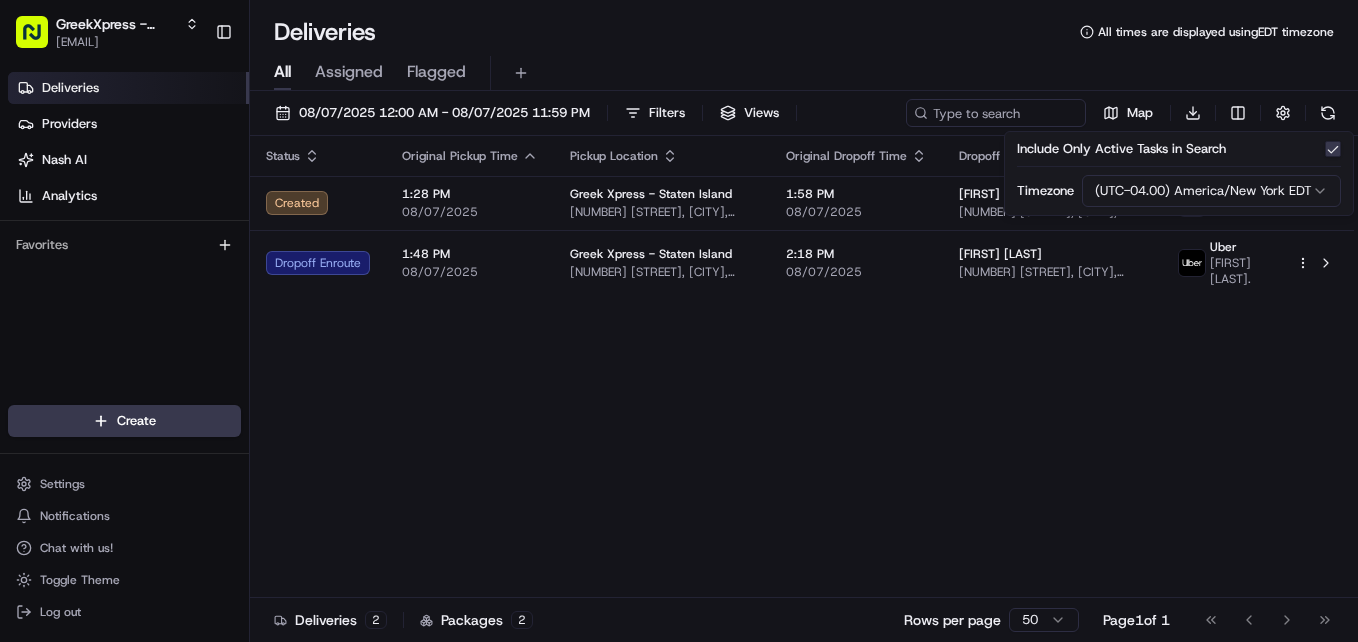 click on "Status Original Pickup Time Pickup Location Original Dropoff Time Dropoff Location Provider Action Created 1:28 PM 08/07/2025 Greek Xpress - Staten Island 2636 Hylan Blvd, 120, Staten Island, NY 10306, US 1:58 PM 08/07/2025 lauren g 20 Chesterton Ave, Staten Island, NY 10306, USA Ally Dropoff Enroute 1:48 PM 08/07/2025 Greek Xpress - Staten Island 2636 Hylan Blvd, 120, Staten Island, NY 10306, US 2:18 PM 08/07/2025 Logu E 639 Mason Ave, Staten Island, NY 10306, USA Uber MANUEL A." at bounding box center (802, 367) 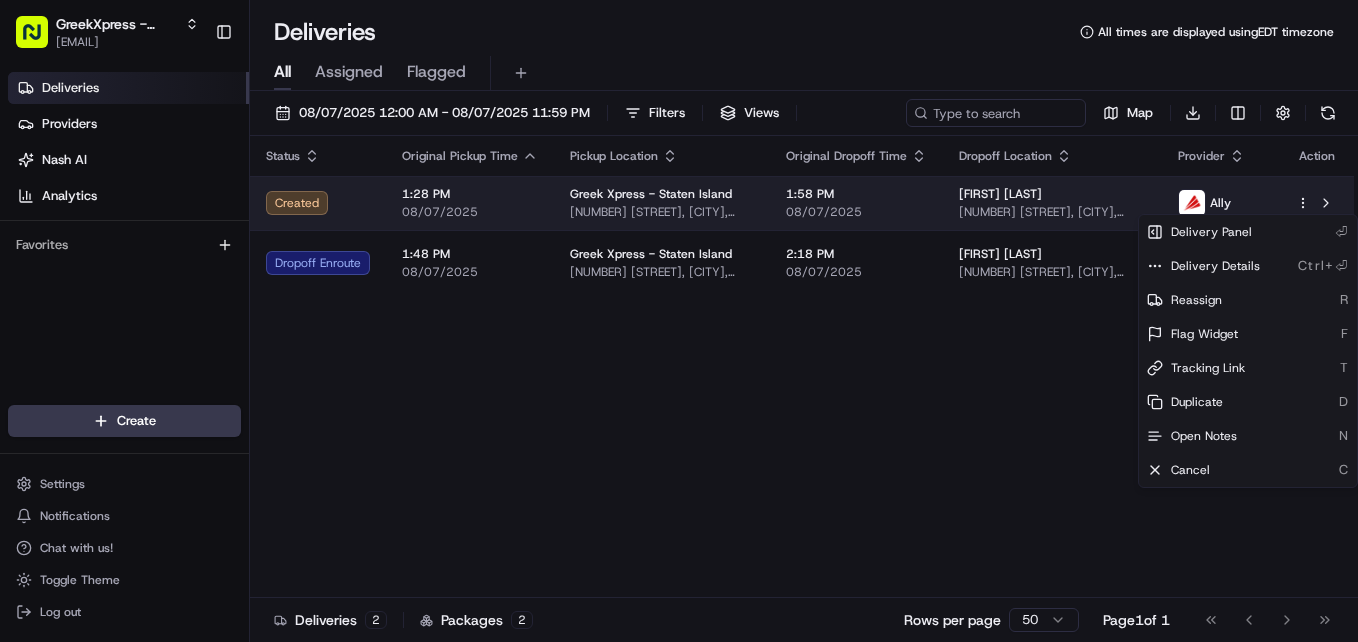 click on "GreekXpress - Staten Island alex@greekxpress.com Toggle Sidebar Deliveries Providers Nash AI Analytics Favorites Main Menu Members & Organization Organization Users Roles Preferences Customization Tracking Orchestration Automations Dispatch Strategy Locations Pickup Locations Dropoff Locations Billing Billing Refund Requests Integrations Notification Triggers Webhooks API Keys Request Logs Create Settings Notifications Chat with us! Toggle Theme Log out Deliveries All times are displayed using  EDT   timezone All Assigned Flagged 08/07/2025 12:00 AM - 08/07/2025 11:59 PM Filters Views Map Download Status Original Pickup Time Pickup Location Original Dropoff Time Dropoff Location Provider Action Created 1:28 PM 08/07/2025 Greek Xpress - Staten Island 2636 Hylan Blvd, 120, Staten Island, NY 10306, US 1:58 PM 08/07/2025 lauren g 20 Chesterton Ave, Staten Island, NY 10306, USA Ally Dropoff Enroute 1:48 PM 08/07/2025 Greek Xpress - Staten Island 2636 Hylan Blvd, 120, Staten Island, NY 10306, US 2 2" at bounding box center [679, 321] 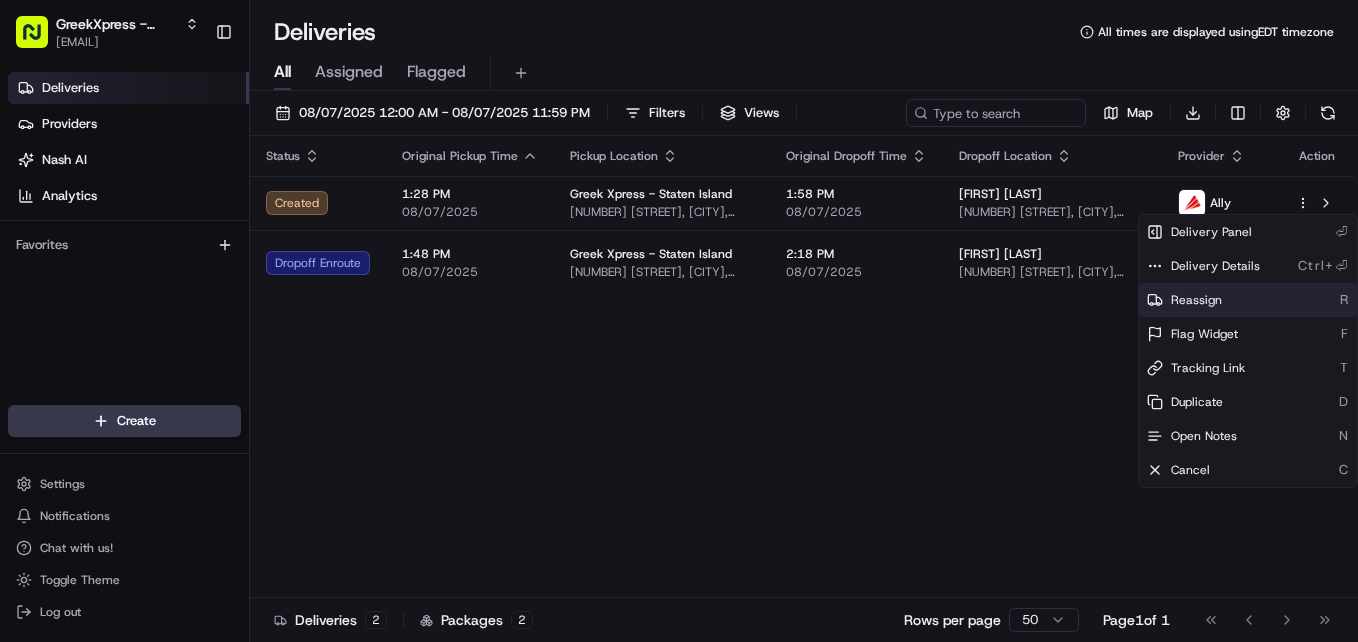 click on "Reassign R" at bounding box center (1248, 300) 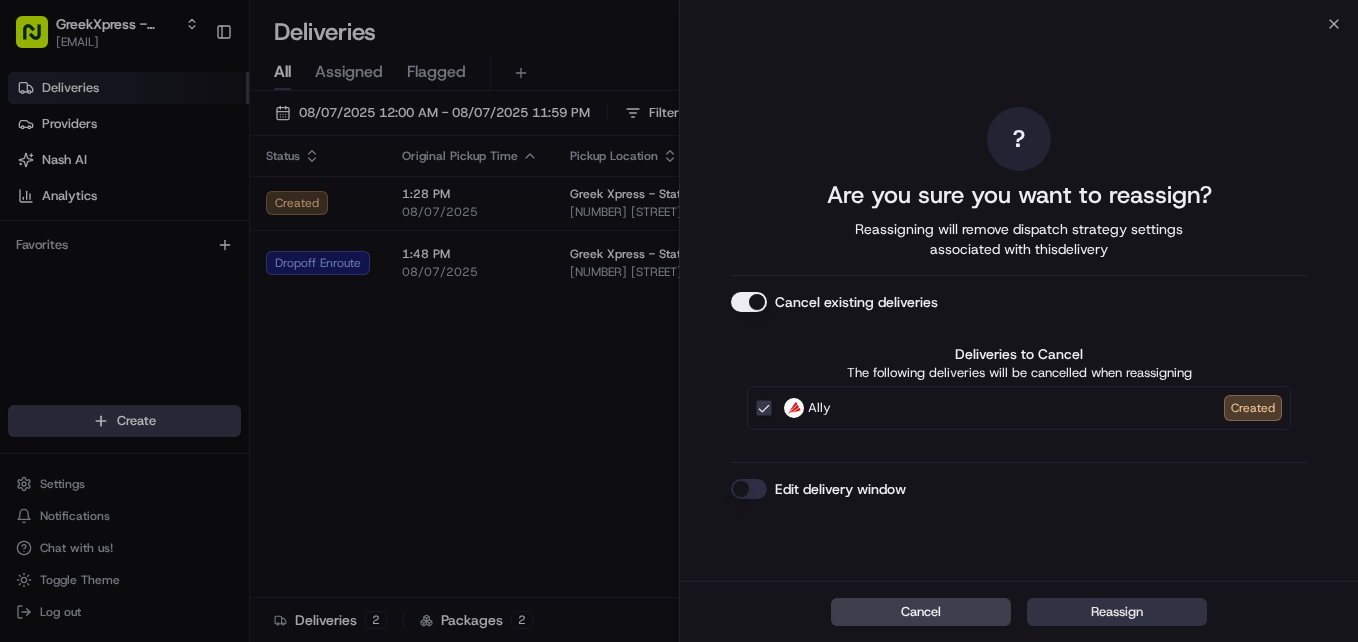click on "Reassign" at bounding box center (1117, 612) 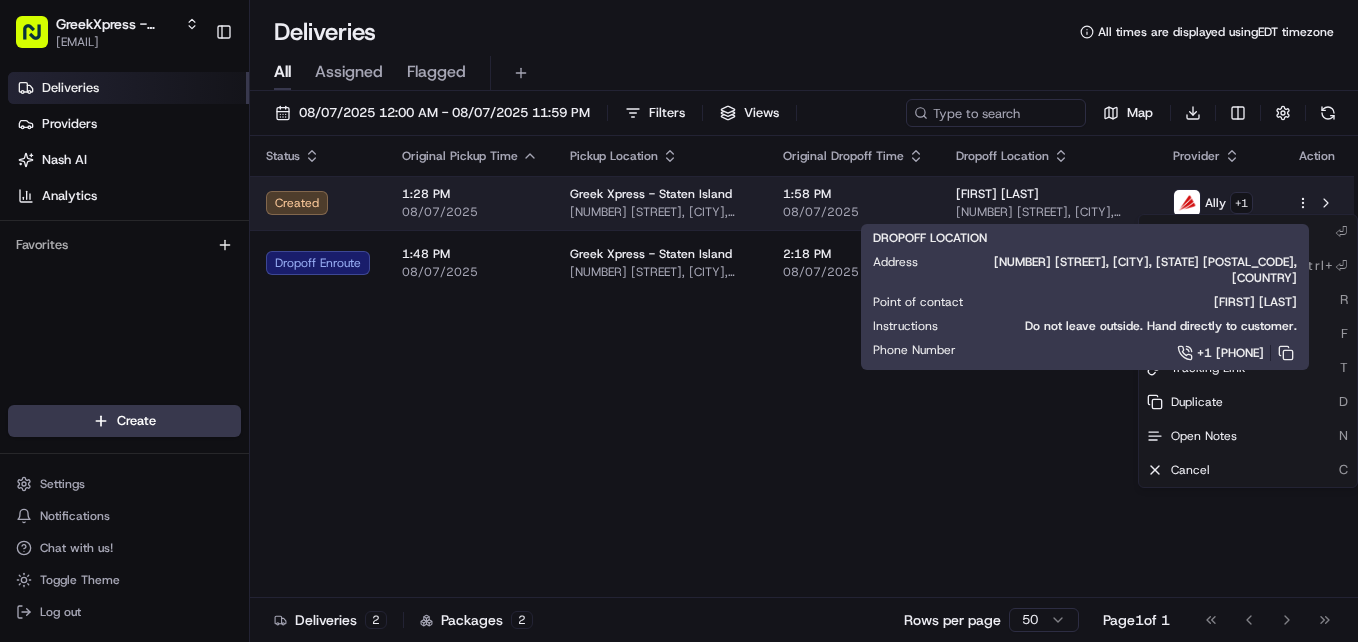 click on "[NAME]" at bounding box center [1048, 194] 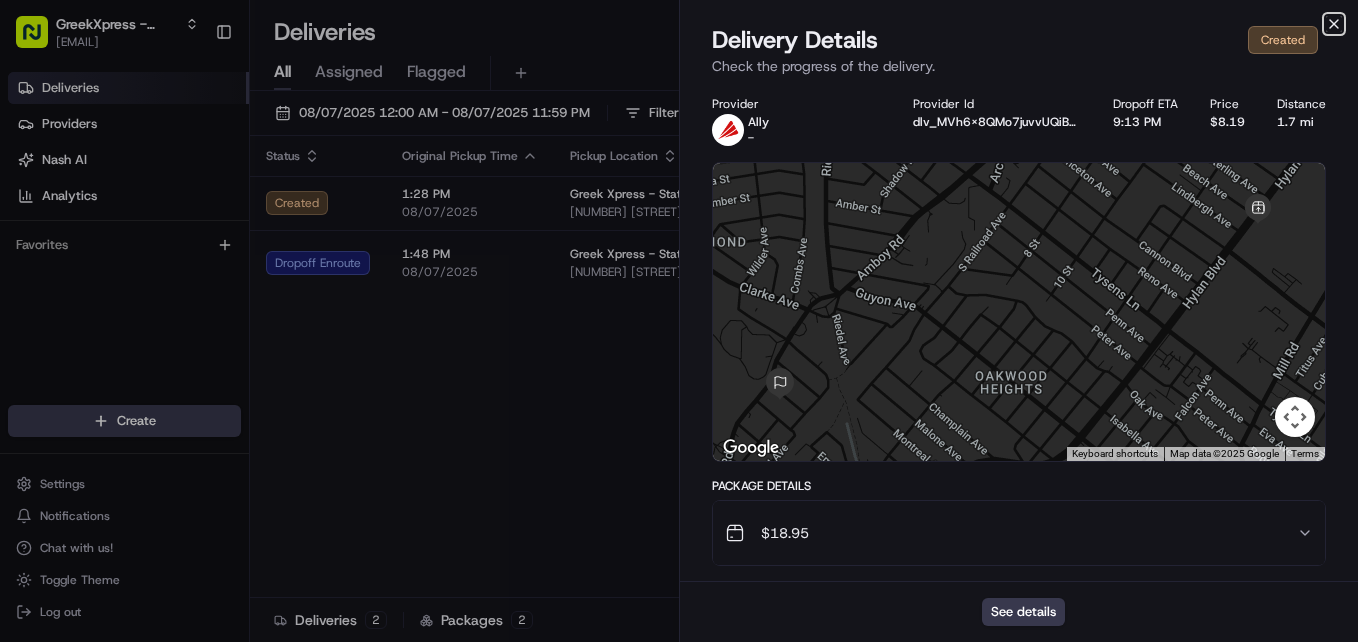 click 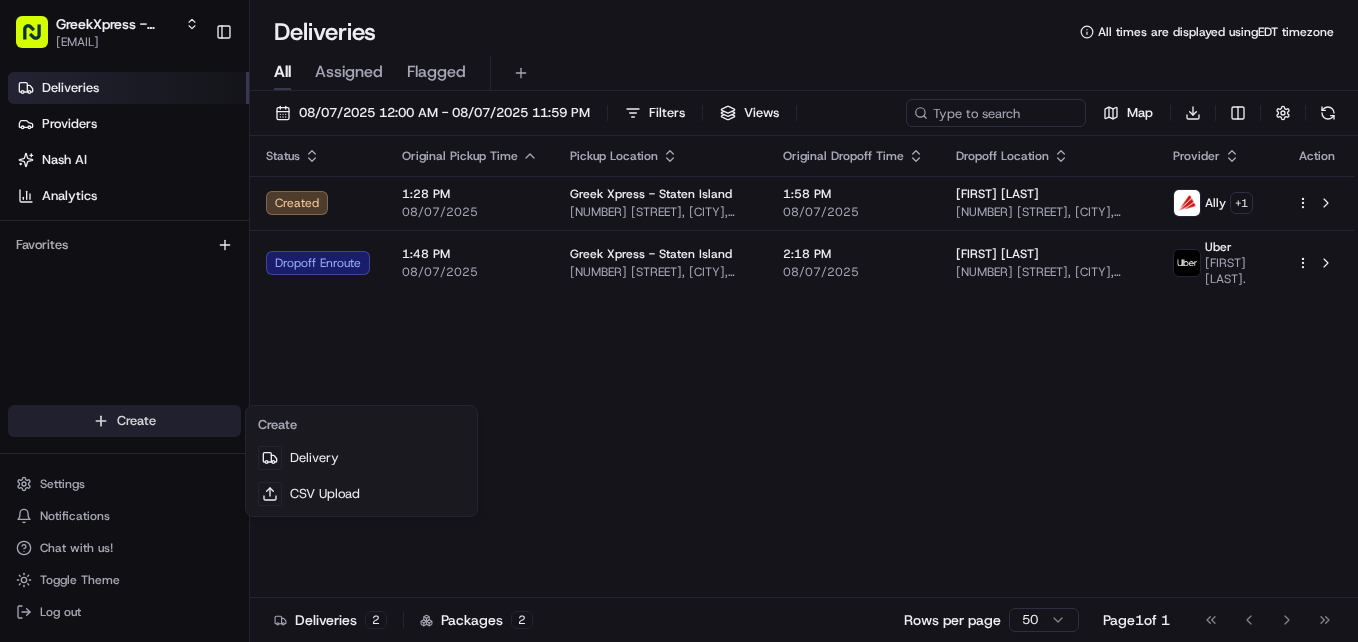 click on "GreekXpress - Staten Island alex@greekxpress.com Toggle Sidebar Deliveries Providers Nash AI Analytics Favorites Main Menu Members & Organization Organization Users Roles Preferences Customization Tracking Orchestration Automations Dispatch Strategy Locations Pickup Locations Dropoff Locations Billing Billing Refund Requests Integrations Notification Triggers Webhooks API Keys Request Logs Create Settings Notifications Chat with us! Toggle Theme Log out Deliveries All times are displayed using  EDT   timezone All Assigned Flagged 08/07/2025 12:00 AM - 08/07/2025 11:59 PM Filters Views Map Download Status Original Pickup Time Pickup Location Original Dropoff Time Dropoff Location Provider Action Created 1:28 PM 08/07/2025 Greek Xpress - Staten Island 2636 Hylan Blvd, 120, Staten Island, NY 10306, US 1:58 PM 08/07/2025 lauren g 20 Chesterton Ave, Staten Island, NY 10306, USA Ally + 1 Dropoff Enroute 1:48 PM 08/07/2025 Greek Xpress - Staten Island 2636 Hylan Blvd, 120, Staten Island, NY 10306, US" at bounding box center (679, 321) 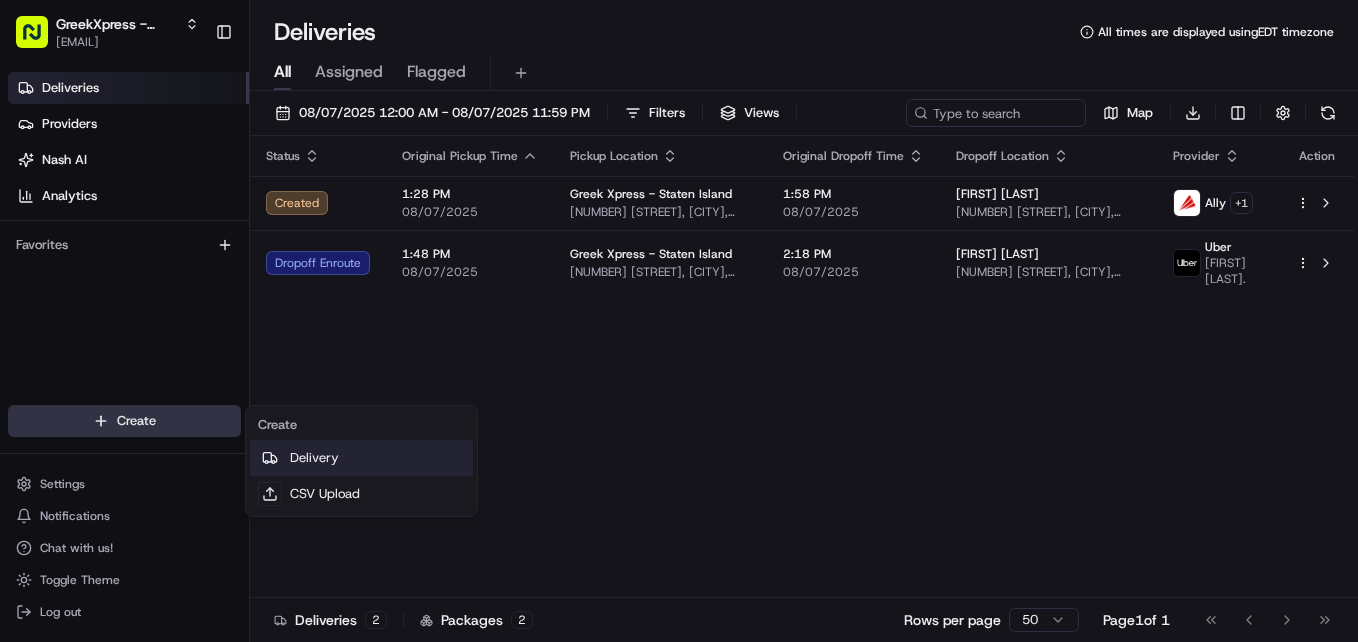 click on "Delivery" at bounding box center (361, 458) 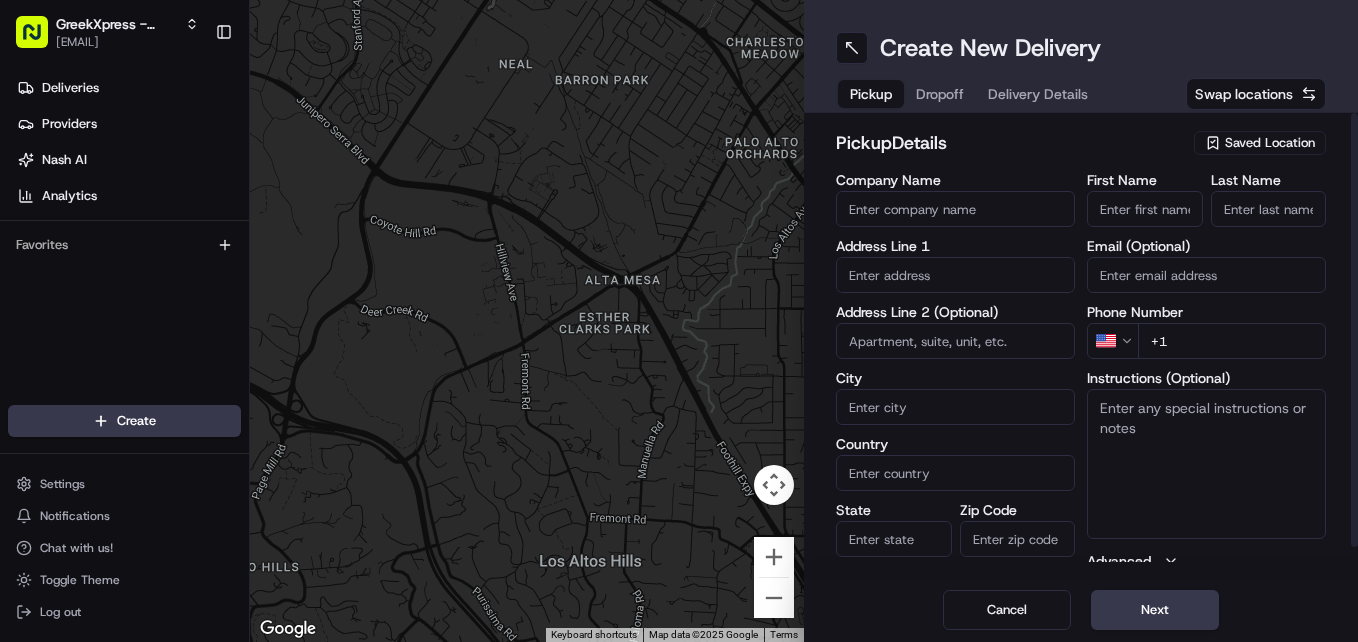 click on "Saved Location" at bounding box center (1270, 143) 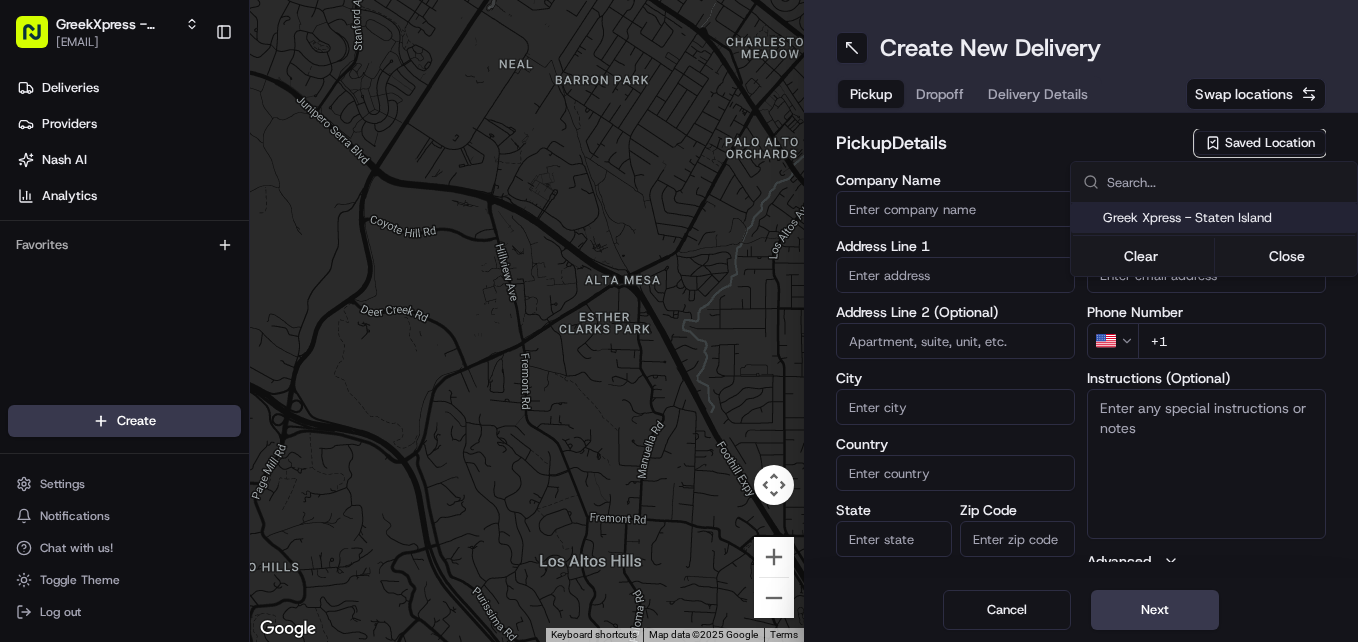 click on "Greek Xpress - Staten Island" at bounding box center (1226, 218) 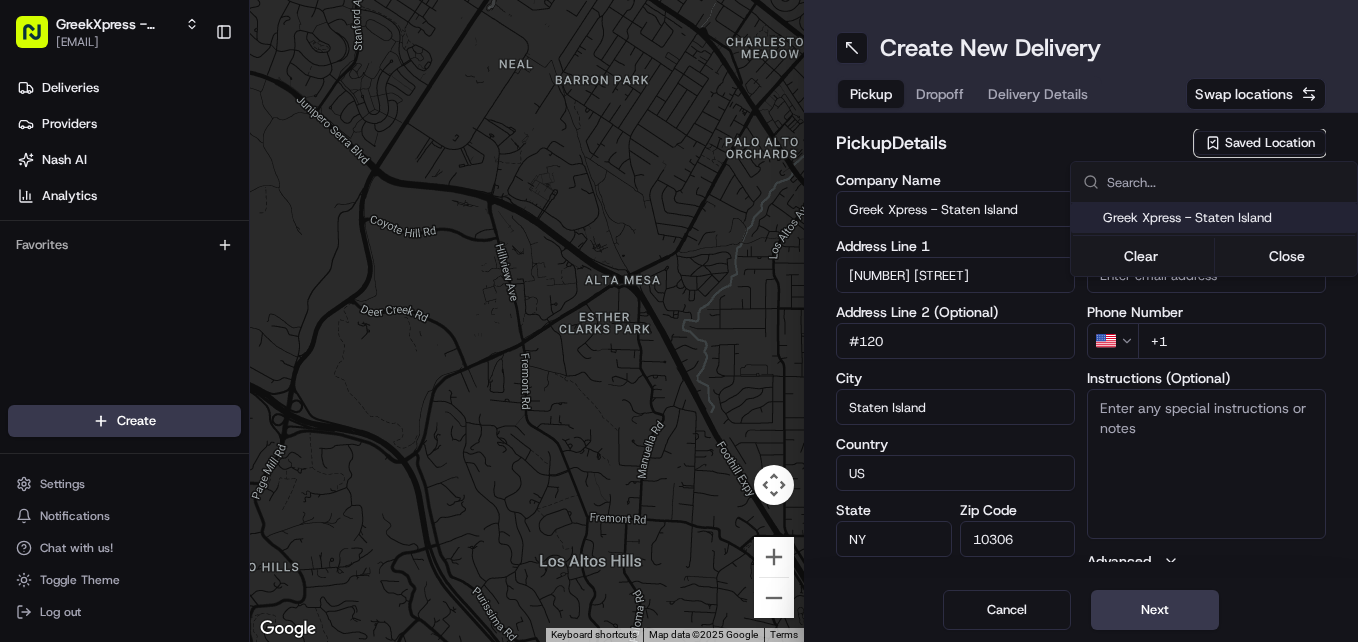 type on "[PHONE]" 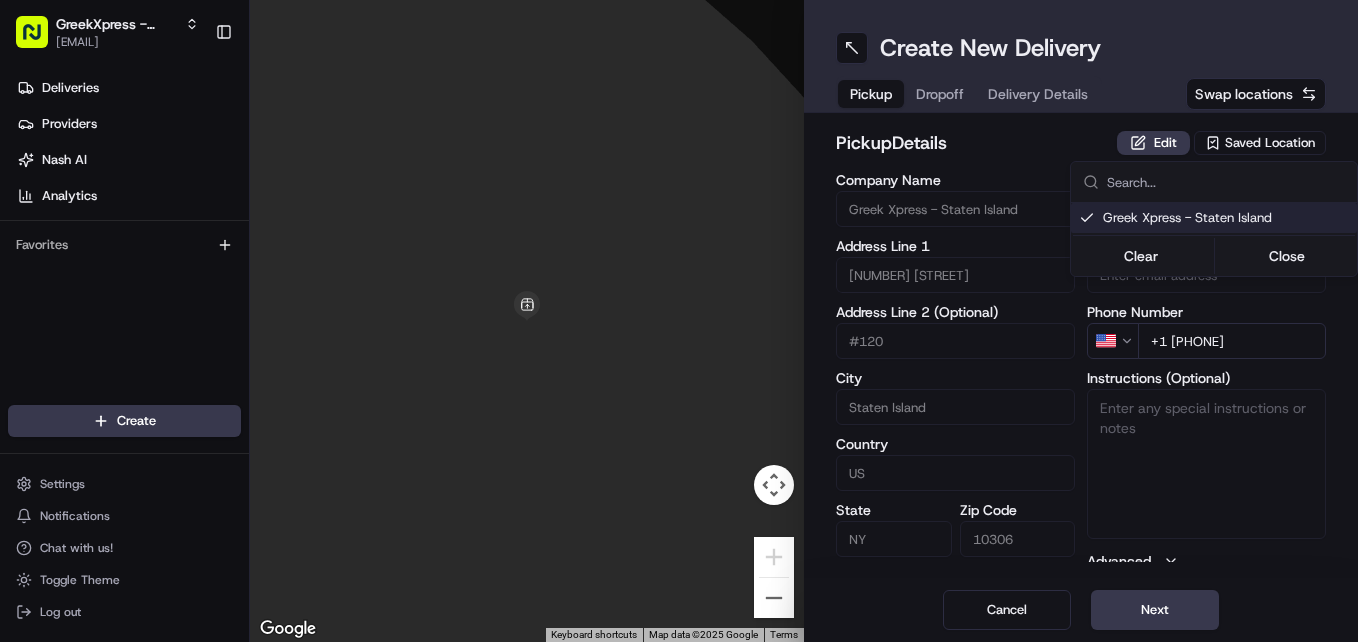 click on "[COMPANY] - [CITY] [EMAIL] Toggle Sidebar Deliveries Providers Nash AI Analytics Favorites Main Menu Members & Organization Organization Users Roles Preferences Customization Tracking Orchestration Automations Dispatch Strategy Locations Pickup Locations Dropoff Locations Billing Billing Refund Requests Integrations Notification Triggers Webhooks API Keys Request Logs Create Settings Notifications Chat with us! Toggle Theme Log out To navigate the map with touch gestures double-tap and hold your finger on the map, then drag the map. ← Move left → Move right ↑ Move up ↓ Move down + Zoom in - Zoom out Home Jump left by 75% End Jump right by 75% Page Up Jump up by 75% Page Down Jump down by 75% Keyboard shortcuts Map Data Map data ©2025 Google Map data ©2025 Google 2 m Click to toggle between metric and imperial units Terms Report a map error Create New Delivery Pickup Dropoff Delivery Details Swap locations pickup Details Edit Saved Location Company Name #120" at bounding box center [679, 321] 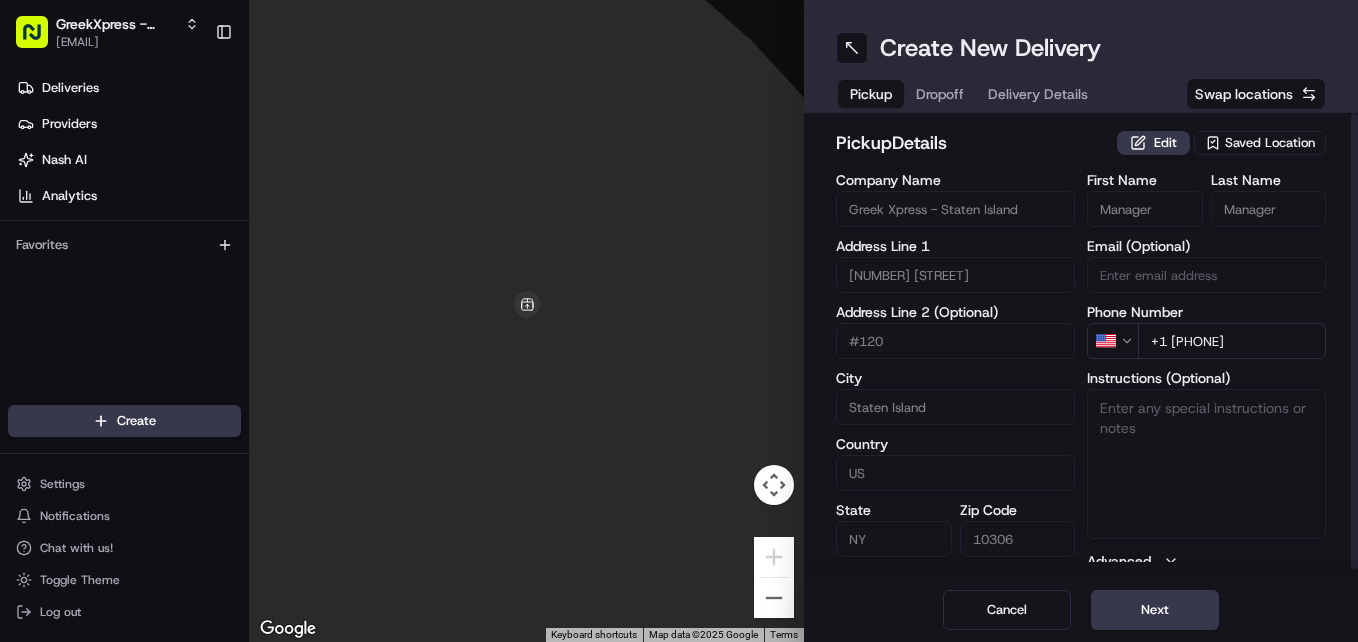 click on "Saved Location" at bounding box center [1270, 143] 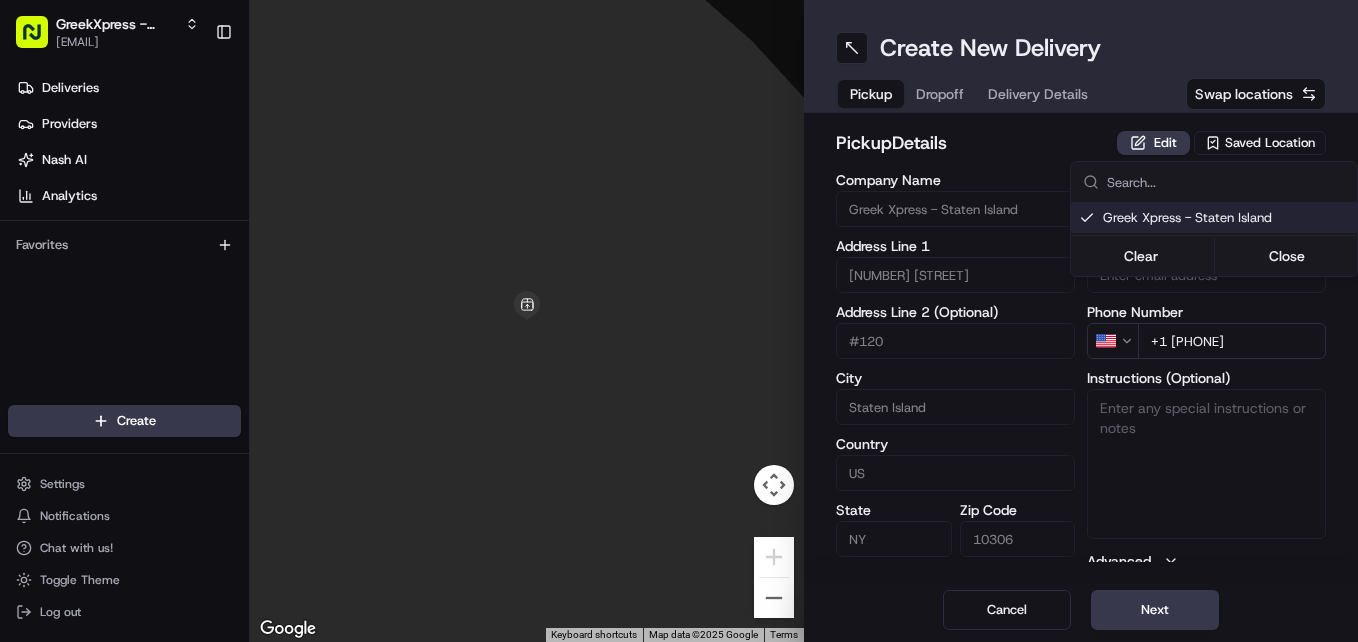 click on "[COMPANY] - [CITY] [EMAIL] Toggle Sidebar Deliveries Providers Nash AI Analytics Favorites Main Menu Members & Organization Organization Users Roles Preferences Customization Tracking Orchestration Automations Dispatch Strategy Locations Pickup Locations Dropoff Locations Billing Billing Refund Requests Integrations Notification Triggers Webhooks API Keys Request Logs Create Settings Notifications Chat with us! Toggle Theme Log out To navigate the map with touch gestures double-tap and hold your finger on the map, then drag the map. ← Move left → Move right ↑ Move up ↓ Move down + Zoom in - Zoom out Home Jump left by 75% End Jump right by 75% Page Up Jump up by 75% Page Down Jump down by 75% Keyboard shortcuts Map Data Map data ©2025 Google Map data ©2025 Google 2 m Click to toggle between metric and imperial units Terms Report a map error Create New Delivery Pickup Dropoff Delivery Details Swap locations pickup Details Edit Saved Location Company Name #120" at bounding box center (679, 321) 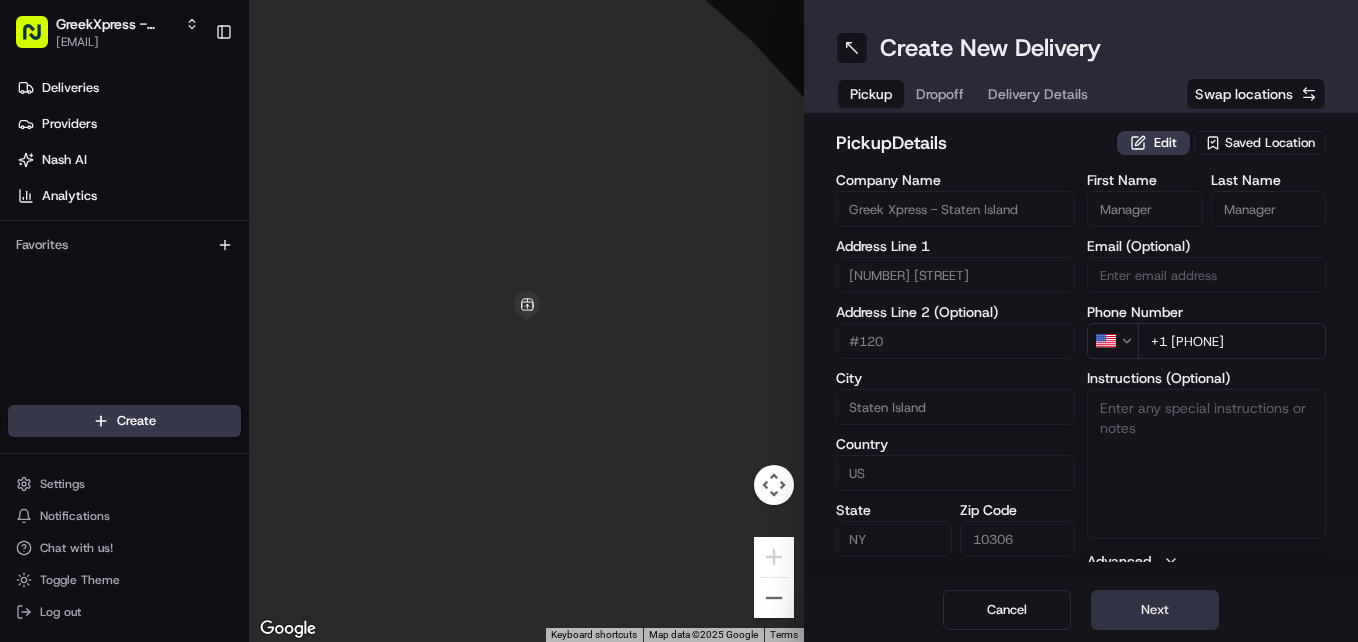 click on "Next" at bounding box center (1155, 610) 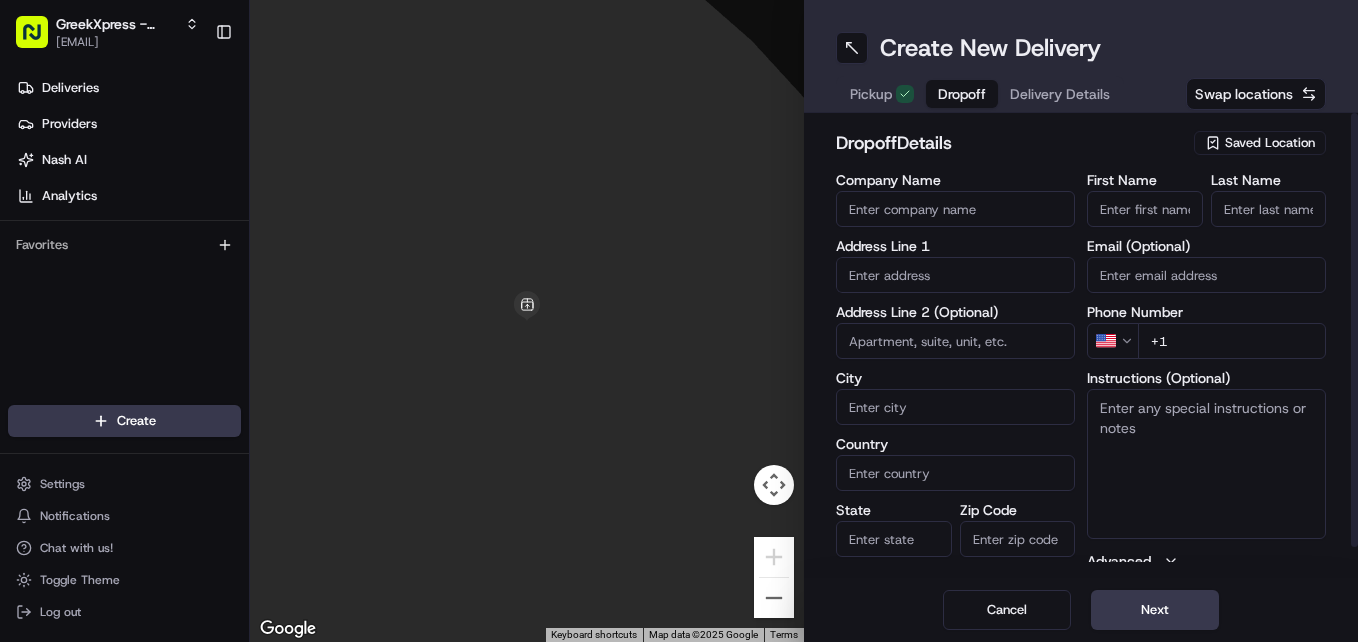 click on "First Name" at bounding box center (1145, 209) 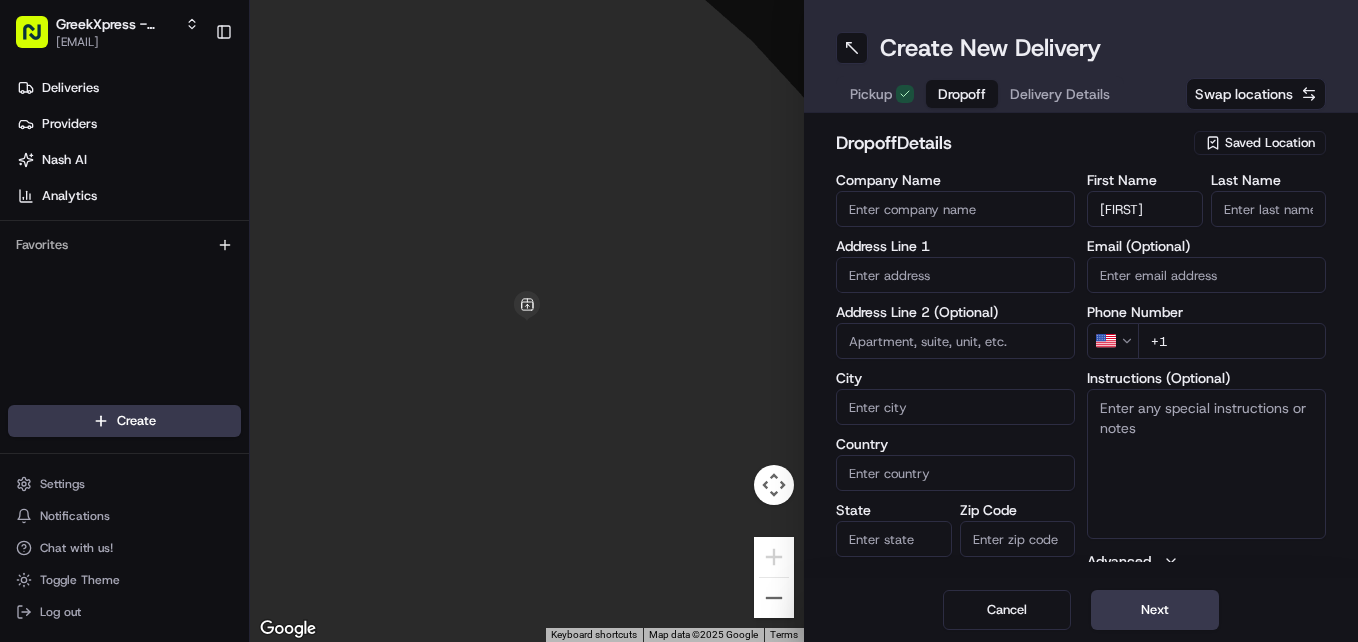 type on "[NAME]" 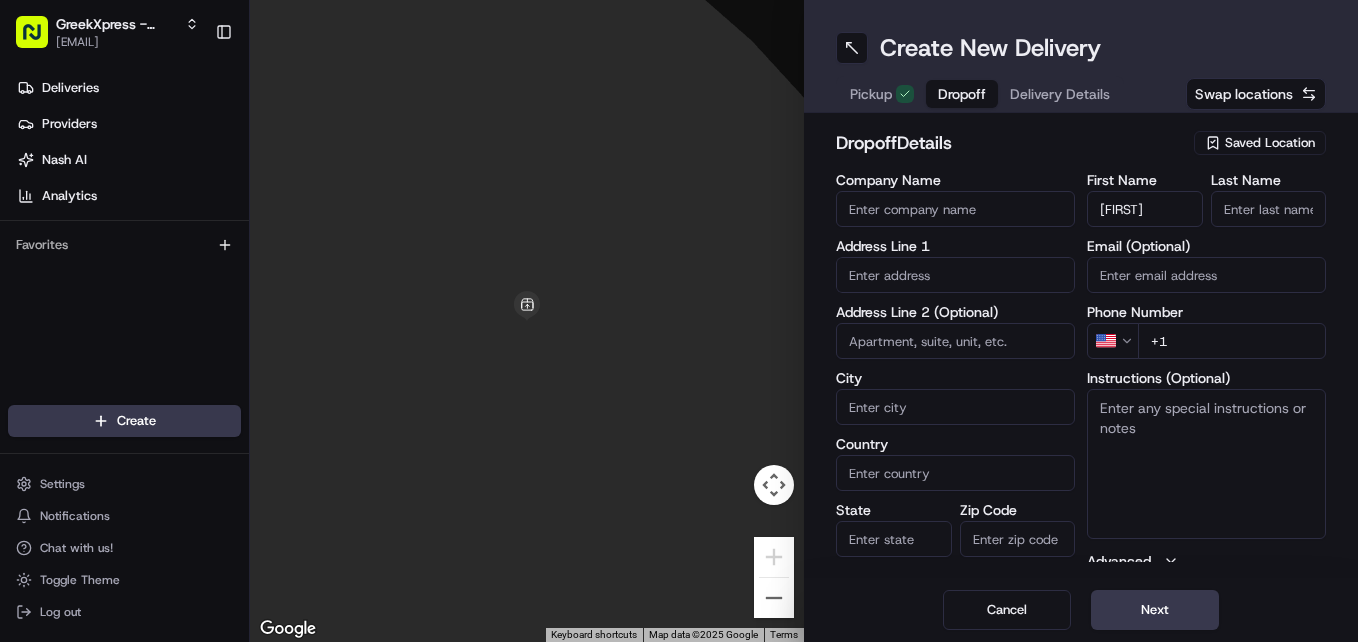 type on "[NUMBER] [STREET]" 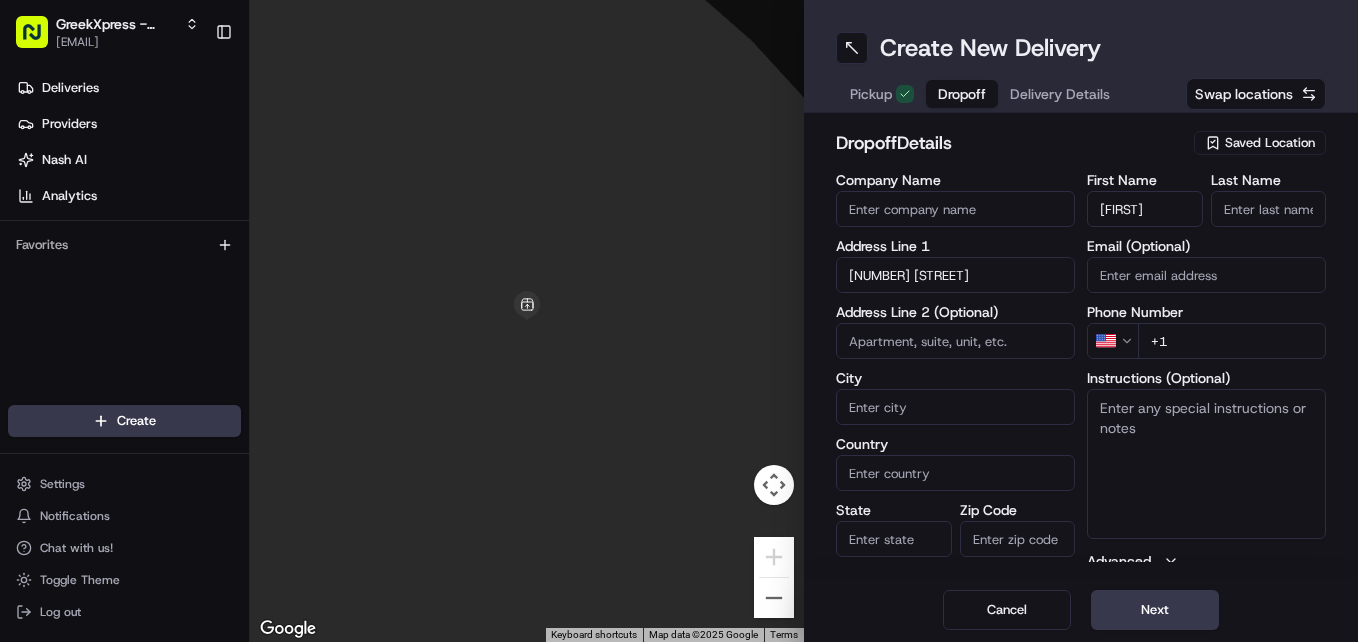 type on "Staten Island" 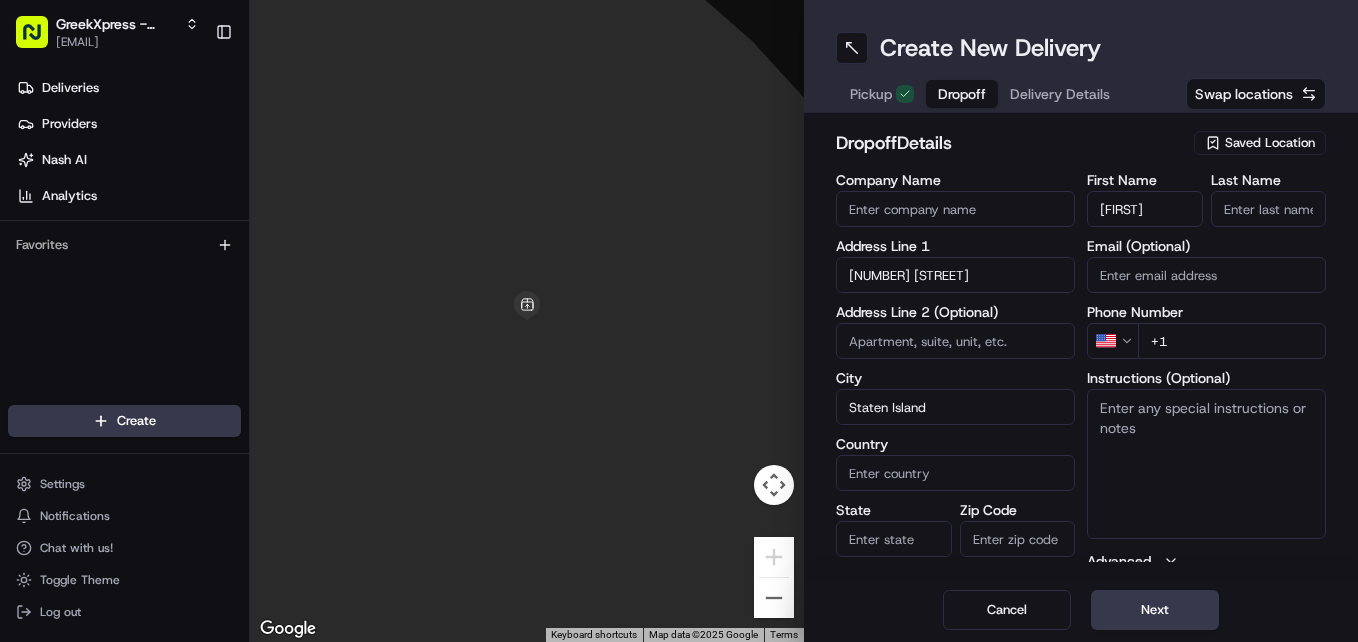 type on "United States" 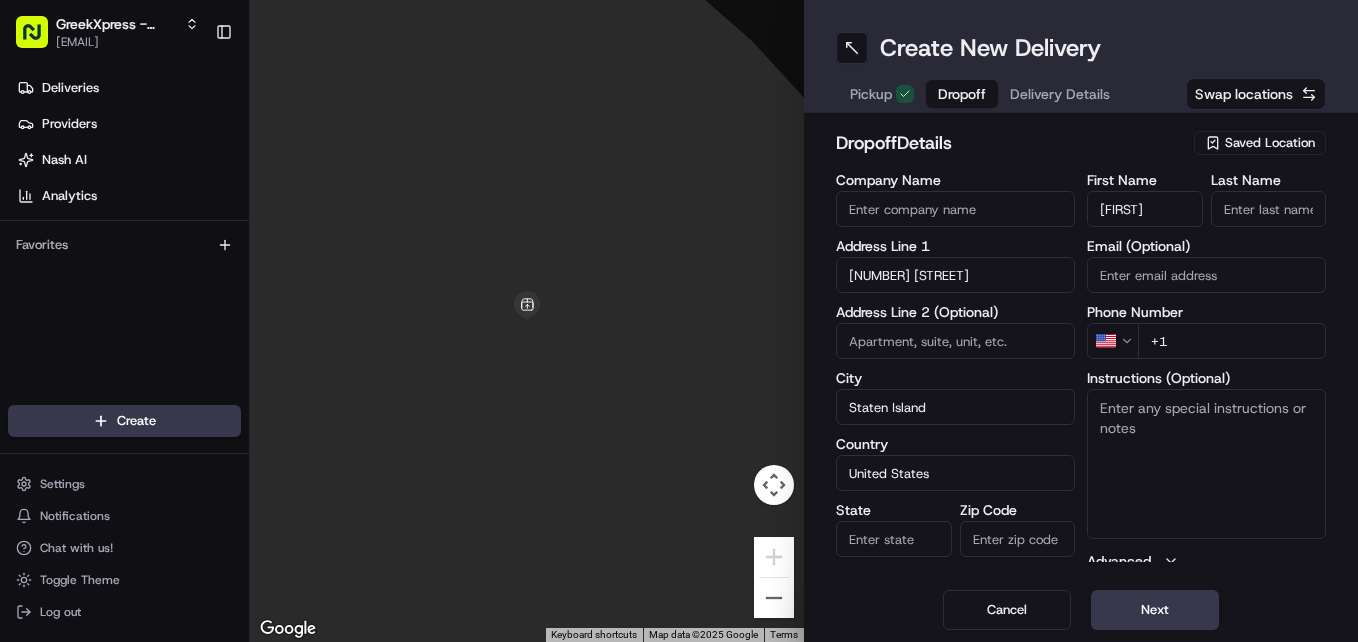 type on "NY" 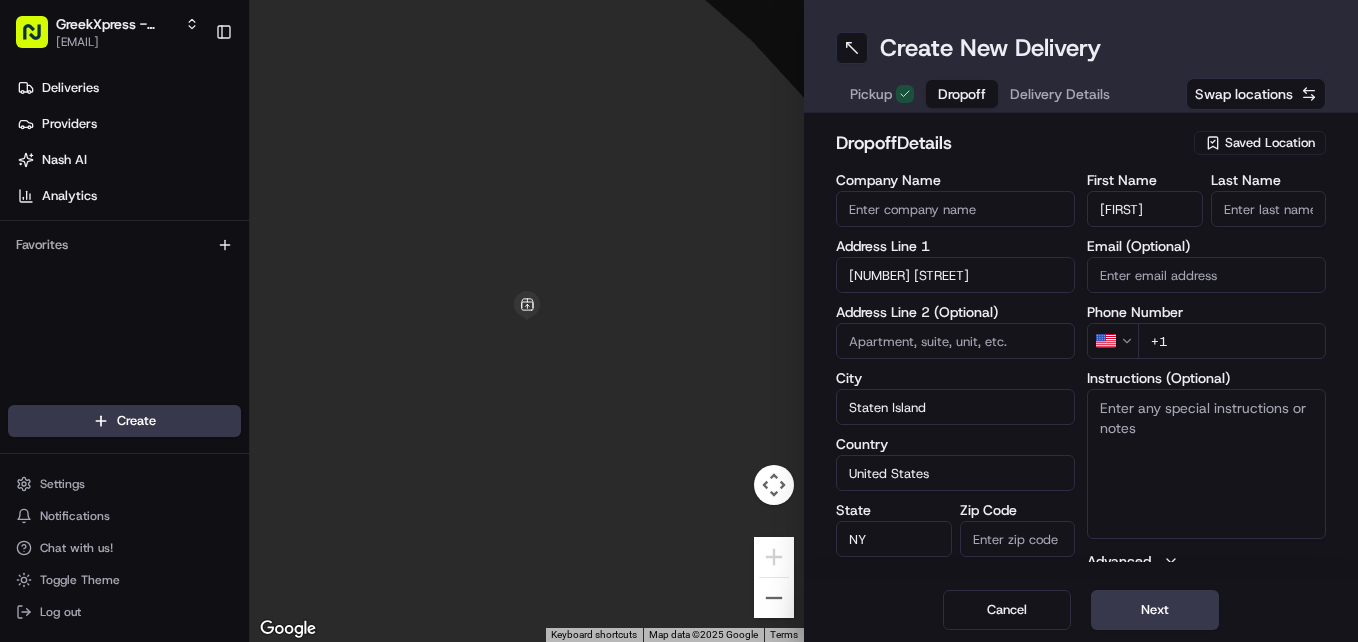 type on "10306" 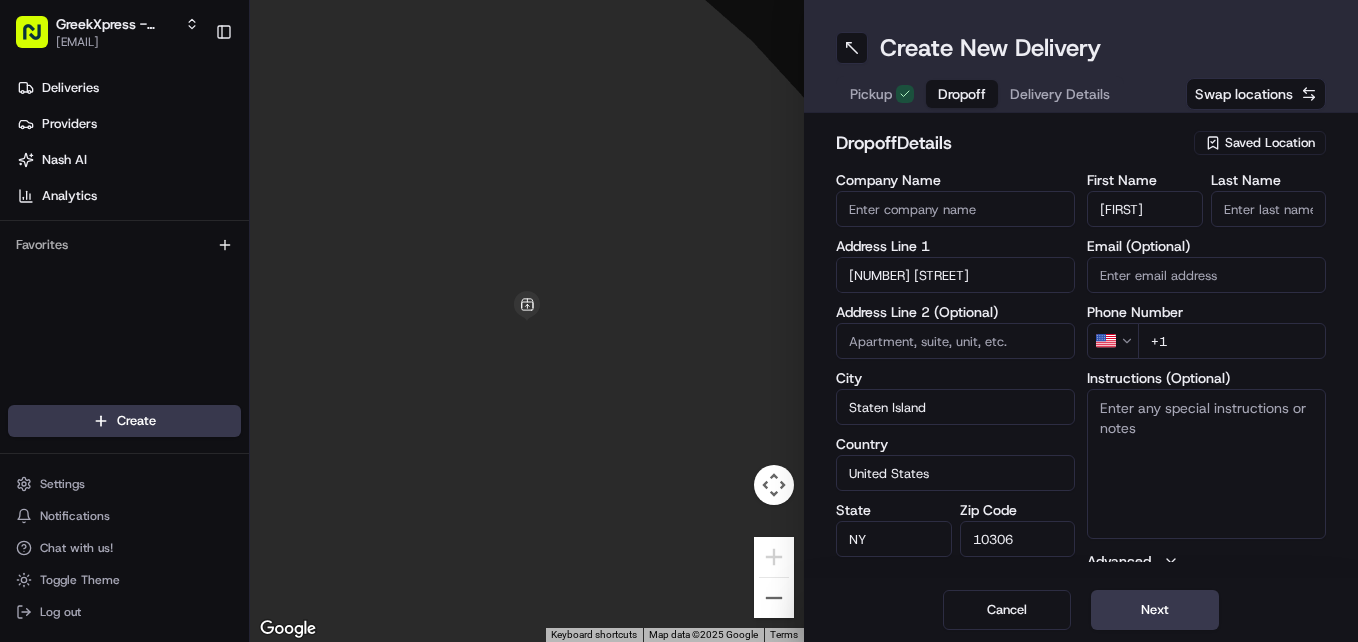 type on "g" 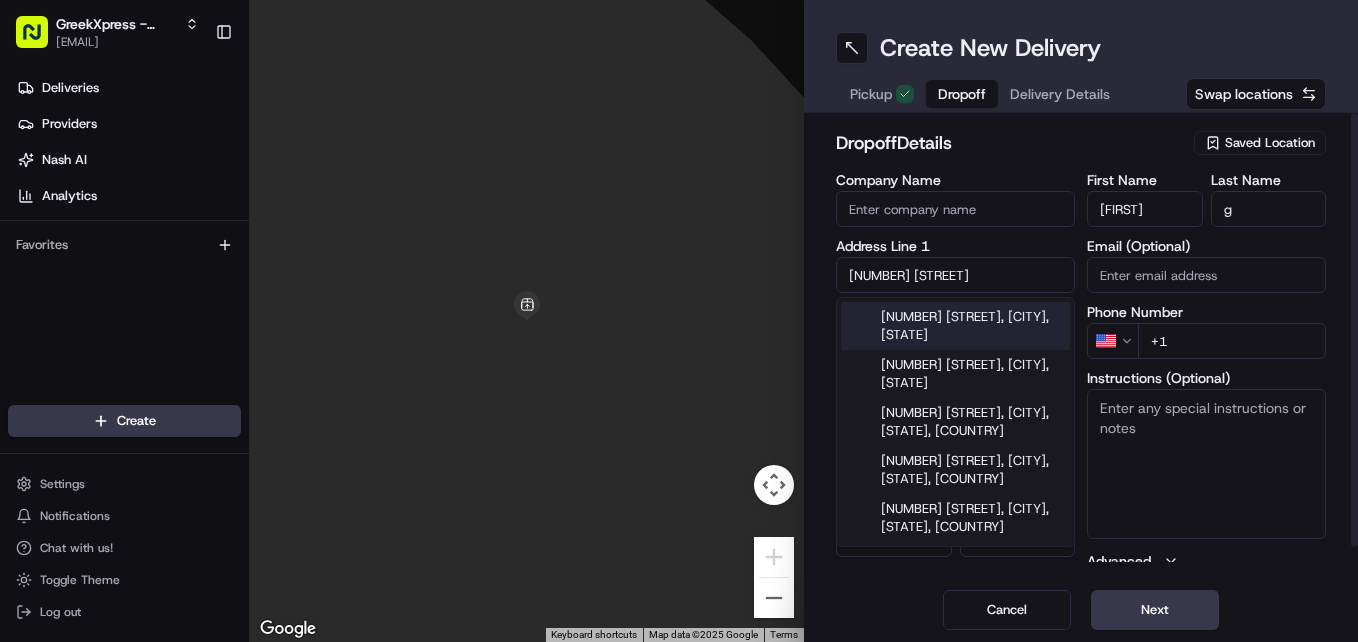 click on "+1" at bounding box center (1232, 341) 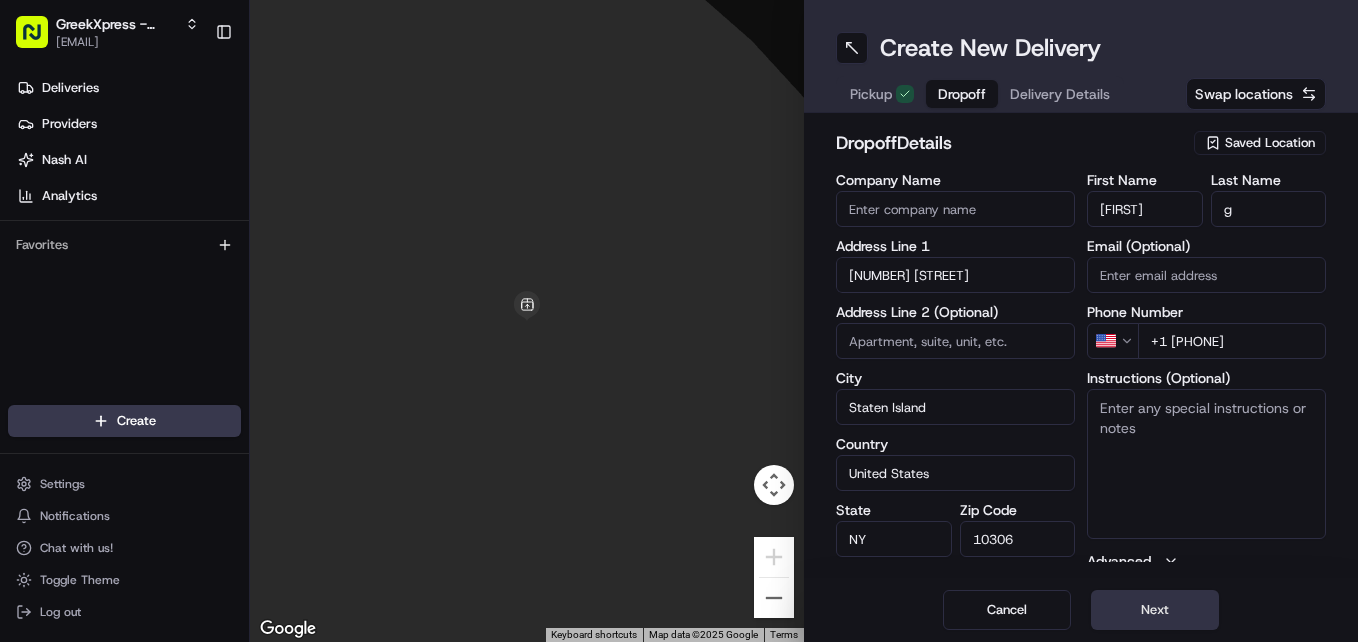 type on "+1 718 812 3030" 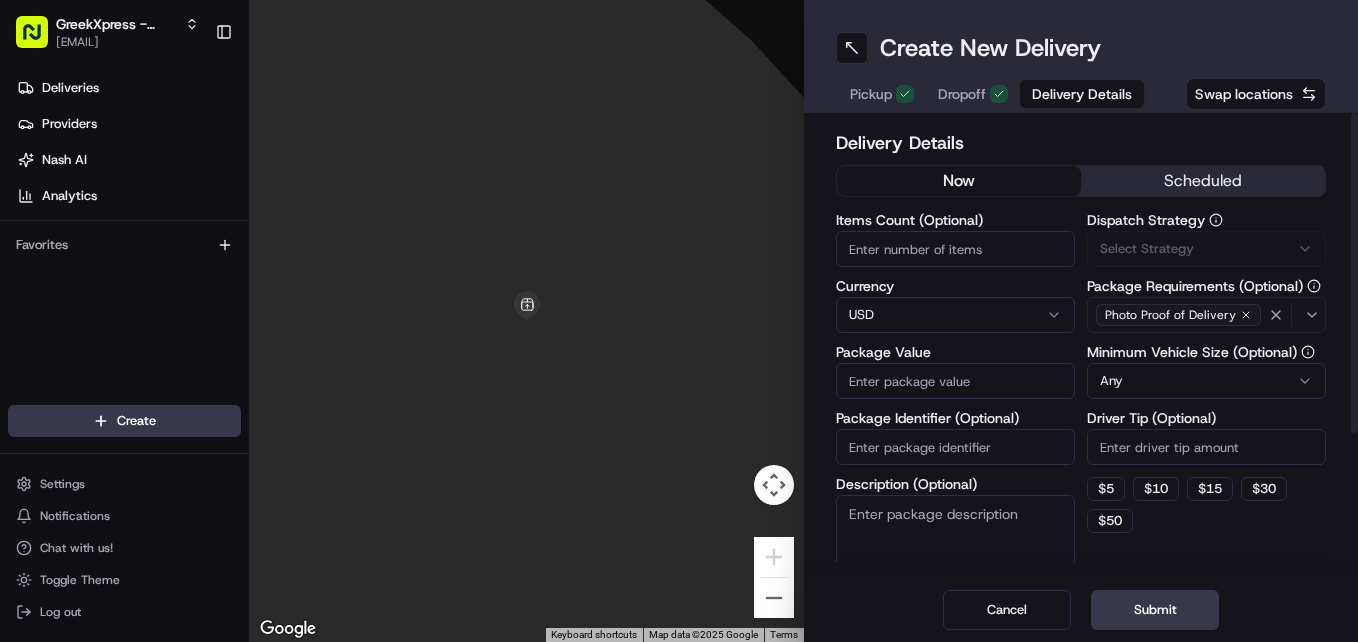 click on "Items Count (Optional)" at bounding box center [955, 249] 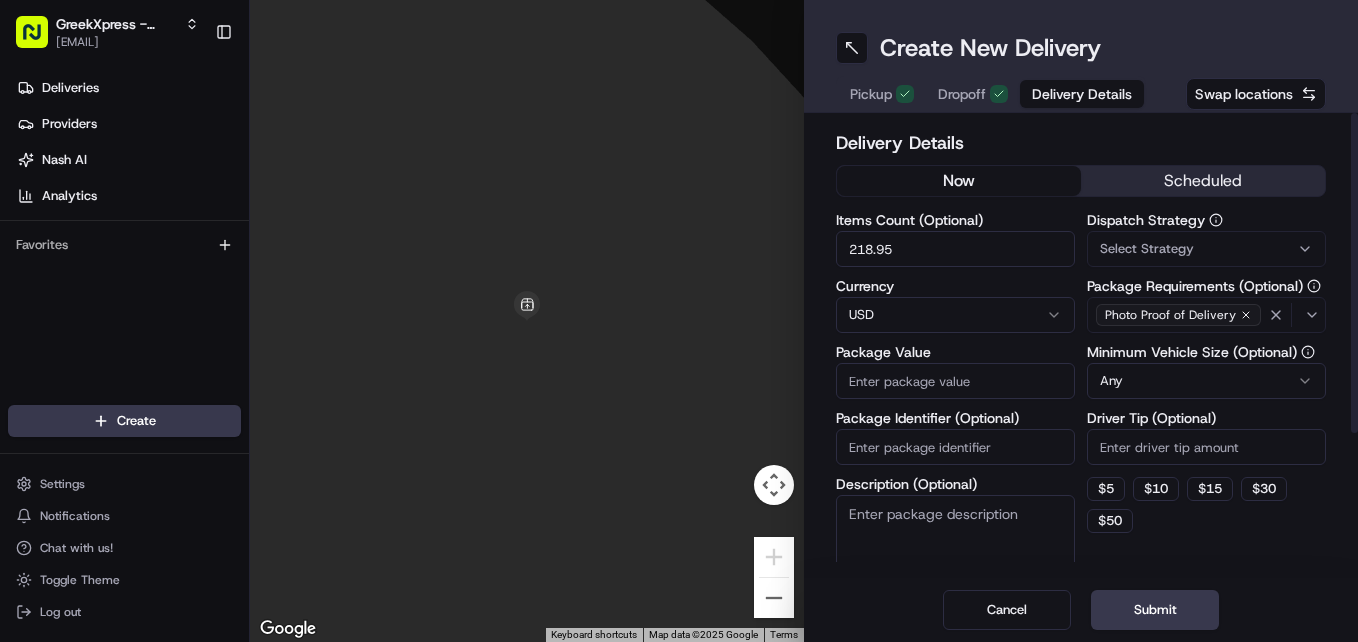 click on "Package Value" at bounding box center [955, 381] 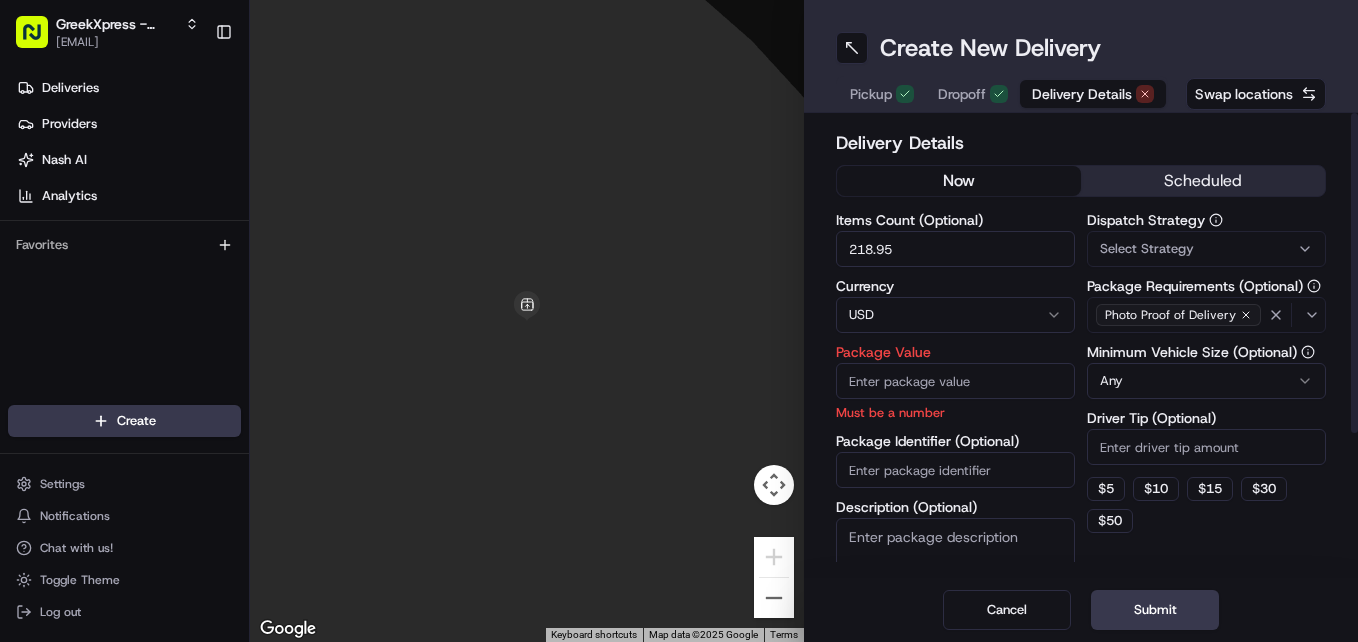 click on "218.95" at bounding box center (955, 249) 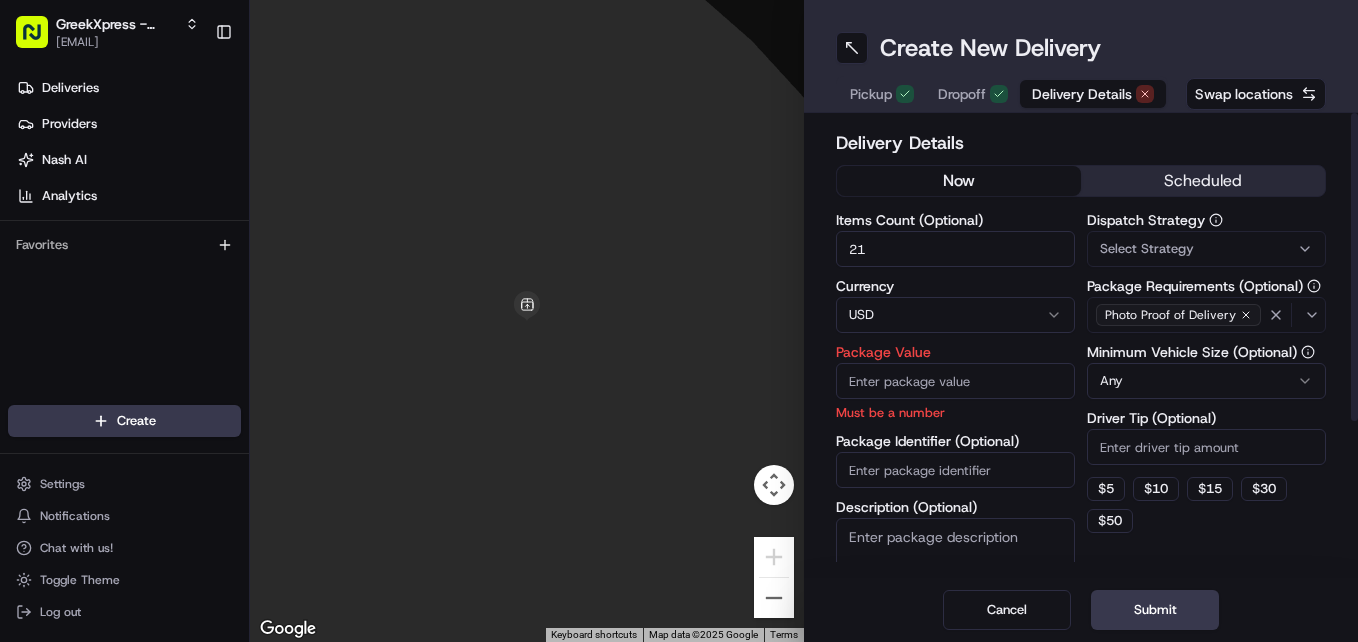 type on "2" 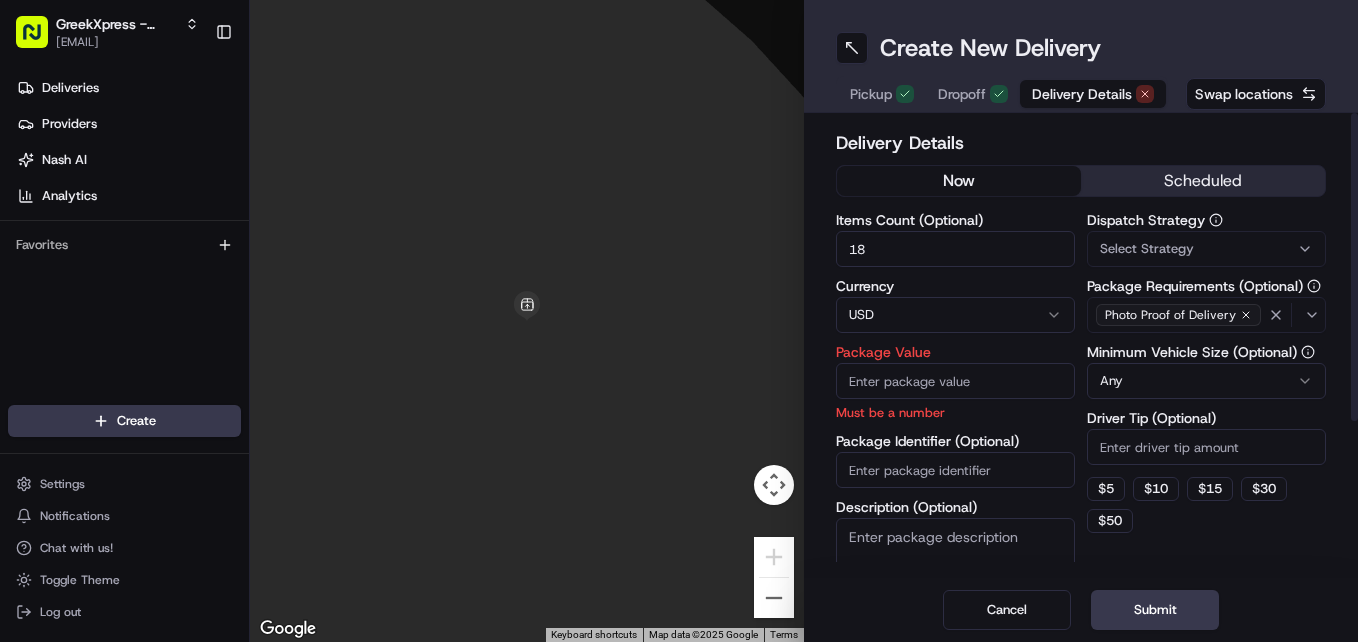 type on "1" 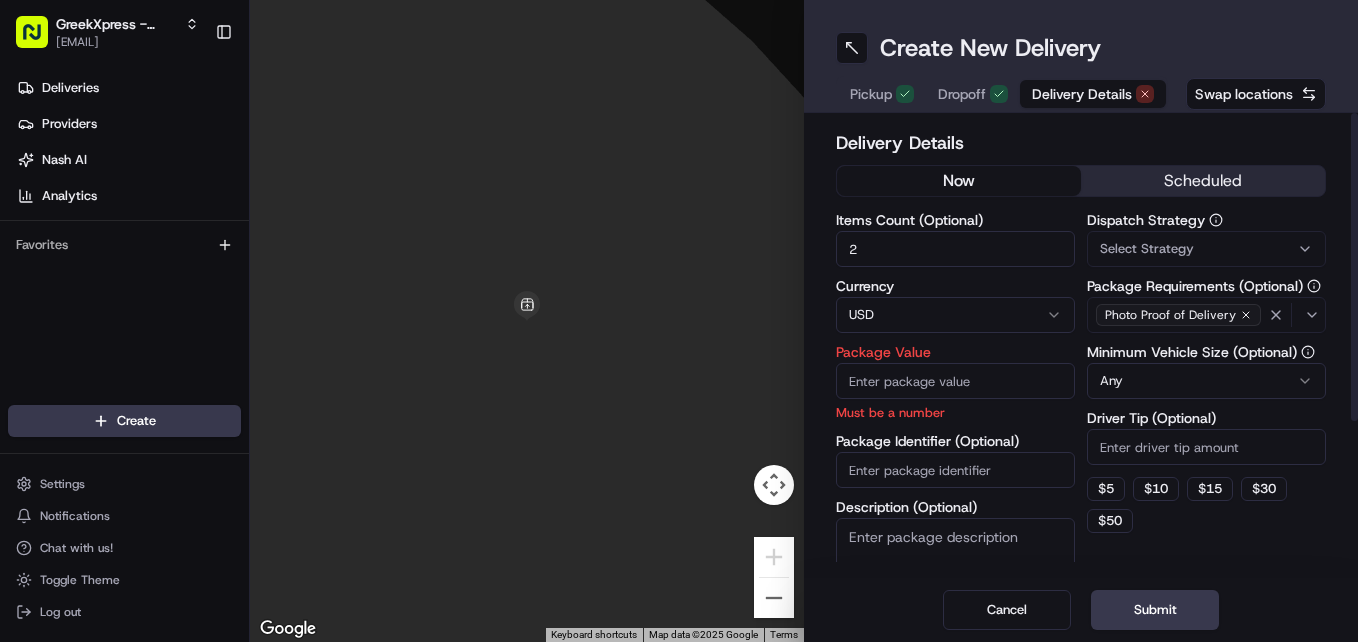 type on "2" 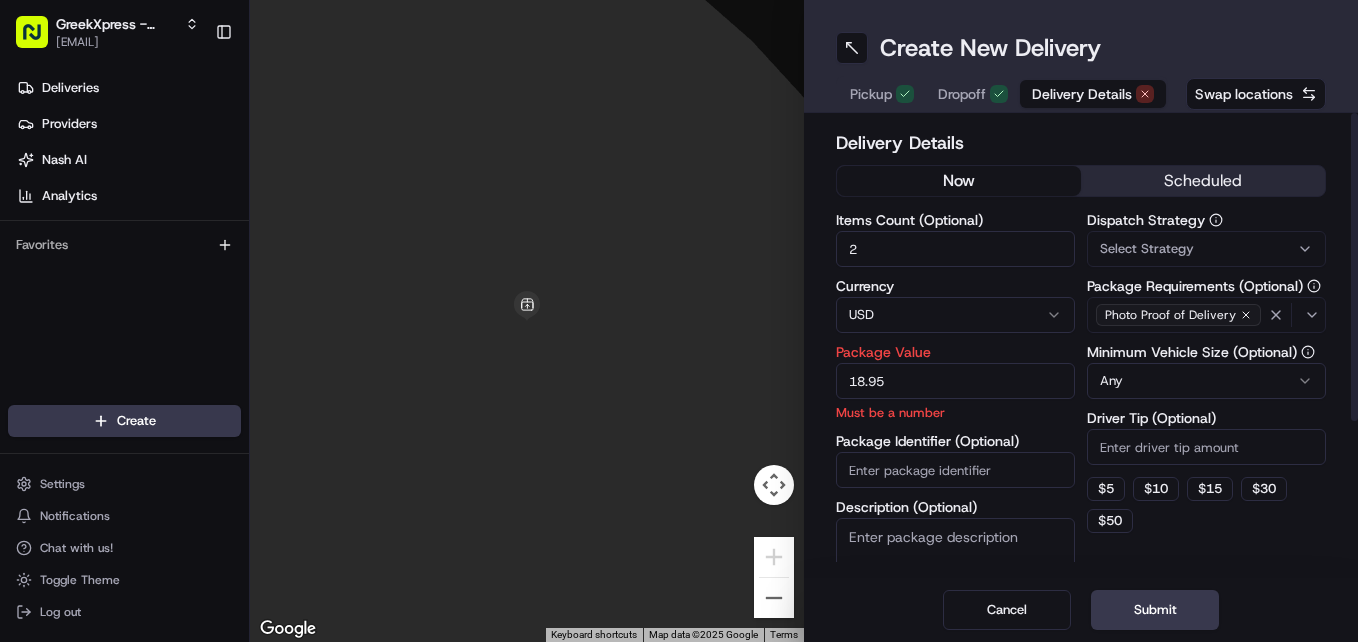 type on "18.95" 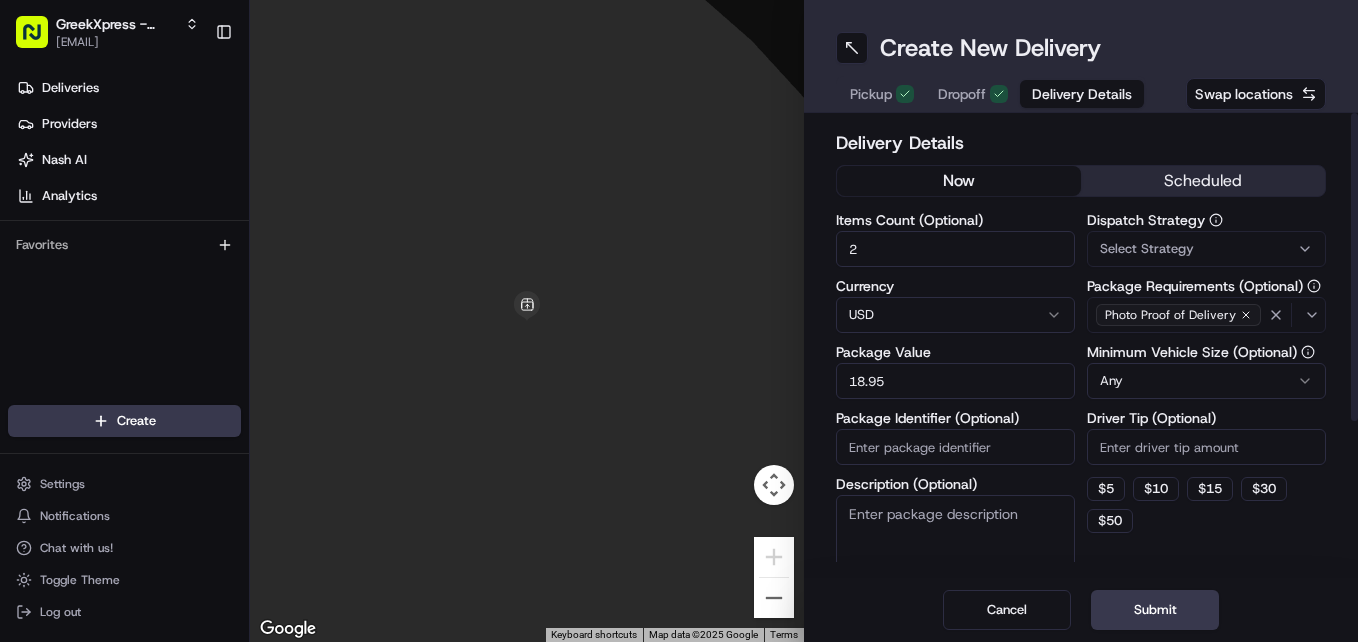 click on "Driver Tip (Optional)" at bounding box center [1206, 447] 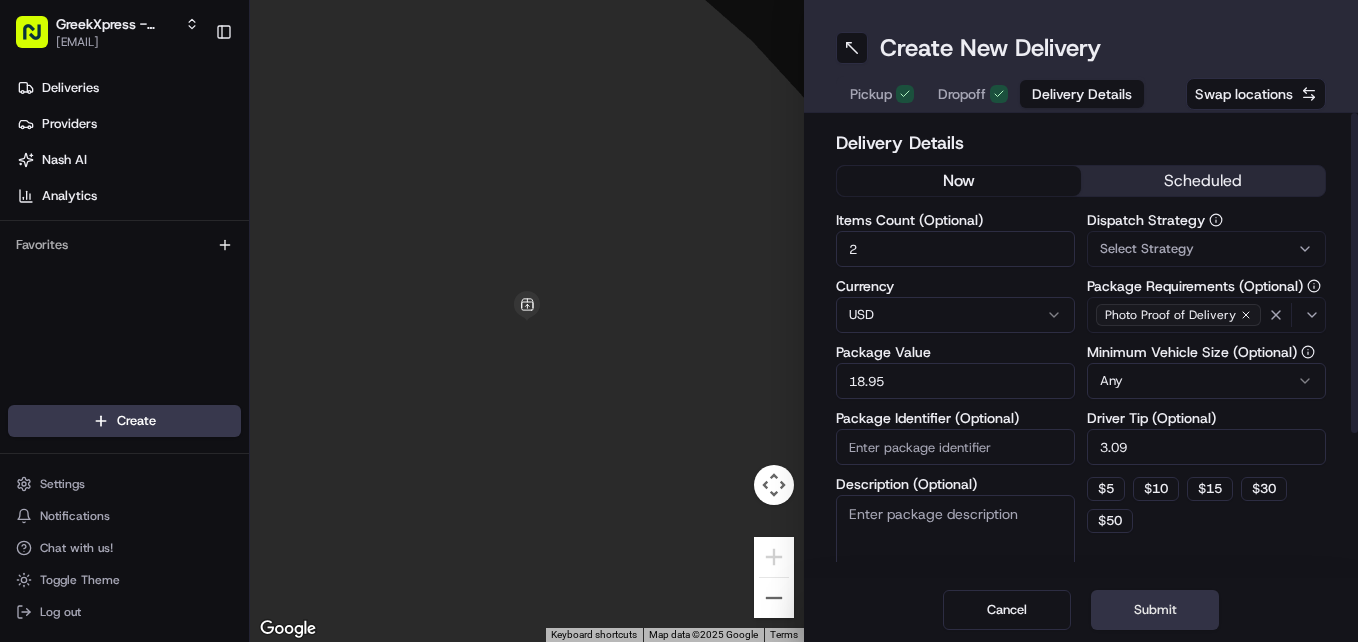 type on "3.09" 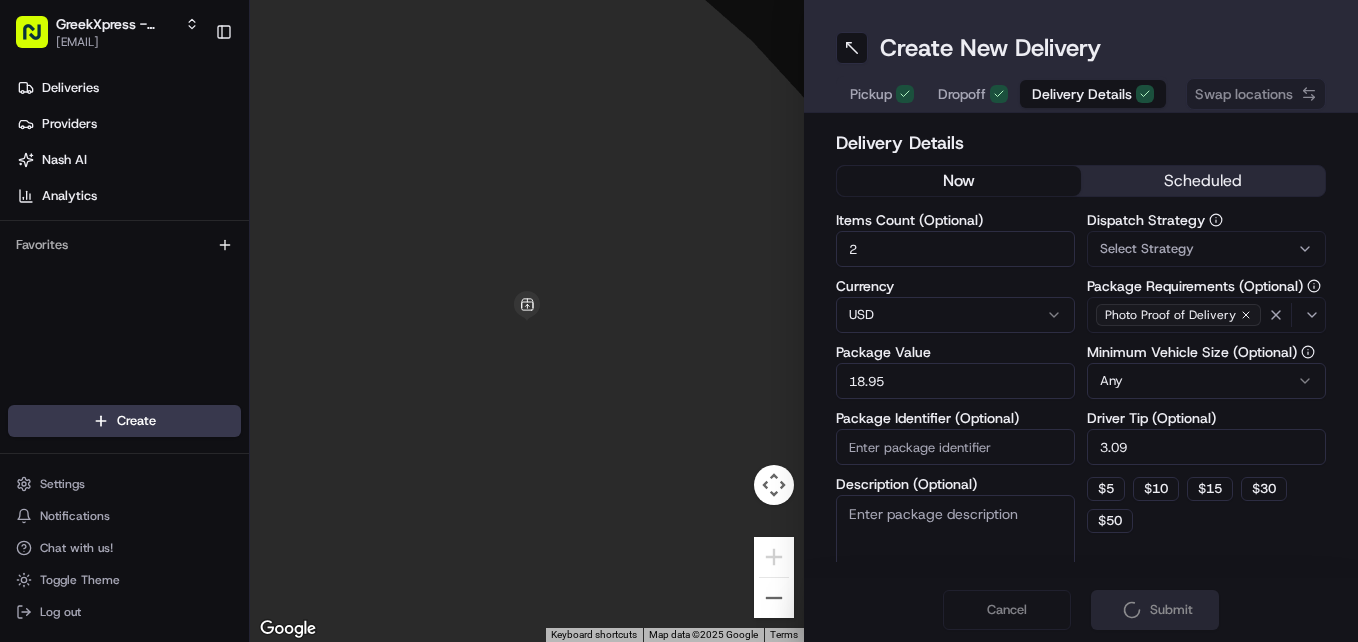 click on "Cancel Submit" at bounding box center [1081, 610] 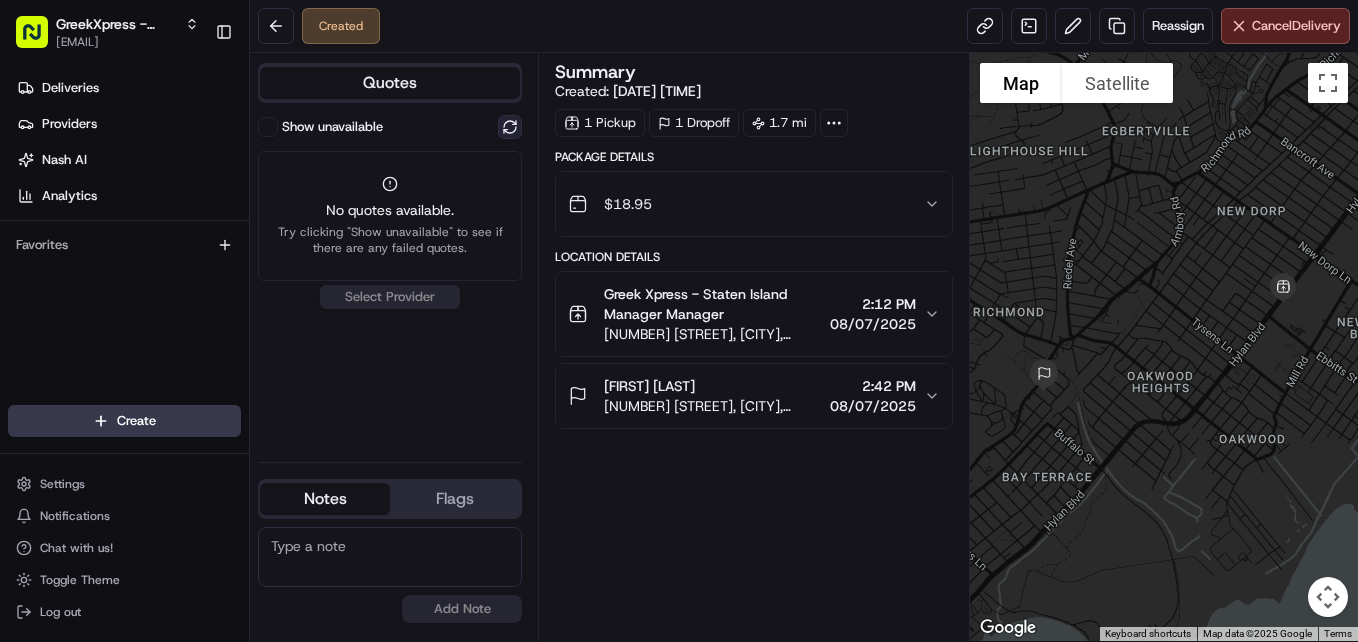 click at bounding box center [510, 127] 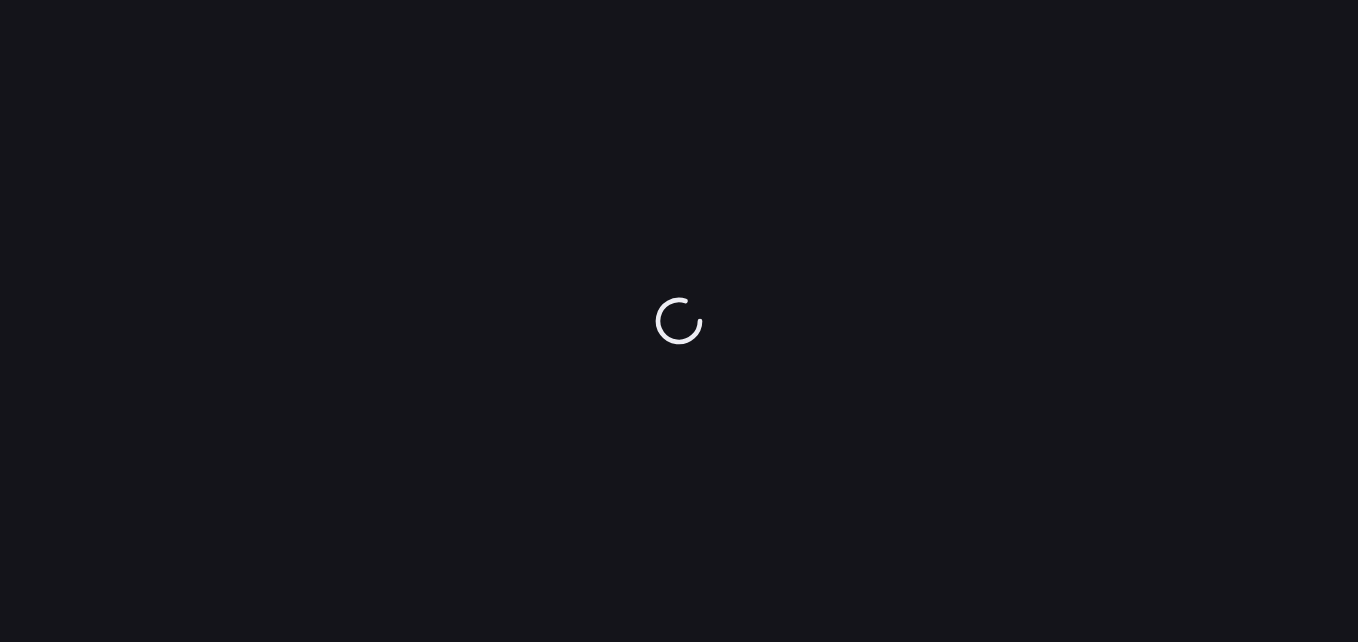scroll, scrollTop: 0, scrollLeft: 0, axis: both 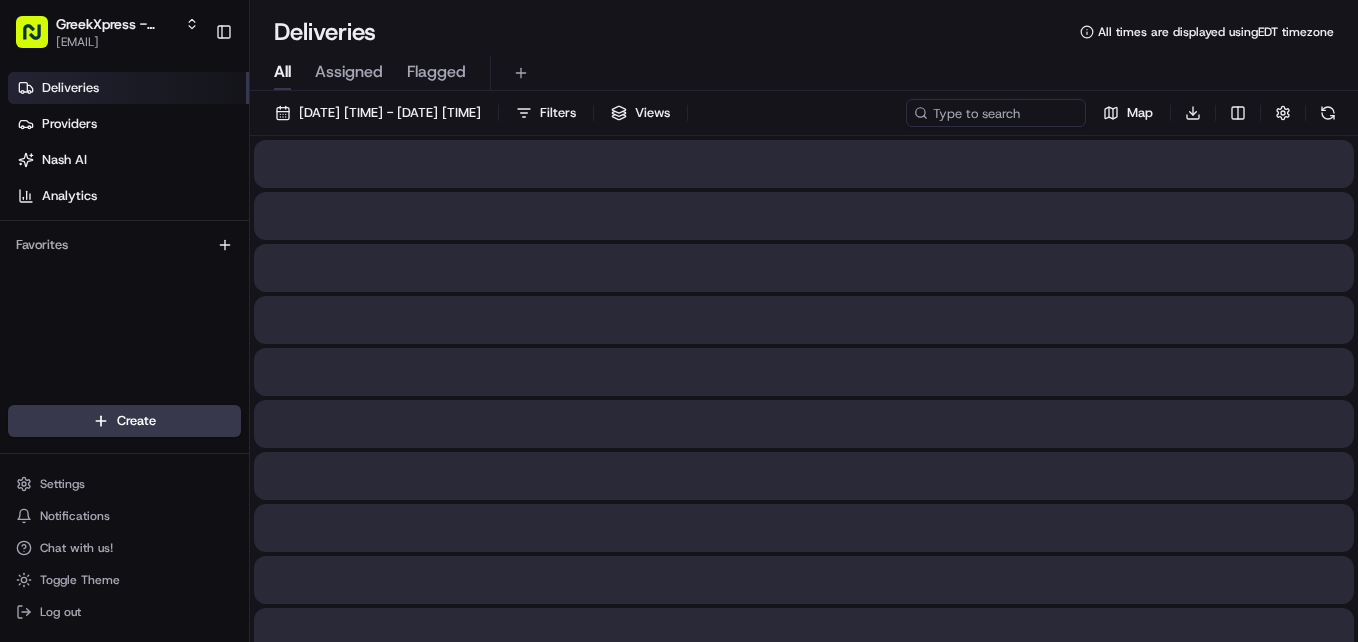 click on "Deliveries" at bounding box center (128, 88) 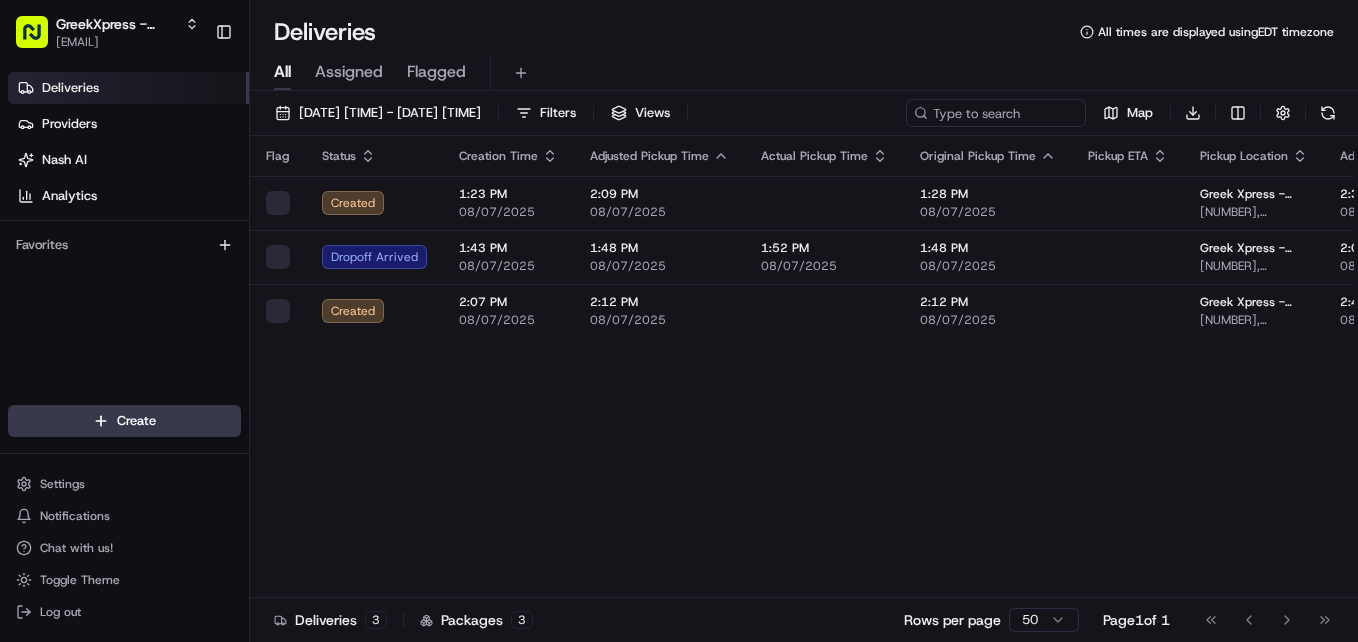 scroll, scrollTop: 0, scrollLeft: 0, axis: both 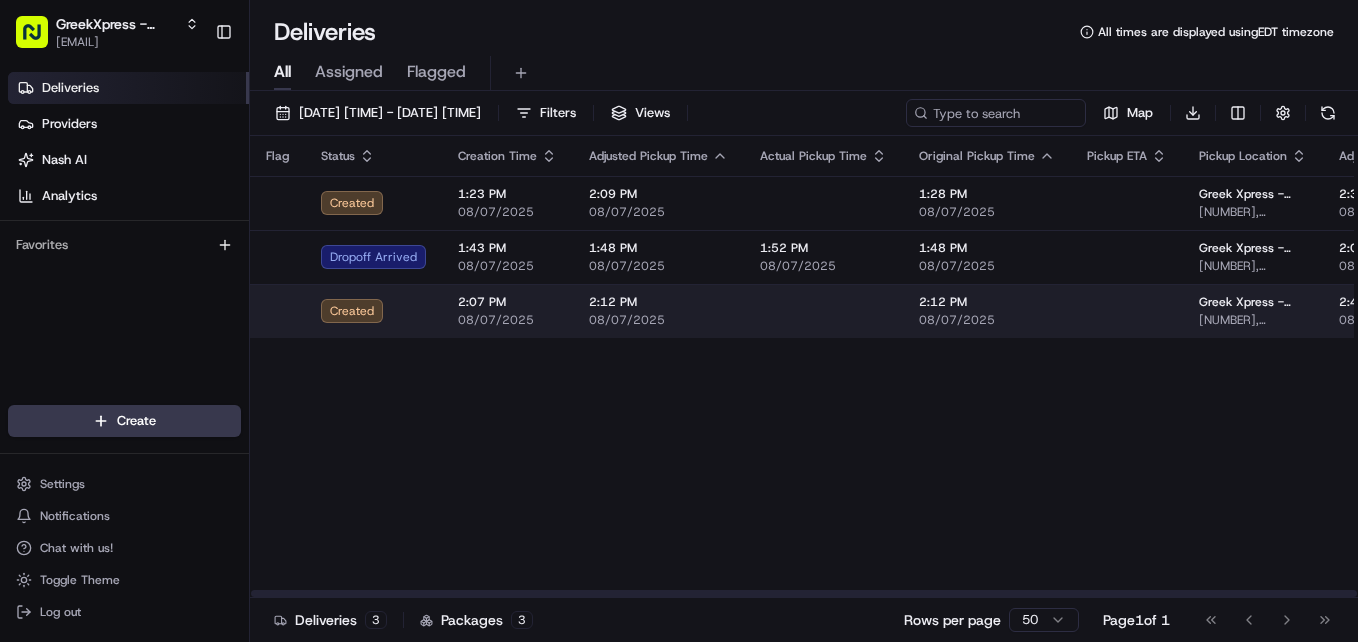 click on "[TIME] [DATE]" at bounding box center (987, 311) 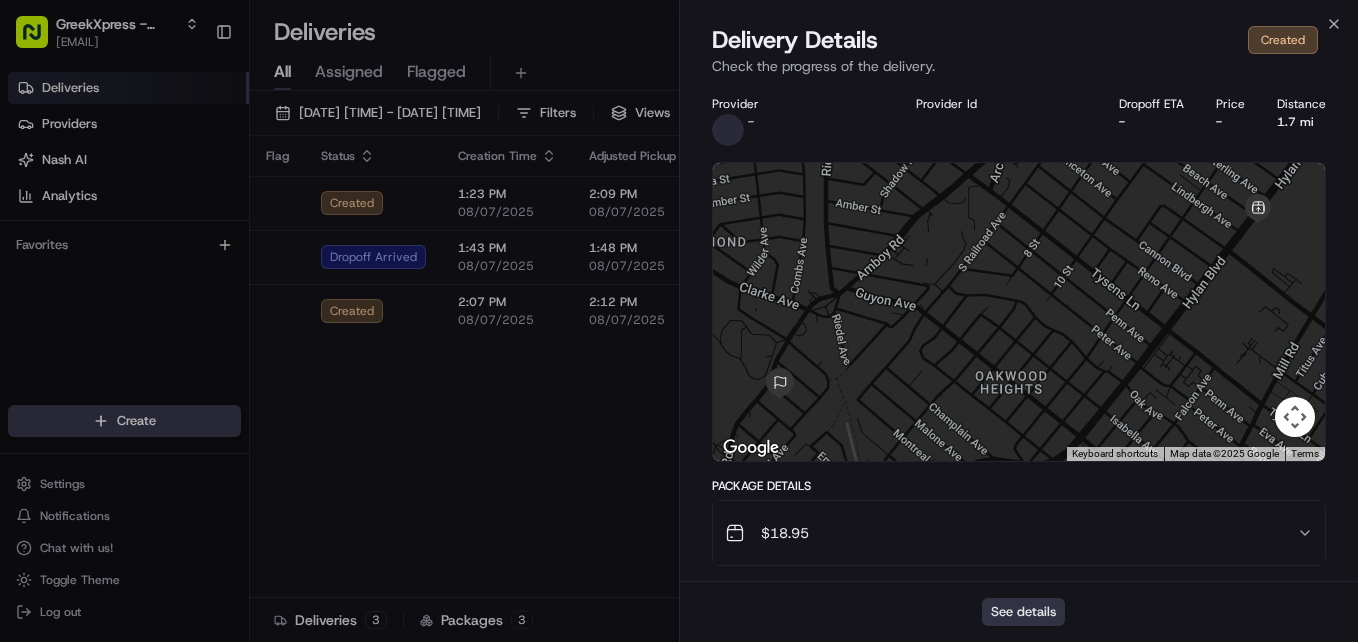 click on "See details" at bounding box center [1023, 612] 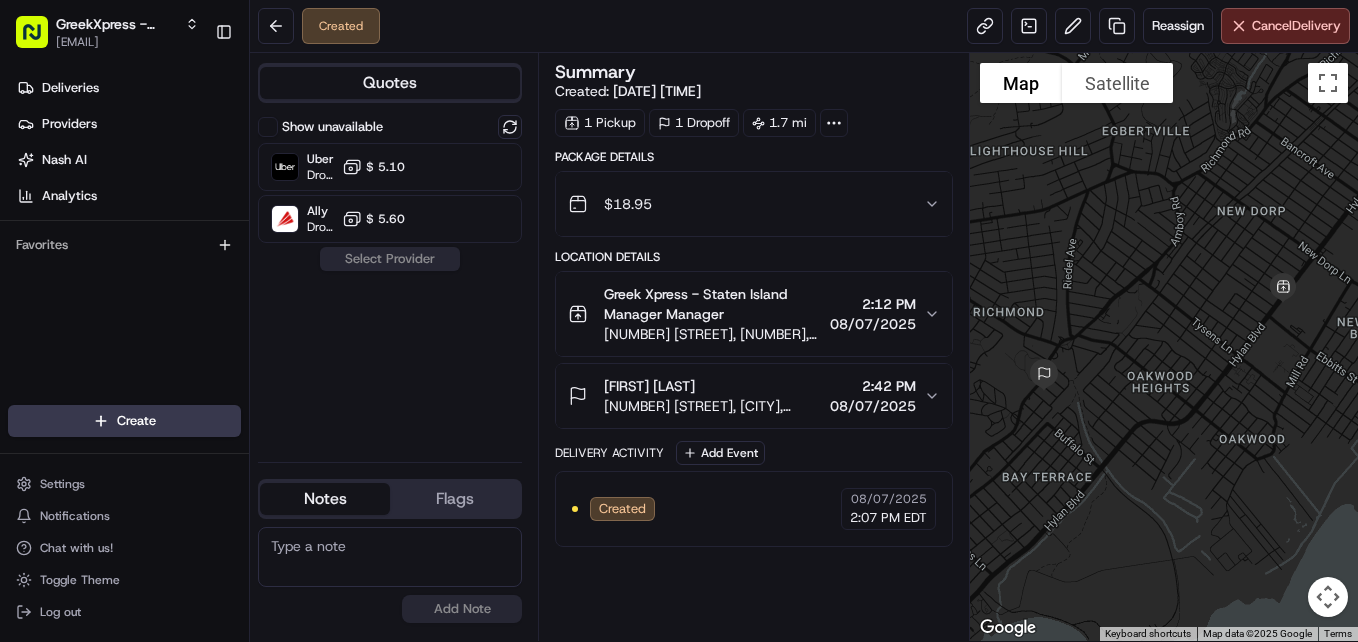 scroll, scrollTop: 0, scrollLeft: 0, axis: both 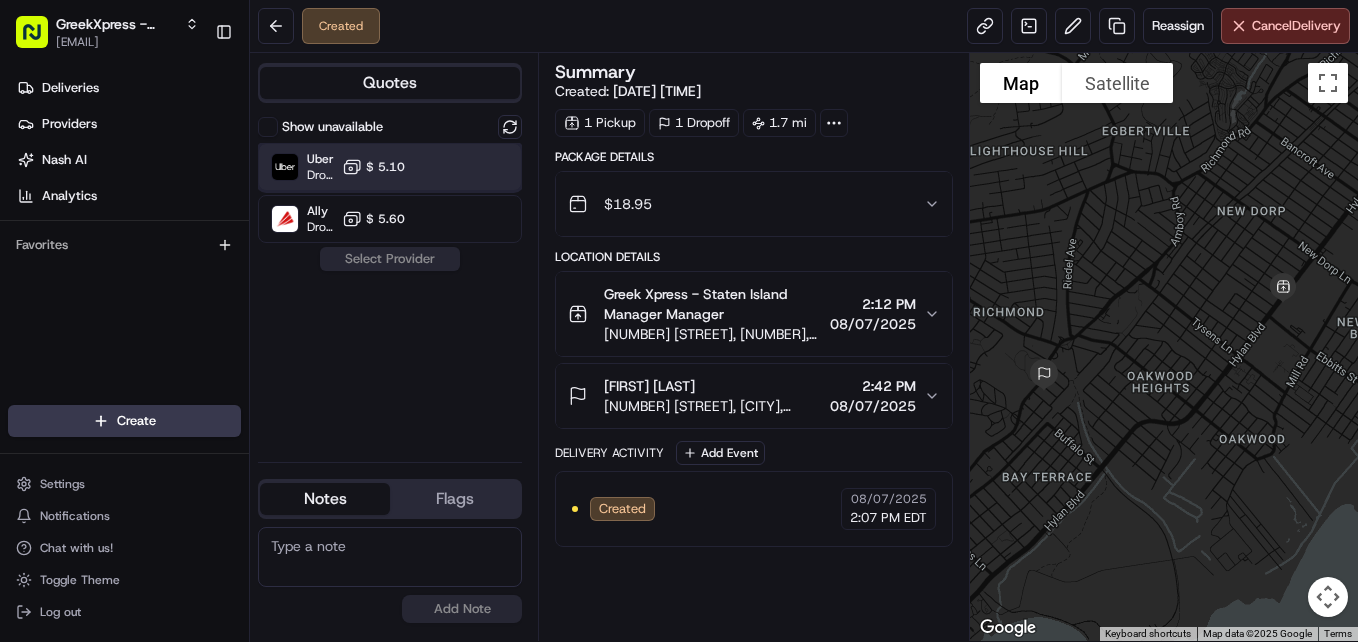 click on "Uber Dropoff ETA   22 minutes $   5.10" at bounding box center (390, 167) 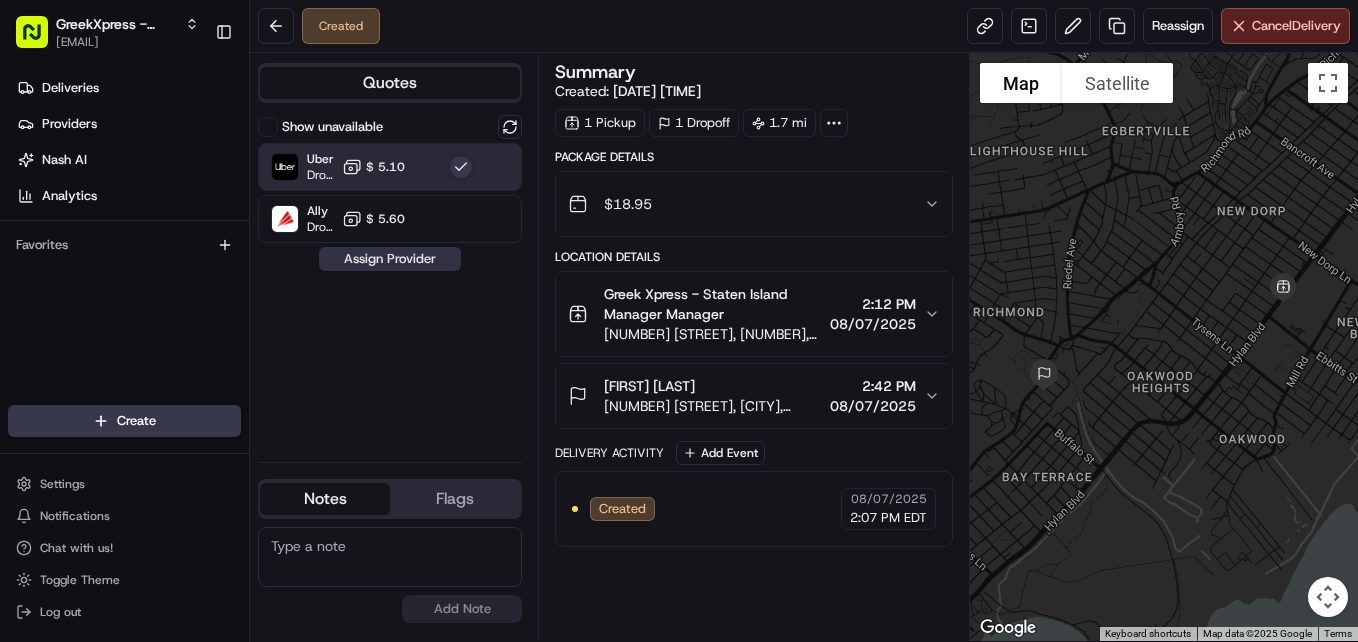 click on "Assign Provider" at bounding box center [390, 259] 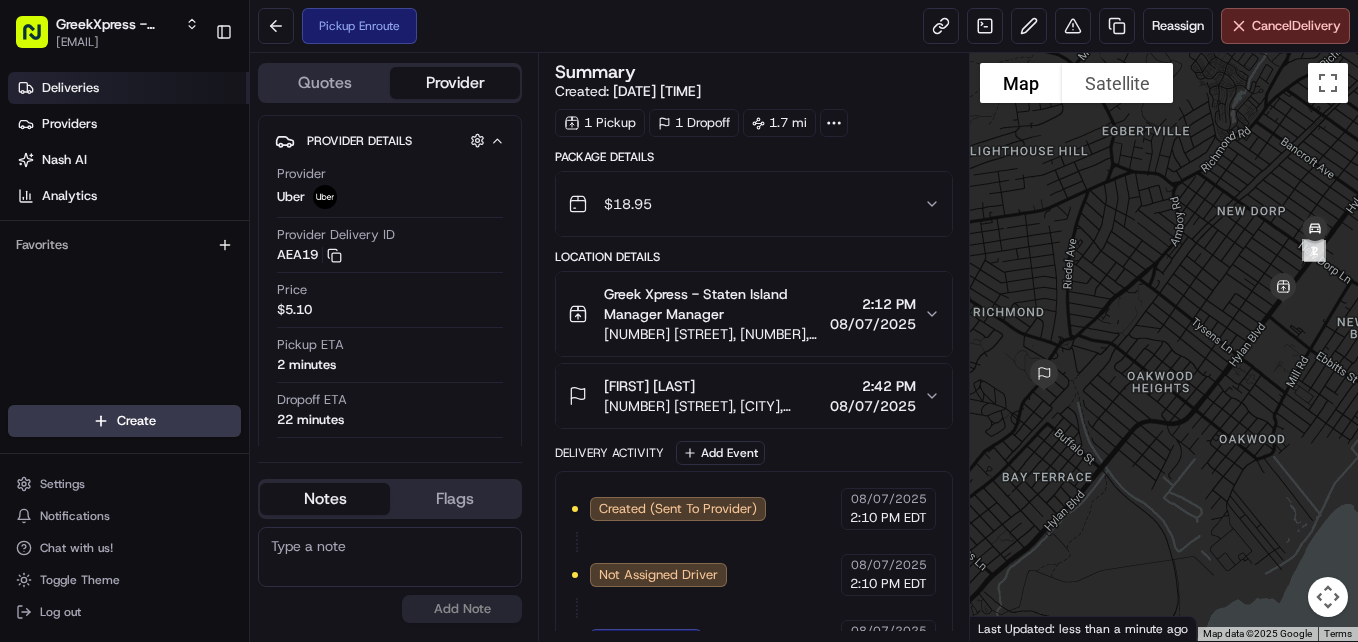 click on "Deliveries" at bounding box center [128, 88] 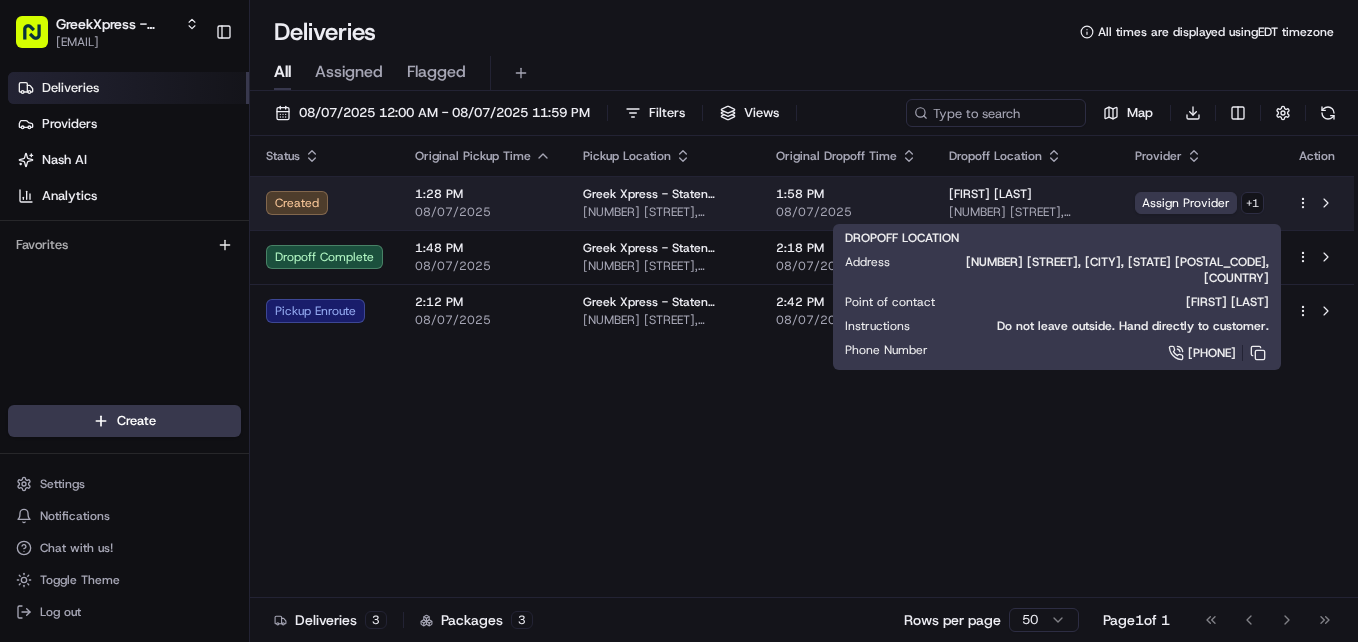click on "[NUMBER] [STREET], [CITY], [STATE] [POSTAL_CODE], [COUNTRY]" at bounding box center (1026, 212) 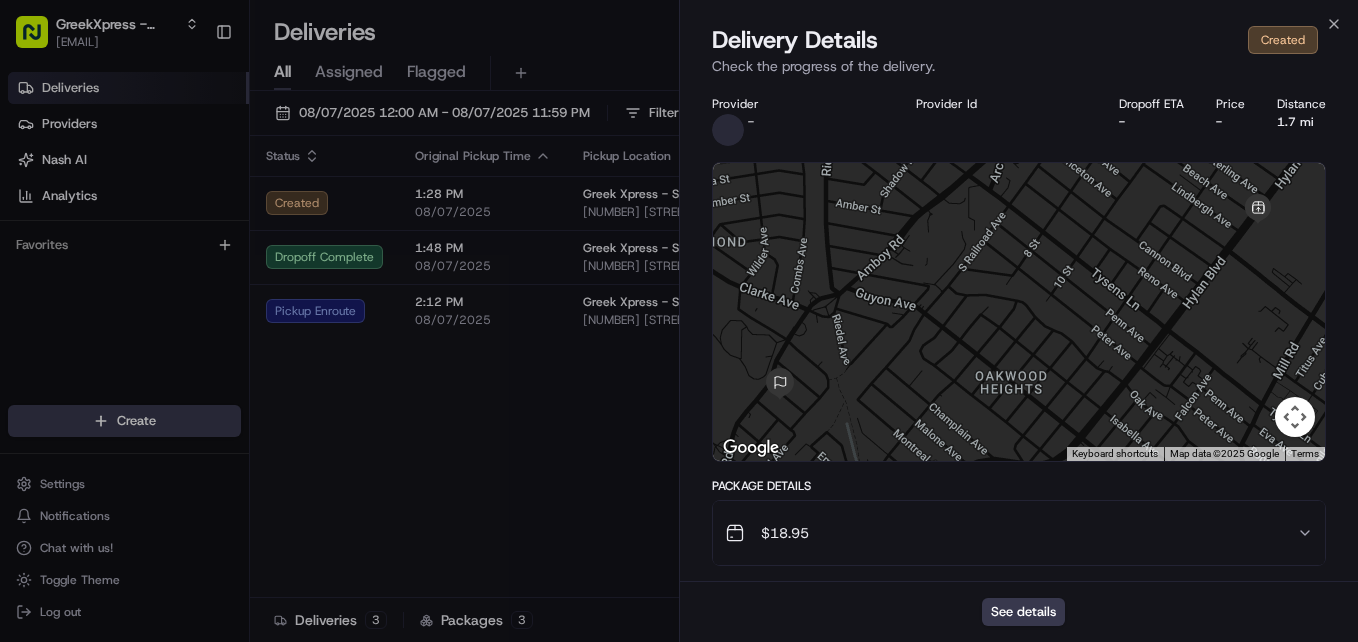 click 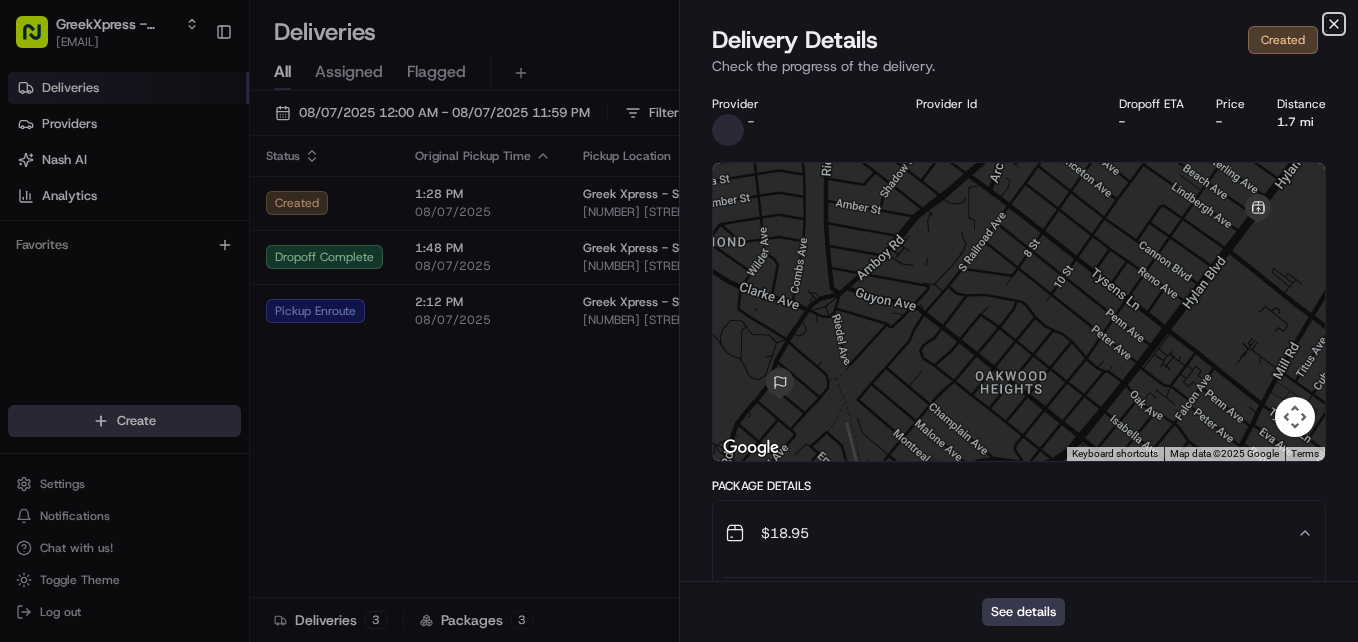click 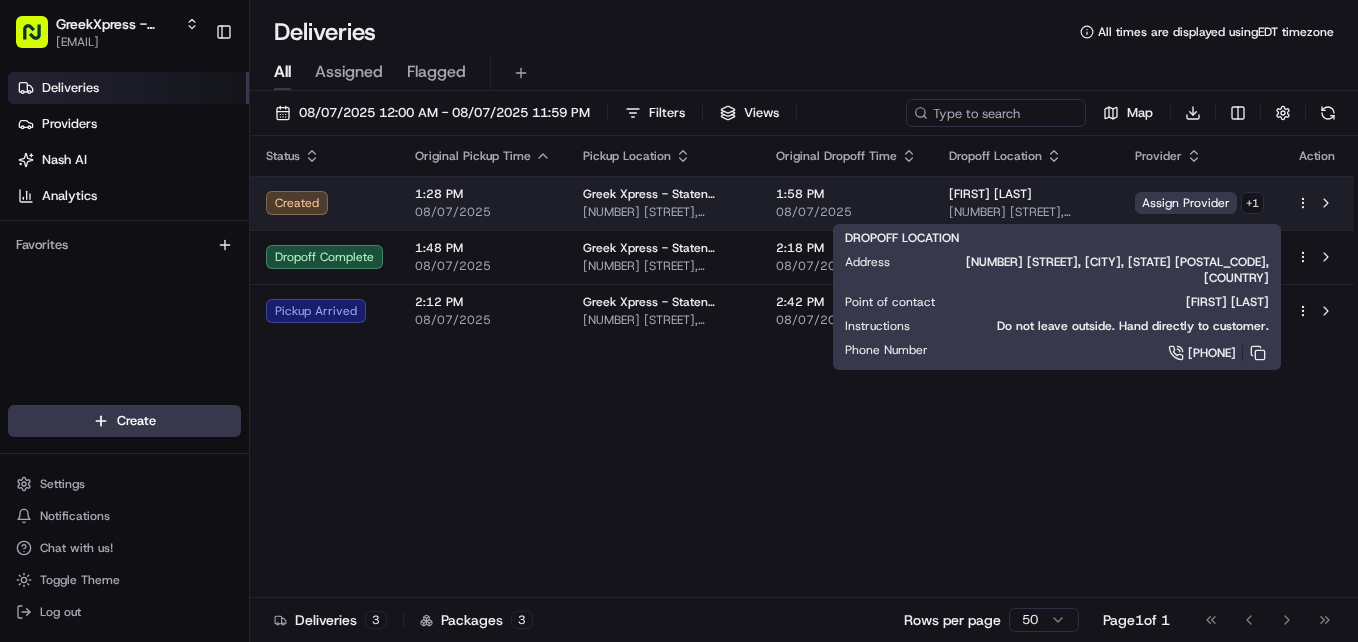 click on "[NUMBER] [STREET], [CITY], [STATE] [POSTAL_CODE], [COUNTRY]" at bounding box center (1026, 212) 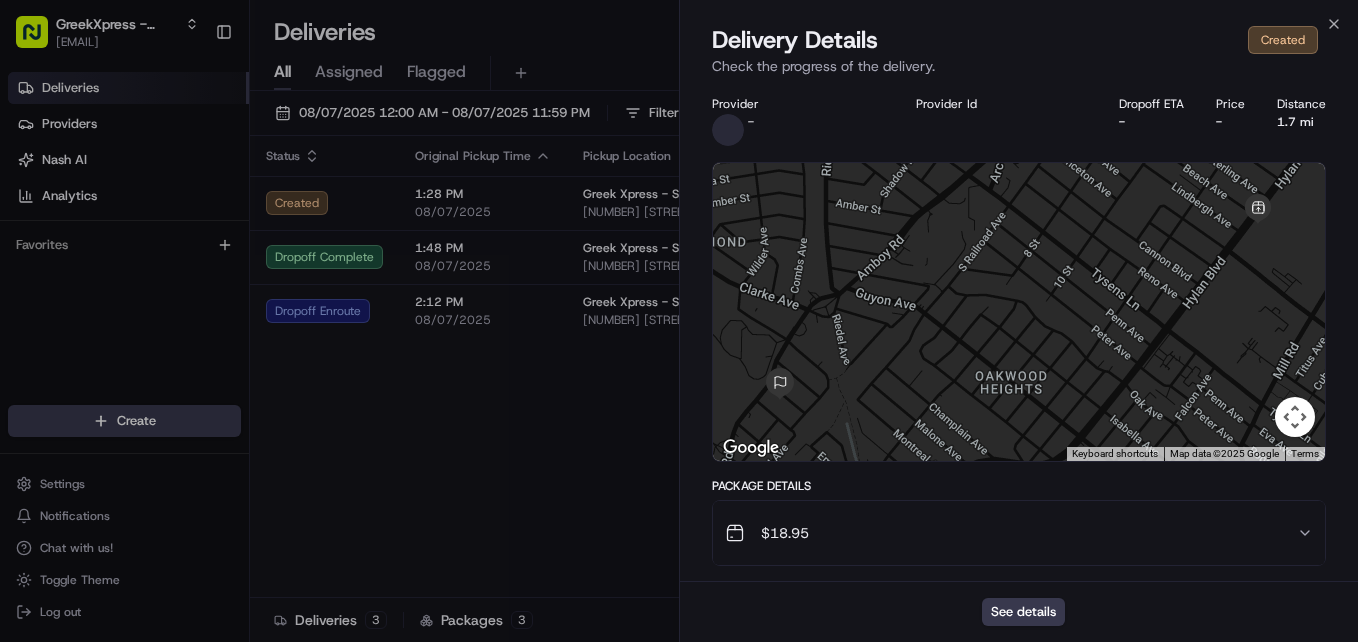 click at bounding box center (679, 321) 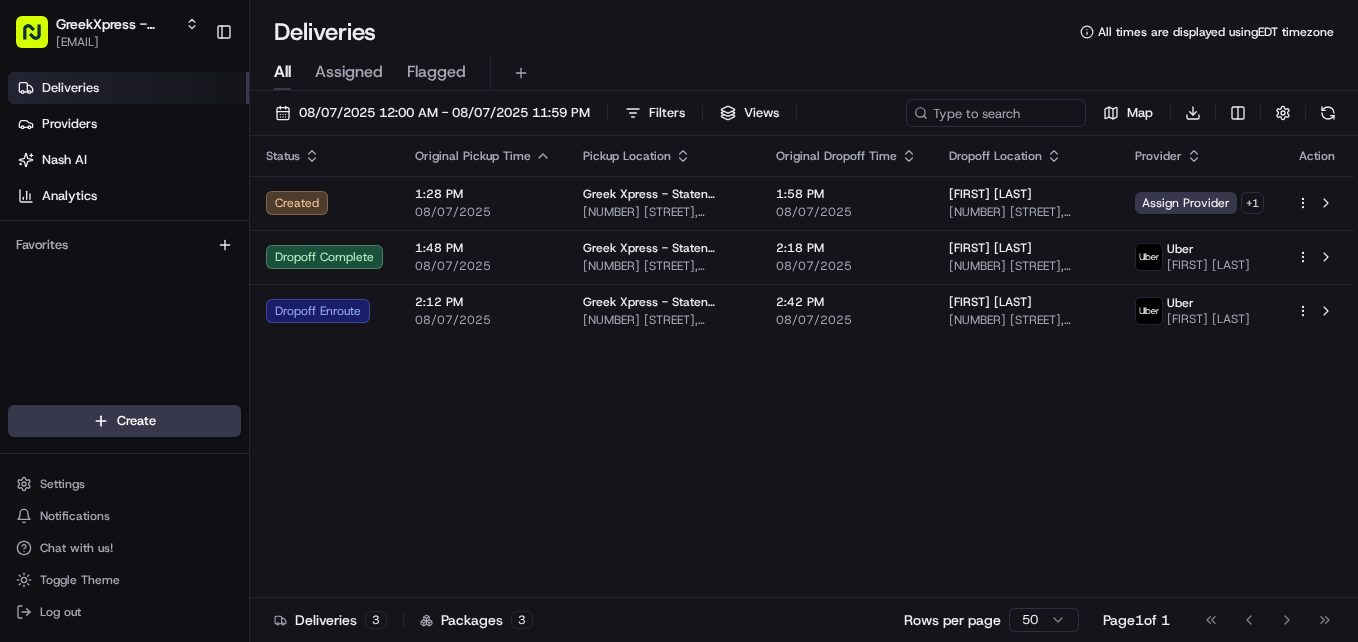 click on "[NUMBER] [STREET], [CITY], [STATE] [POSTAL_CODE], [COUNTRY]" at bounding box center (1026, 212) 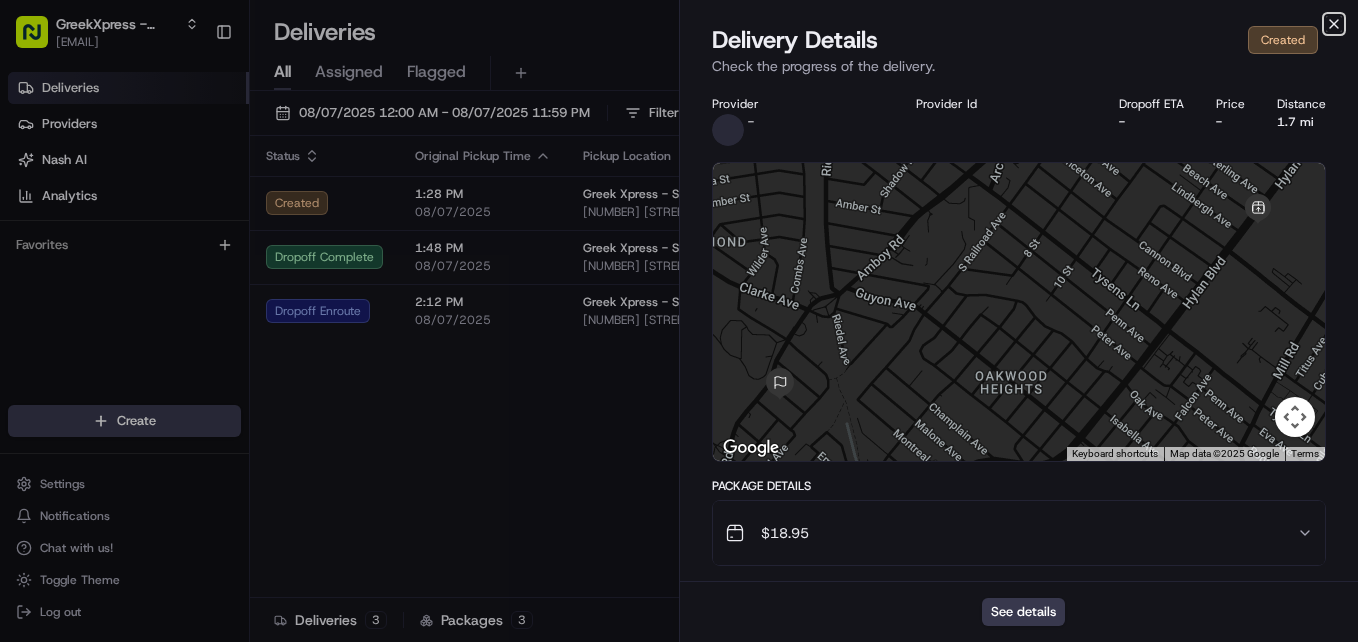 click 